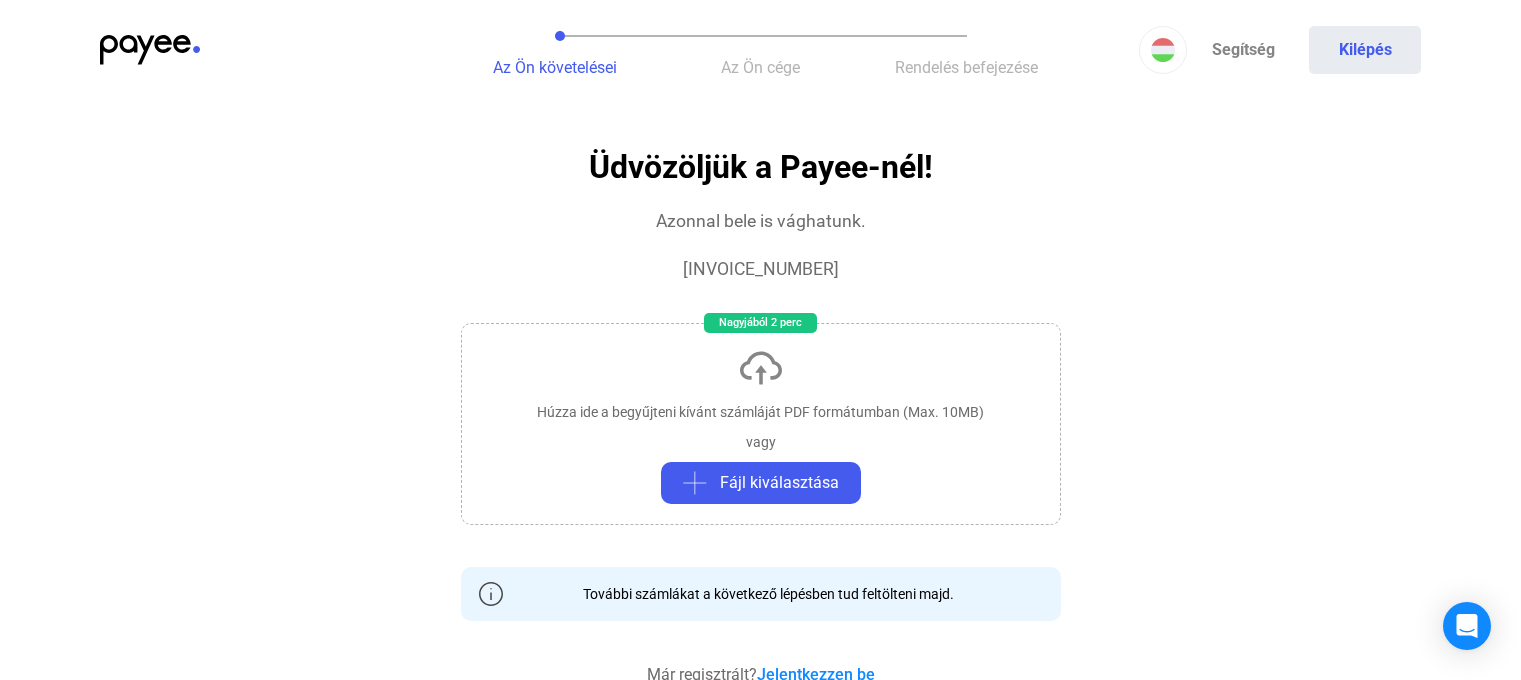 scroll, scrollTop: 0, scrollLeft: 0, axis: both 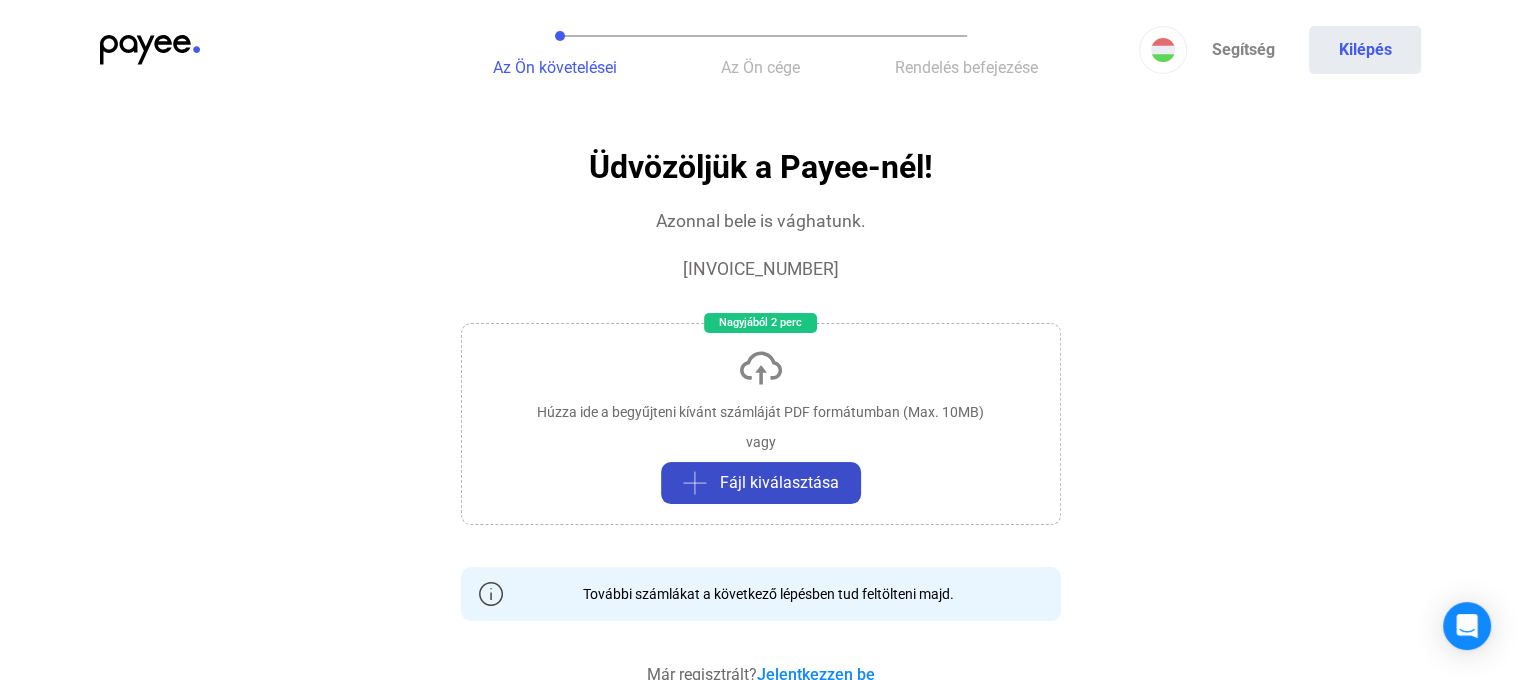 click on "Fájl kiválasztása" 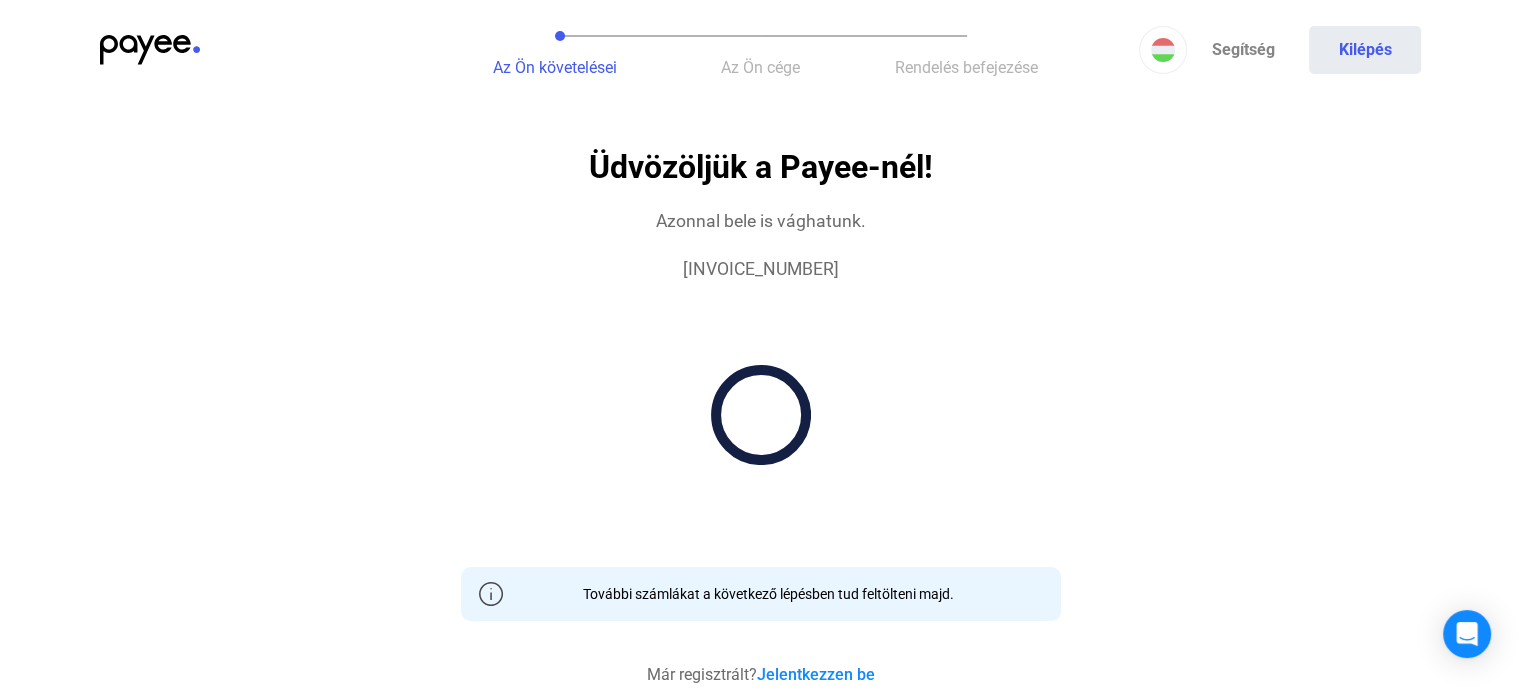 scroll, scrollTop: 0, scrollLeft: 0, axis: both 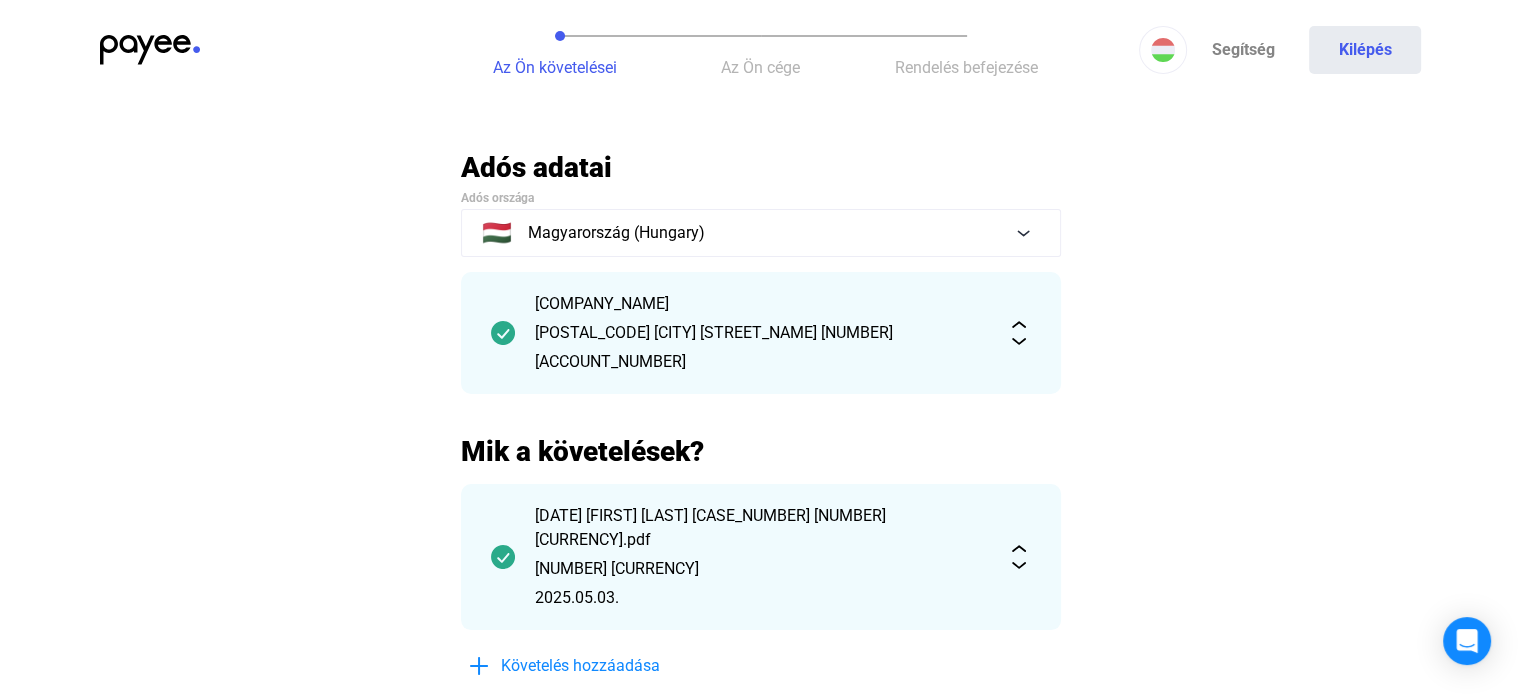 click 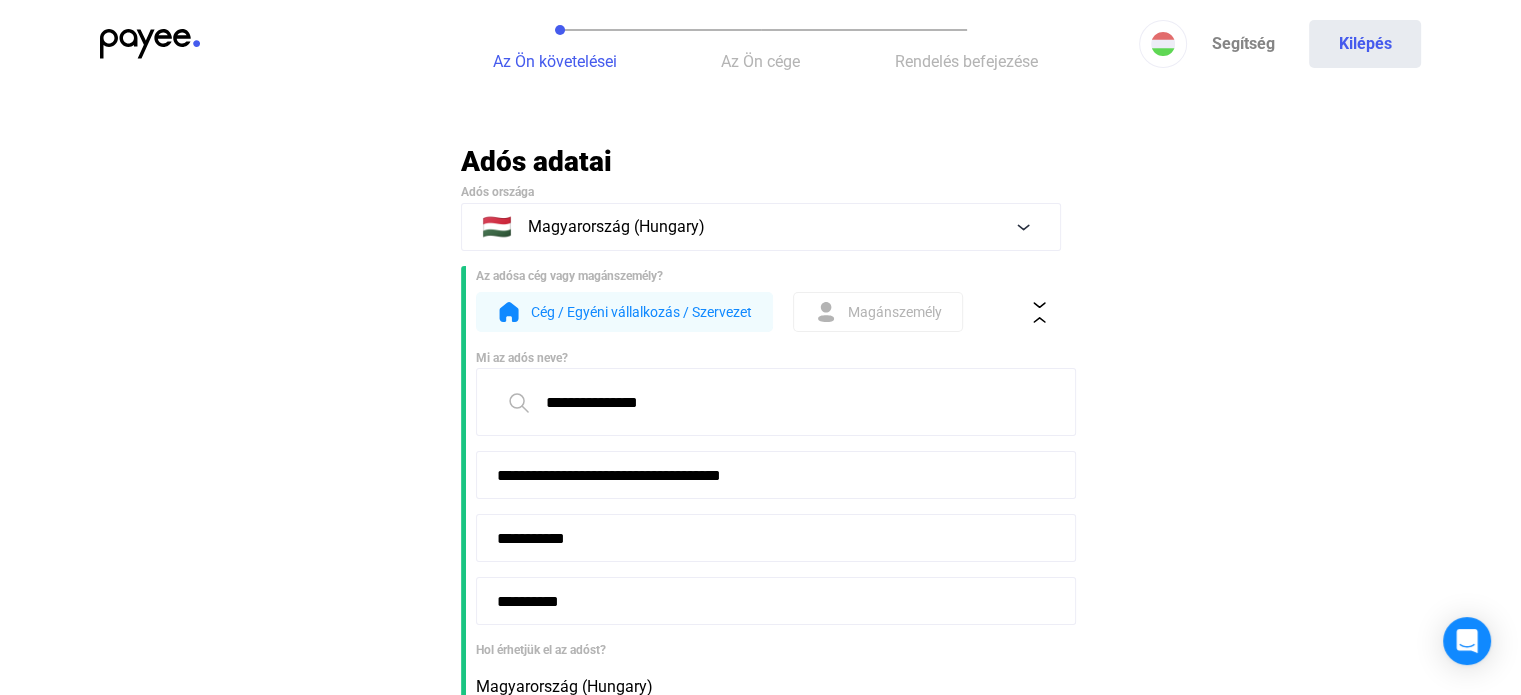 scroll, scrollTop: 0, scrollLeft: 0, axis: both 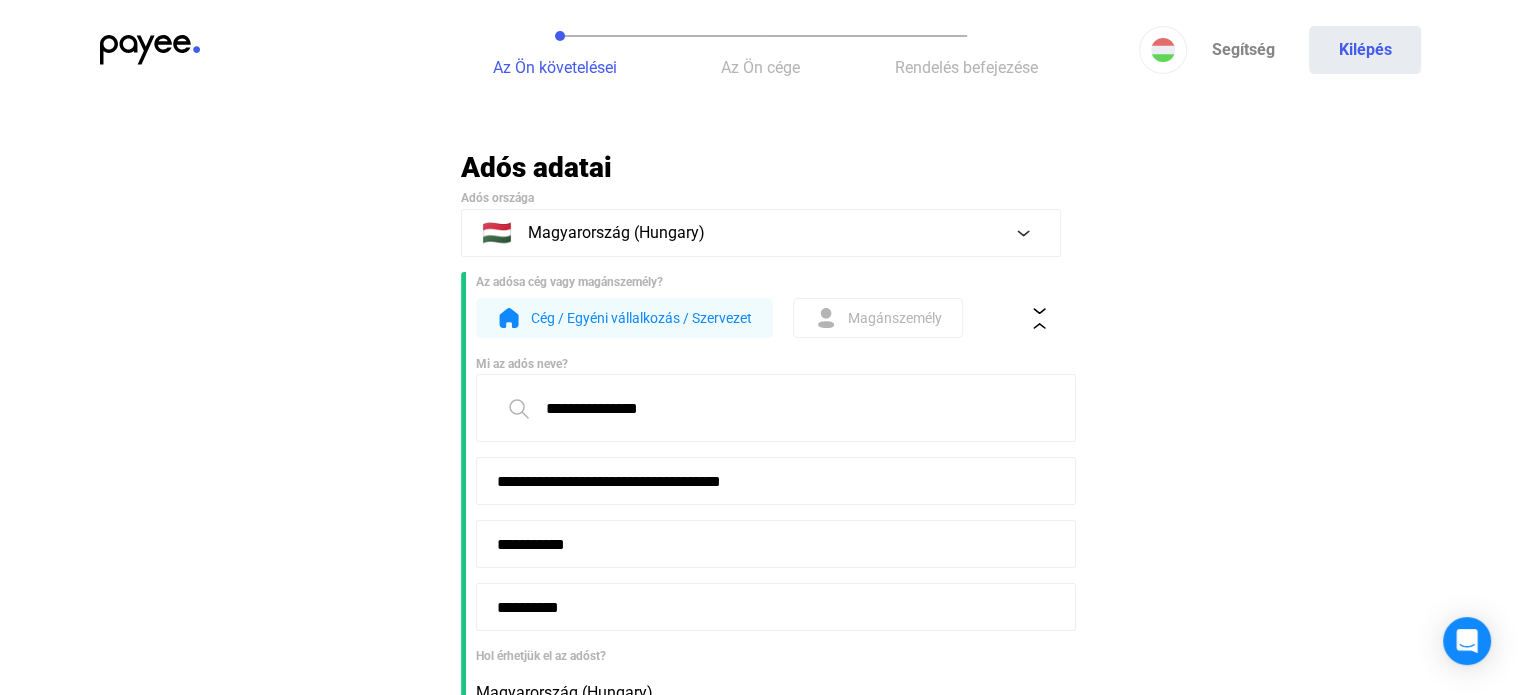 drag, startPoint x: 708, startPoint y: 403, endPoint x: 455, endPoint y: 411, distance: 253.12645 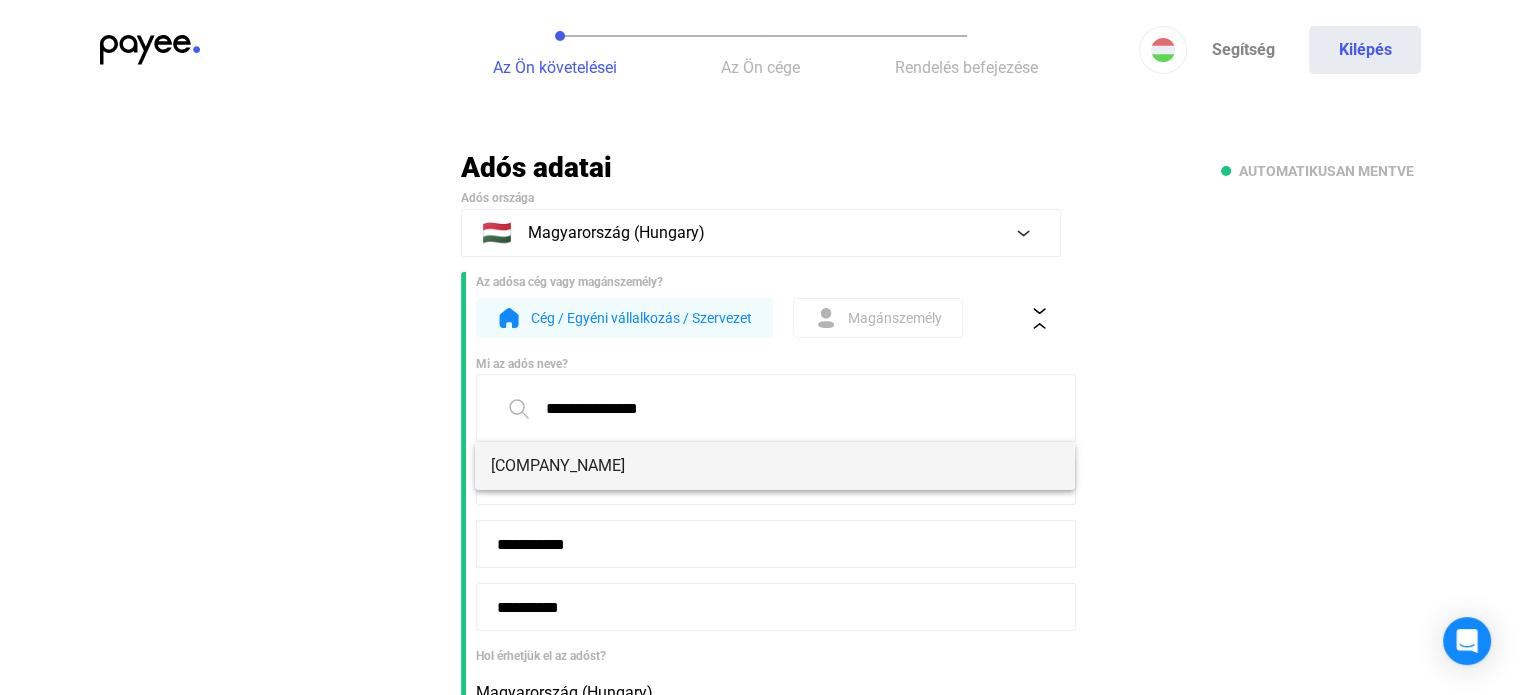 click on "[COMPANY_NAME]" at bounding box center [775, 466] 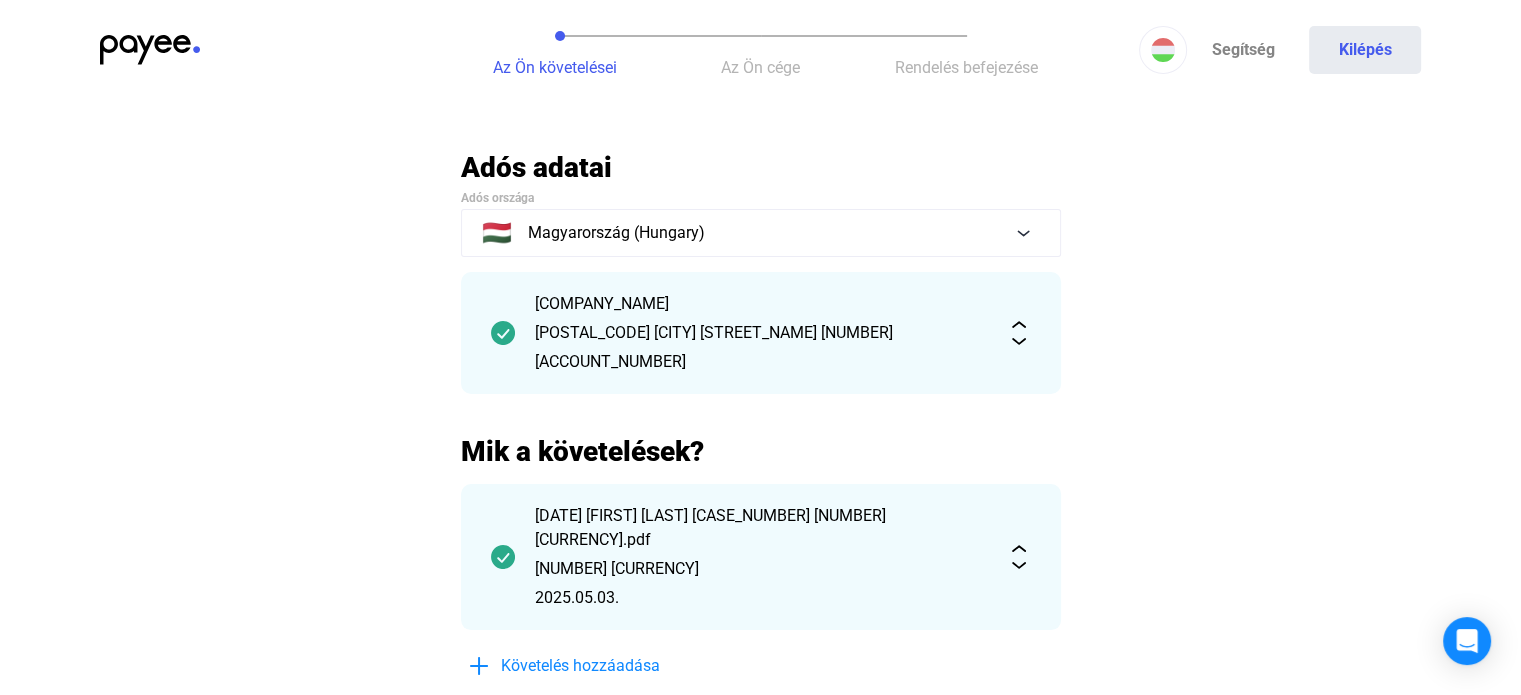 click on "[POSTAL_CODE] [CITY] [STREET_NAME] [NUMBER]" 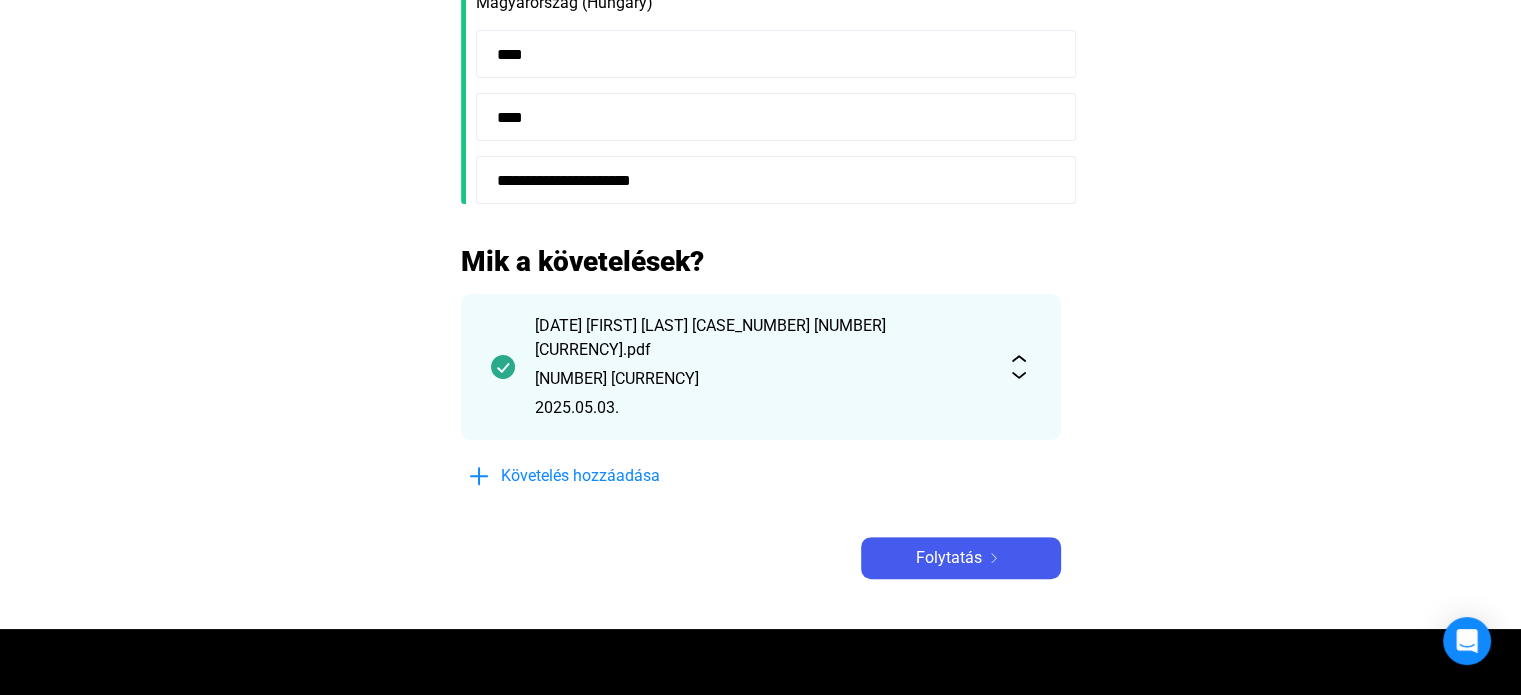 scroll, scrollTop: 700, scrollLeft: 0, axis: vertical 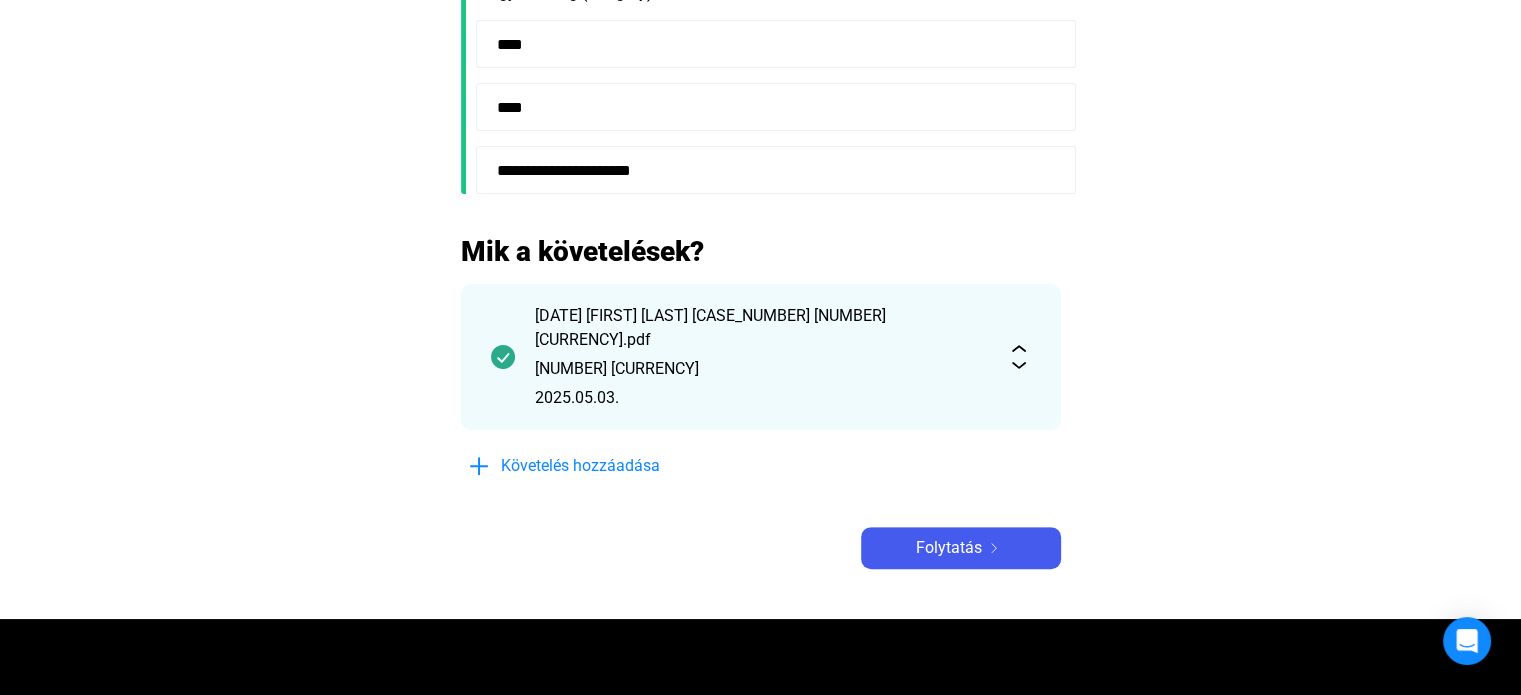 click on "2025.05.03." 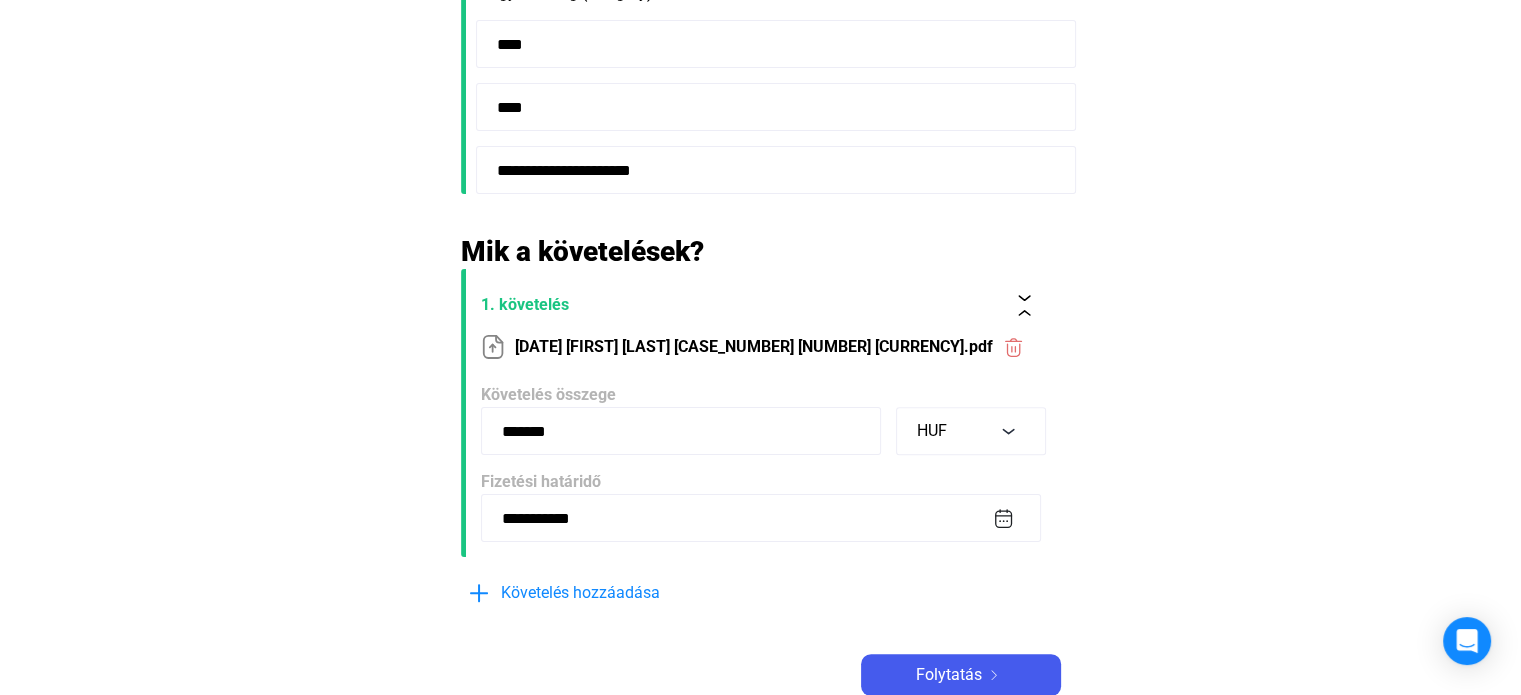 click on "**********" 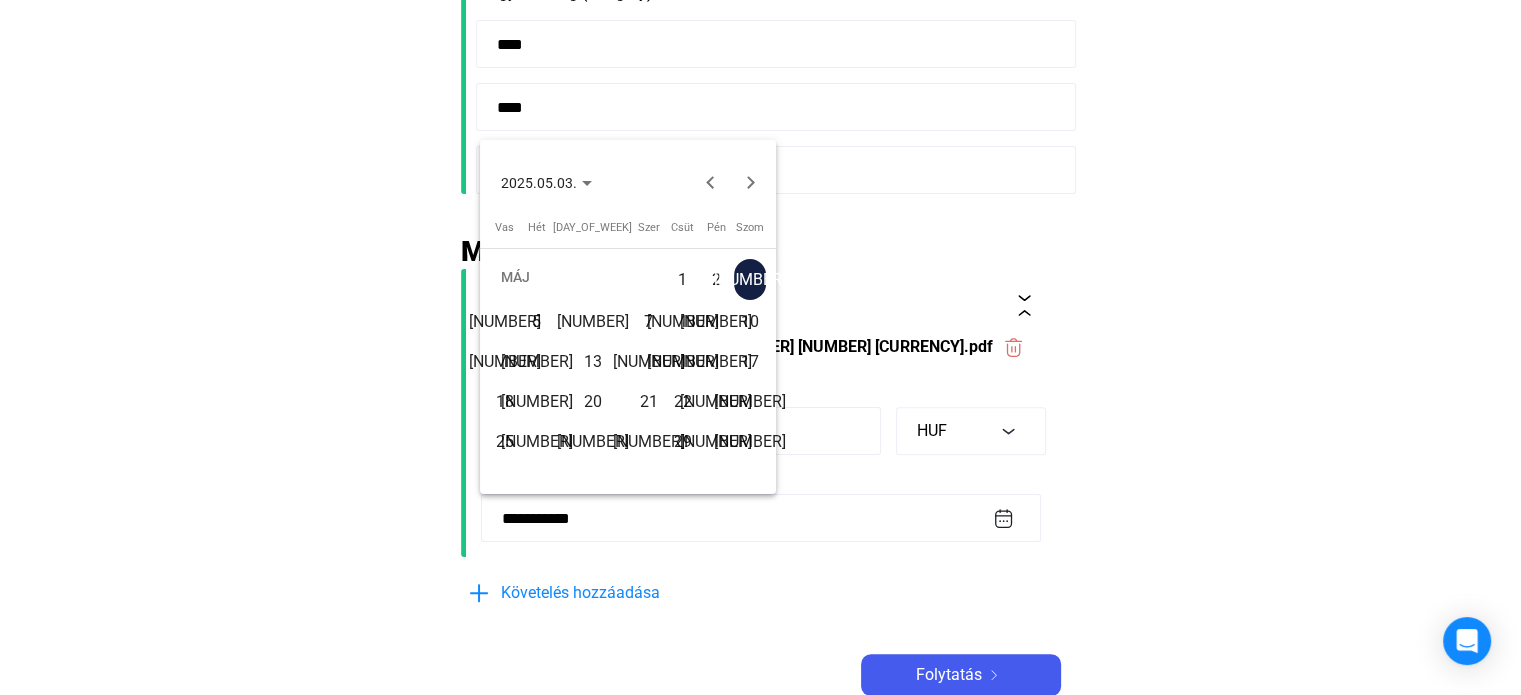 click on "2025.05.03." at bounding box center (546, 182) 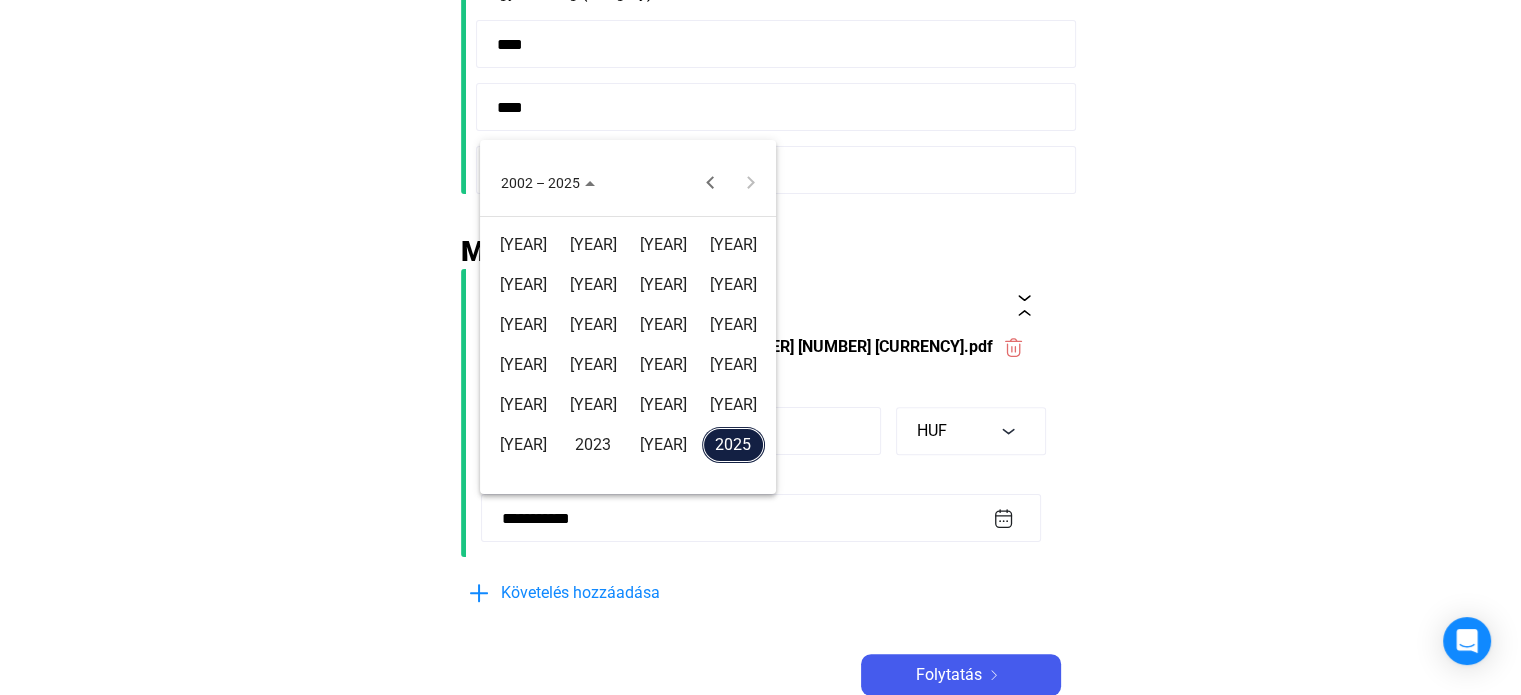 click on "2025" at bounding box center [733, 445] 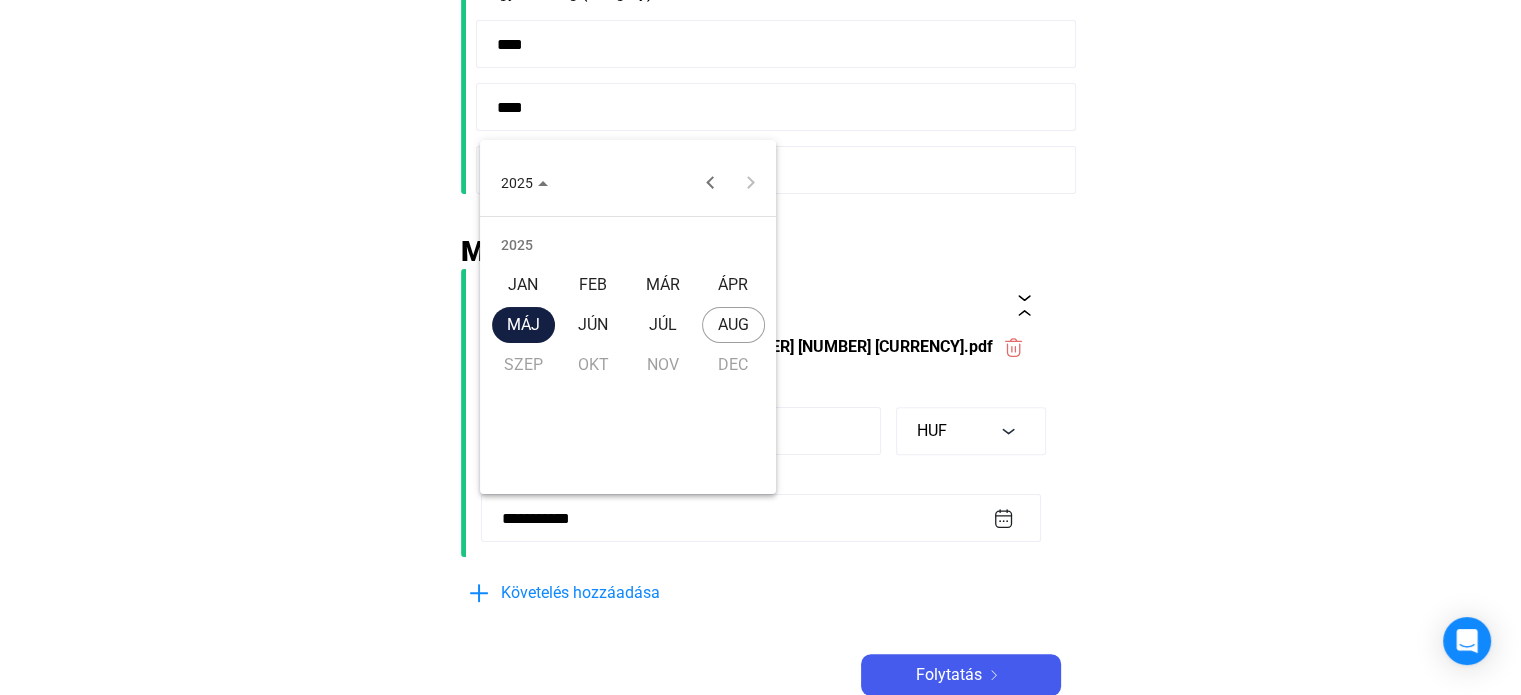 click on "JÚL" at bounding box center [663, 325] 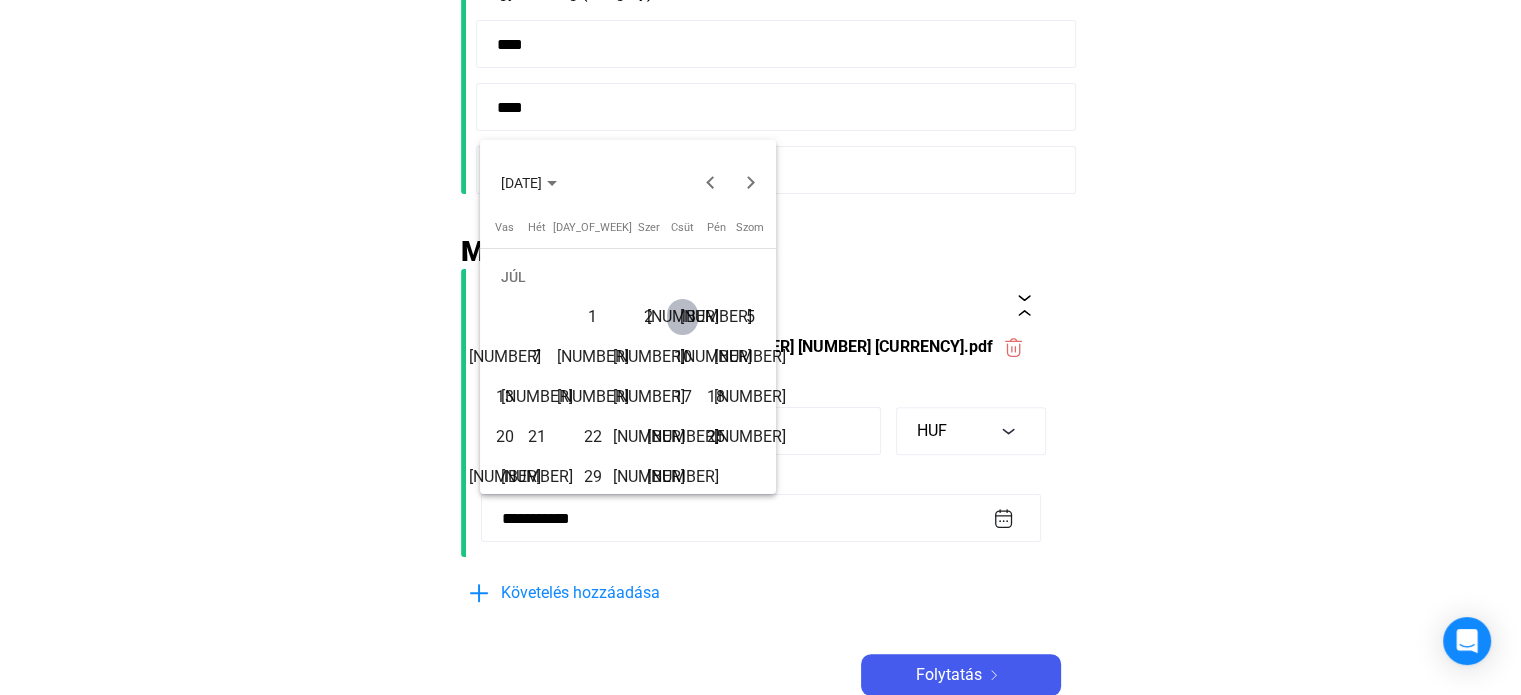 click on "[NUMBER]" at bounding box center (682, 477) 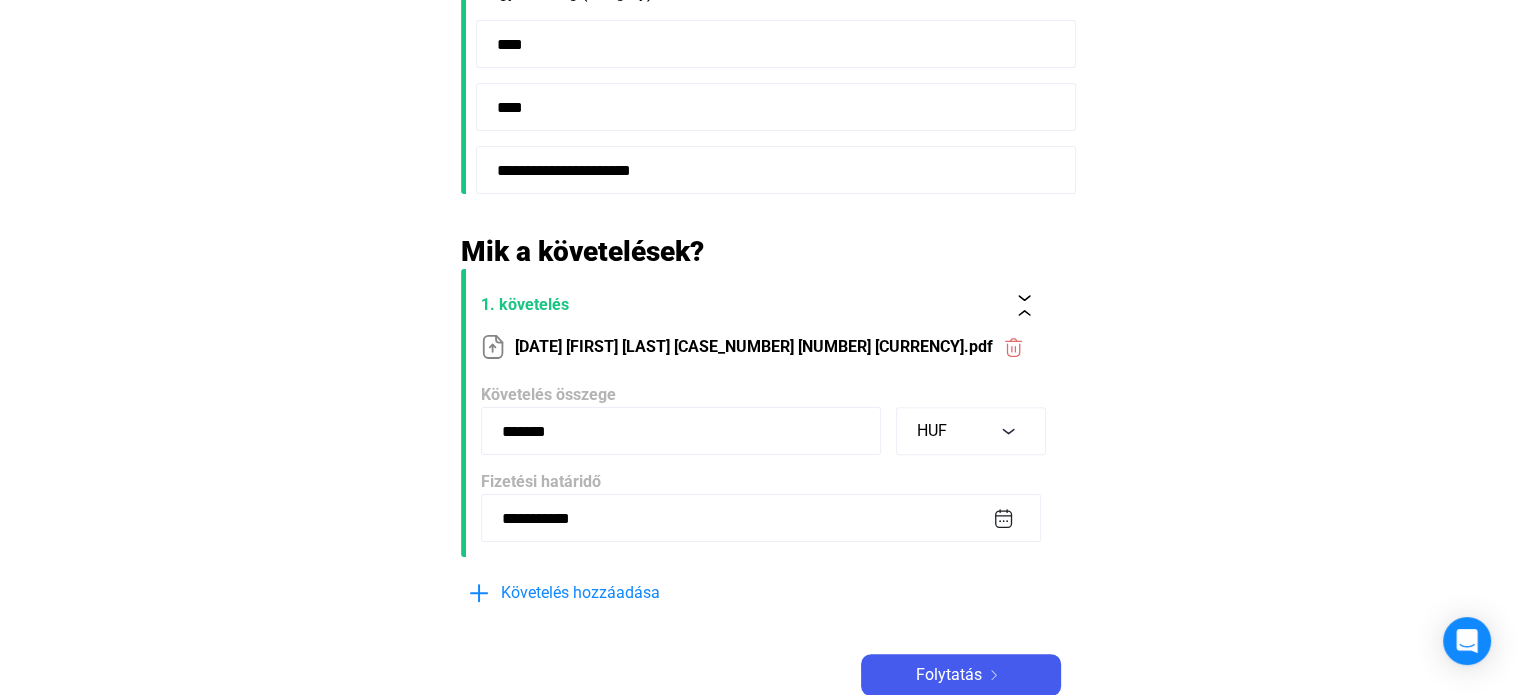 type on "**********" 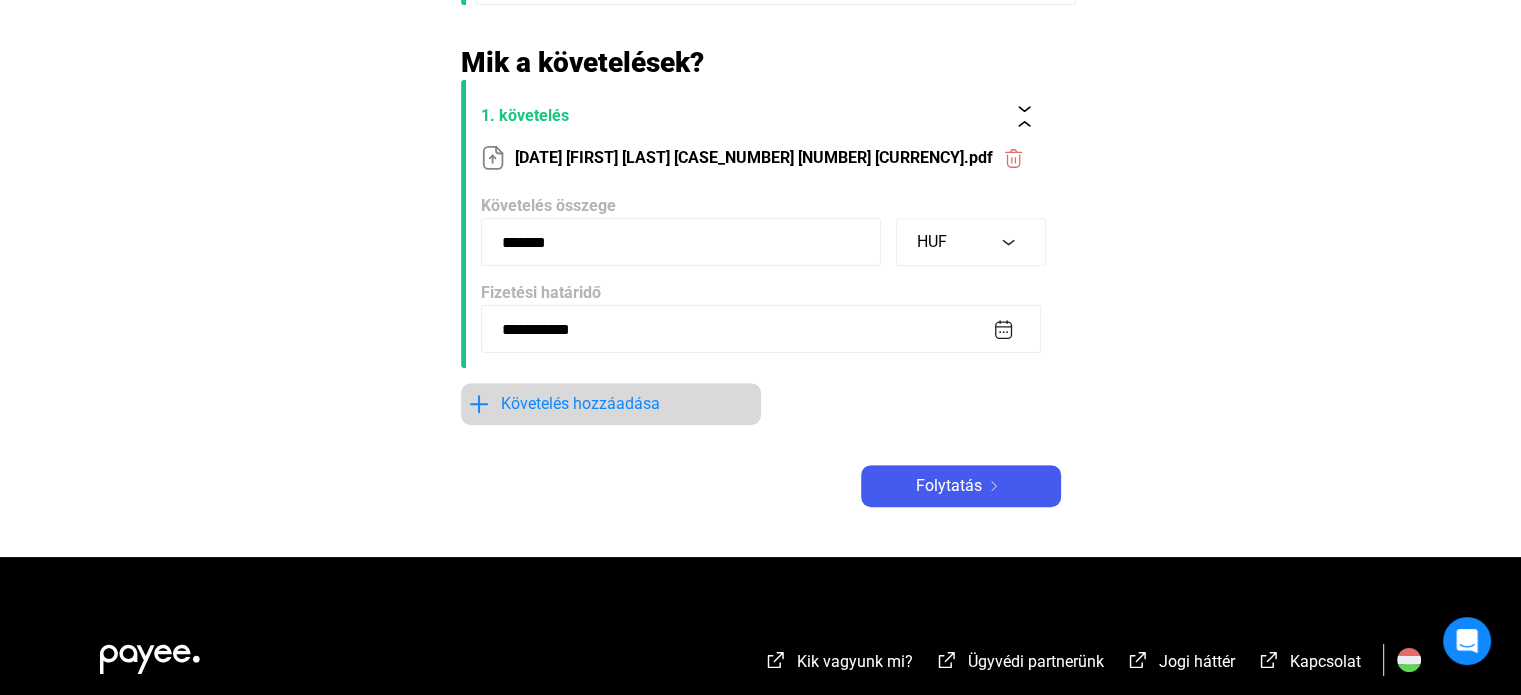 scroll, scrollTop: 900, scrollLeft: 0, axis: vertical 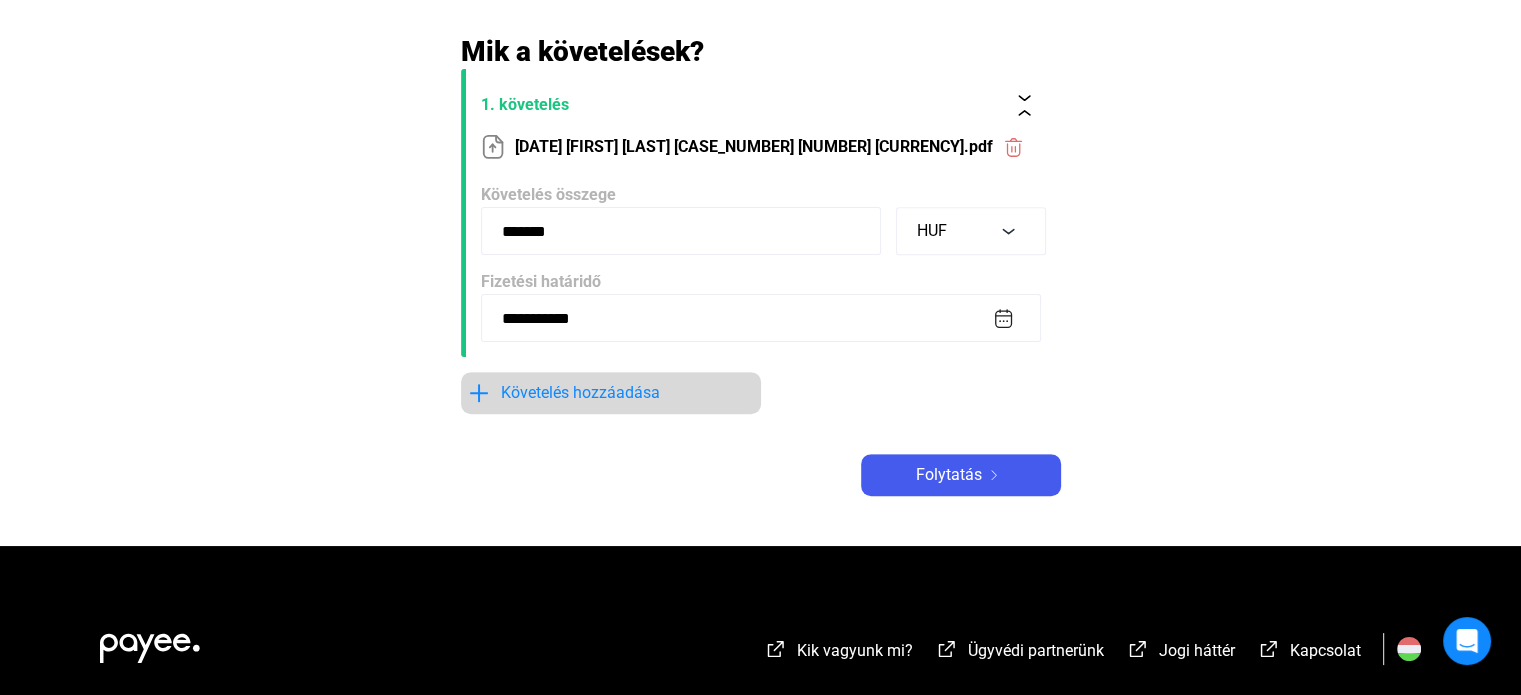 click on "Követelés hozzáadása" 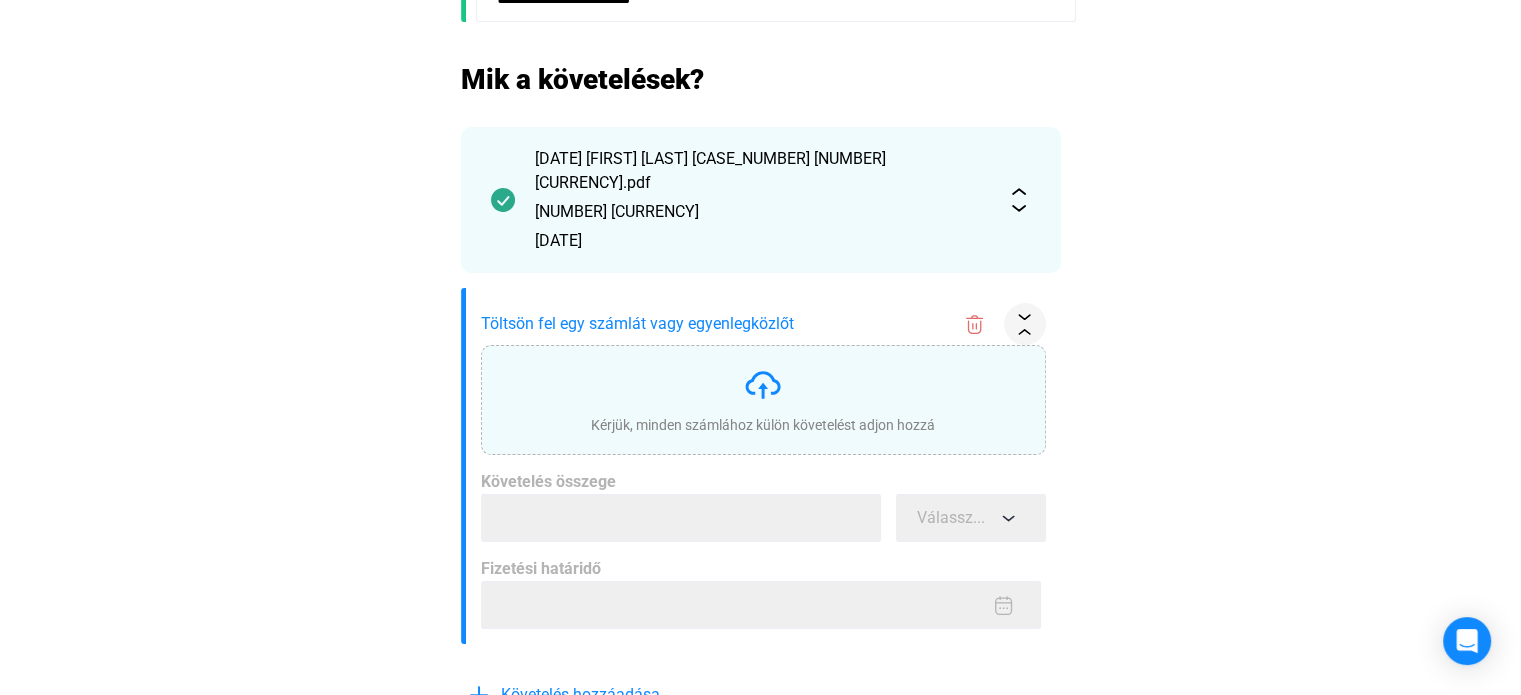 scroll, scrollTop: 800, scrollLeft: 0, axis: vertical 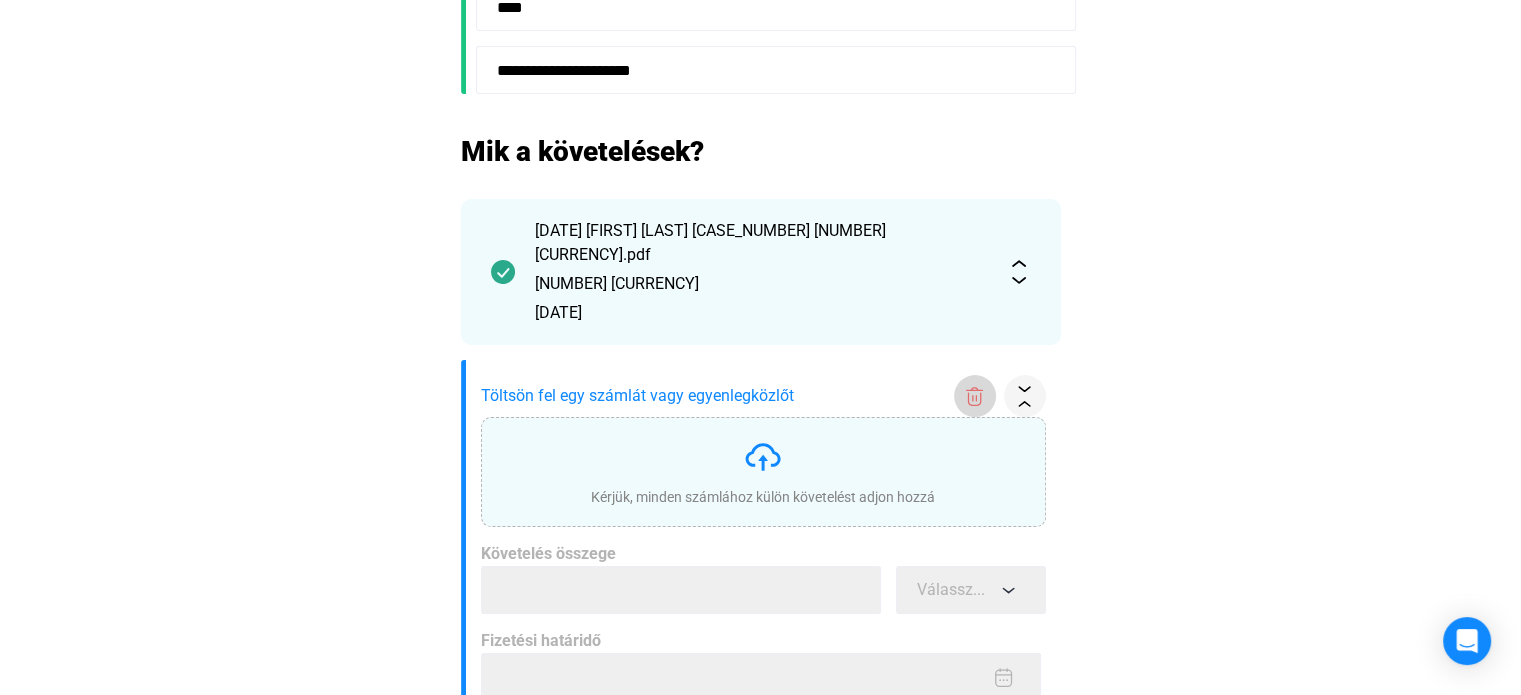 click 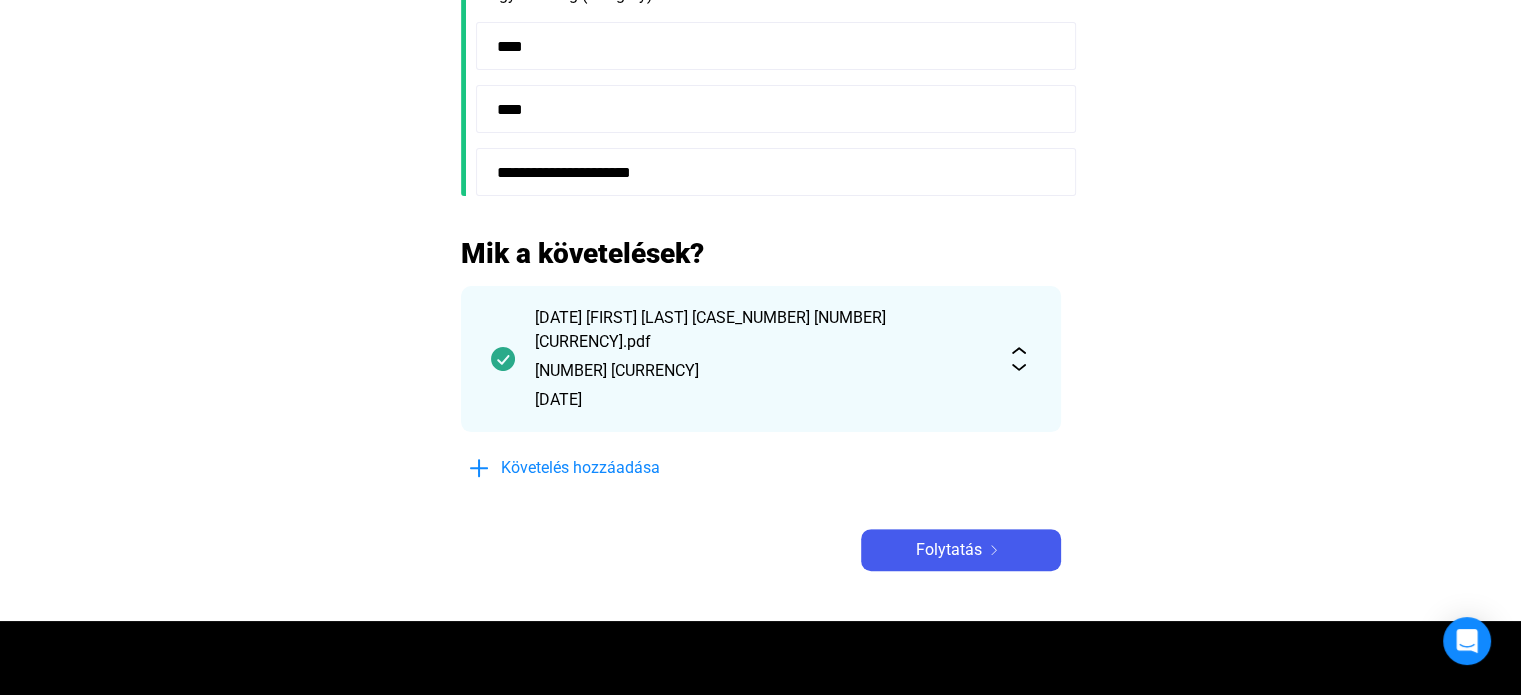 scroll, scrollTop: 700, scrollLeft: 0, axis: vertical 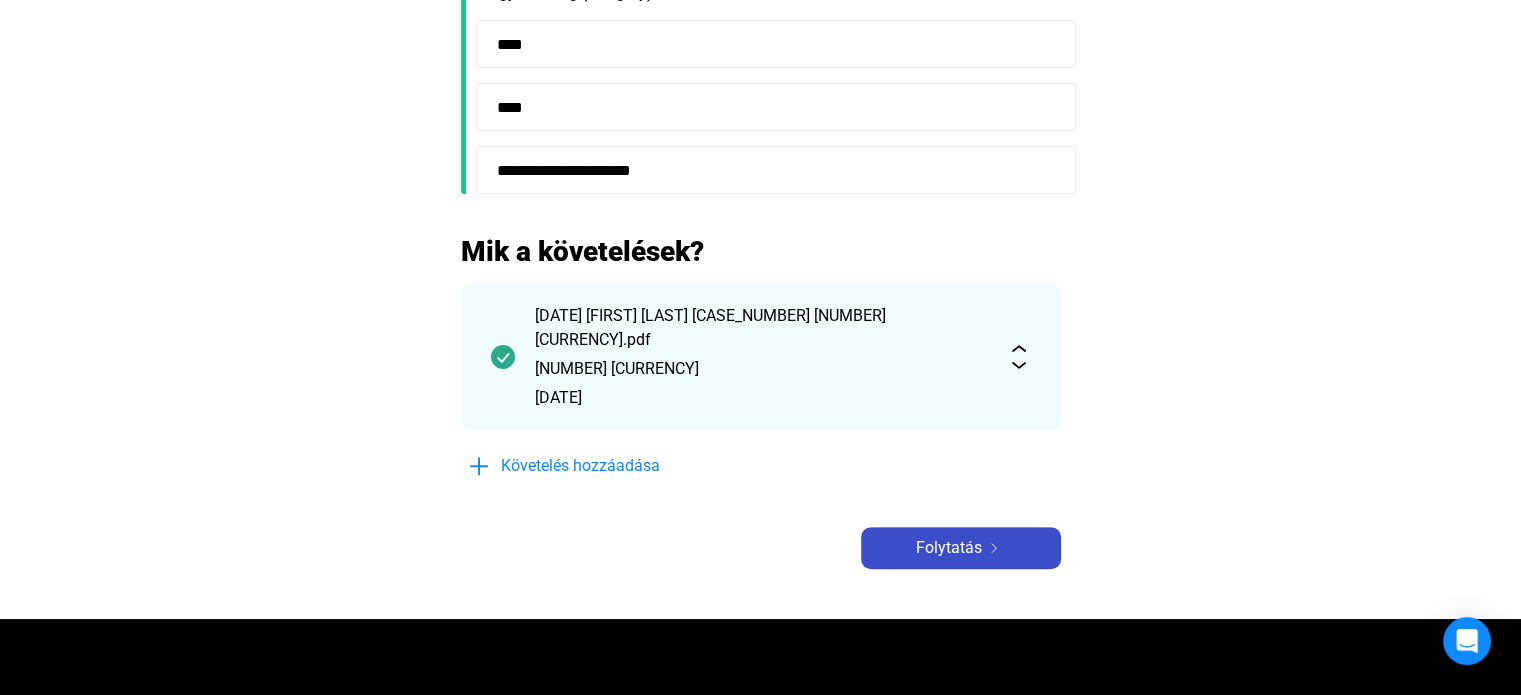 click on "Folytatás" 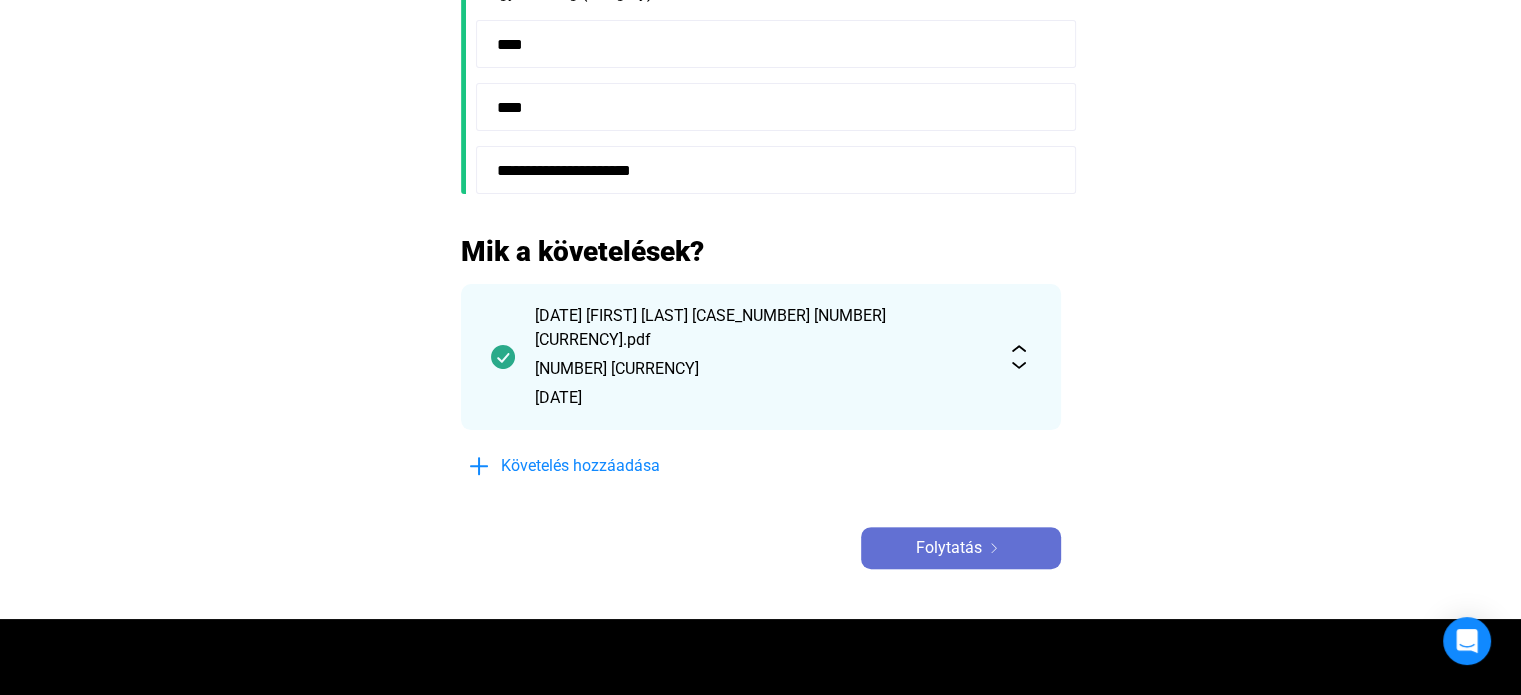 scroll, scrollTop: 0, scrollLeft: 0, axis: both 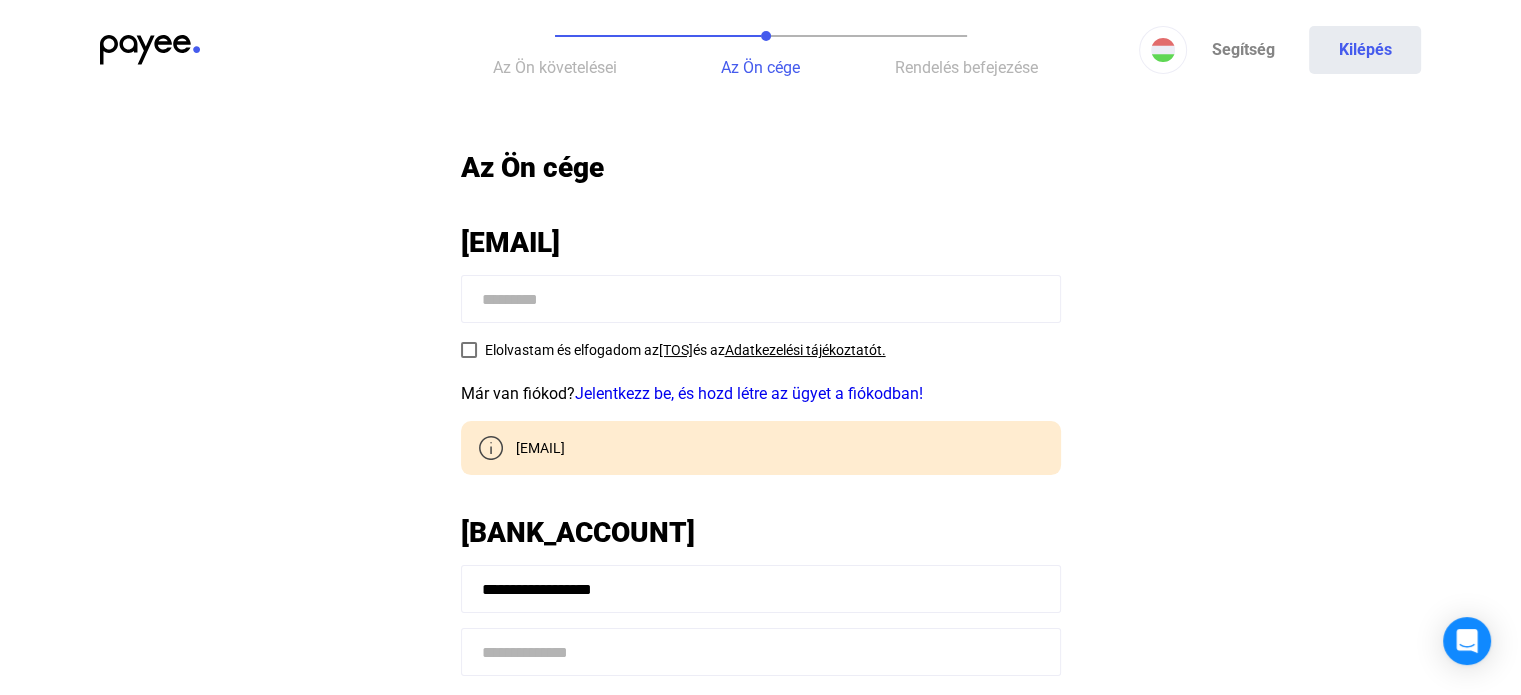 click 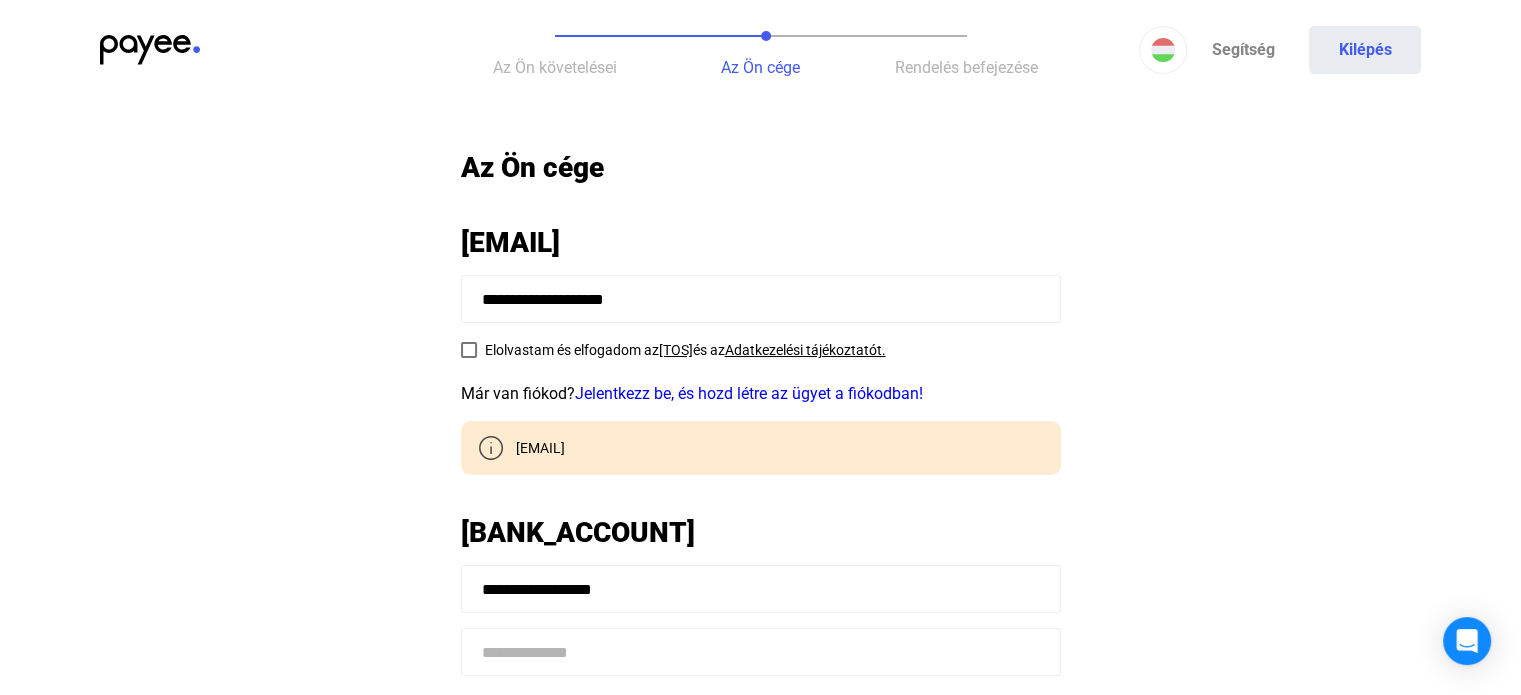 click at bounding box center [469, 350] 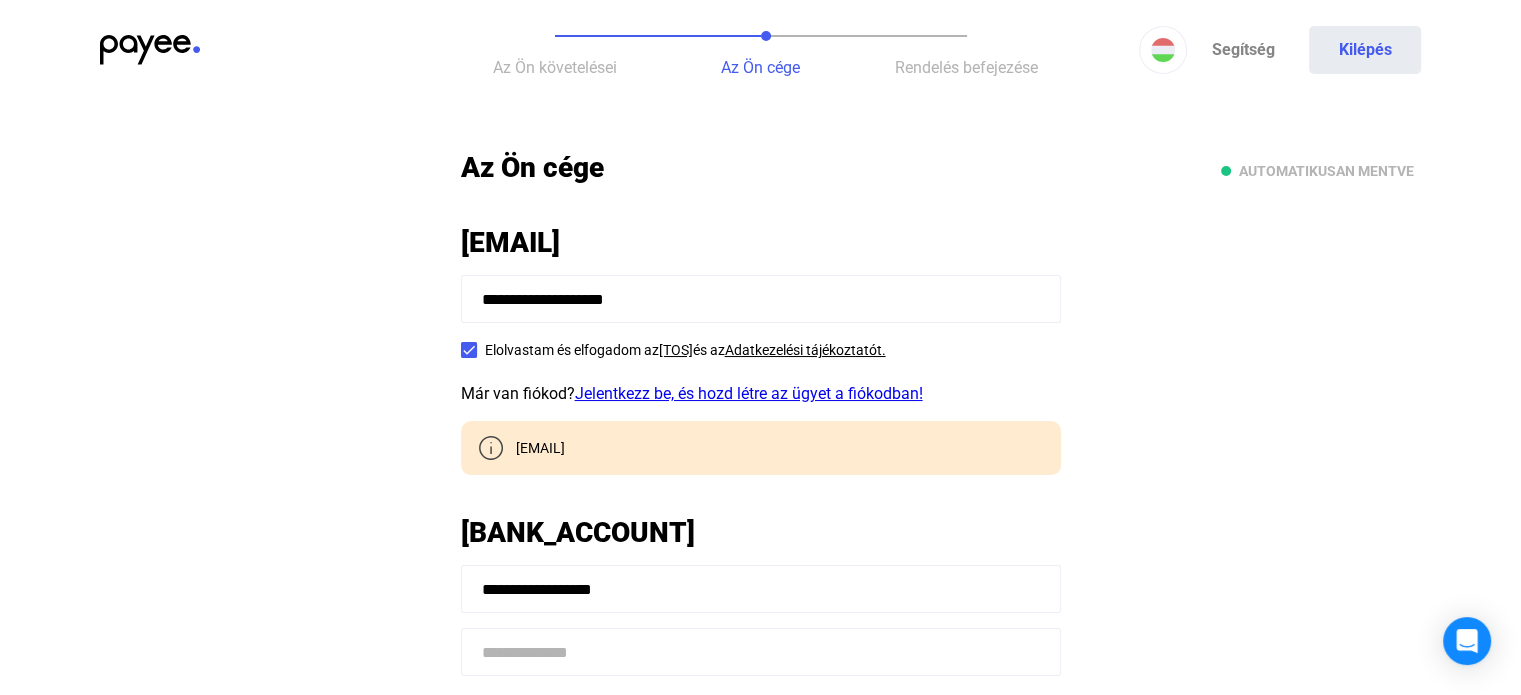 click on "Jelentkezz be, és hozd létre az ügyet a fiókodban!" 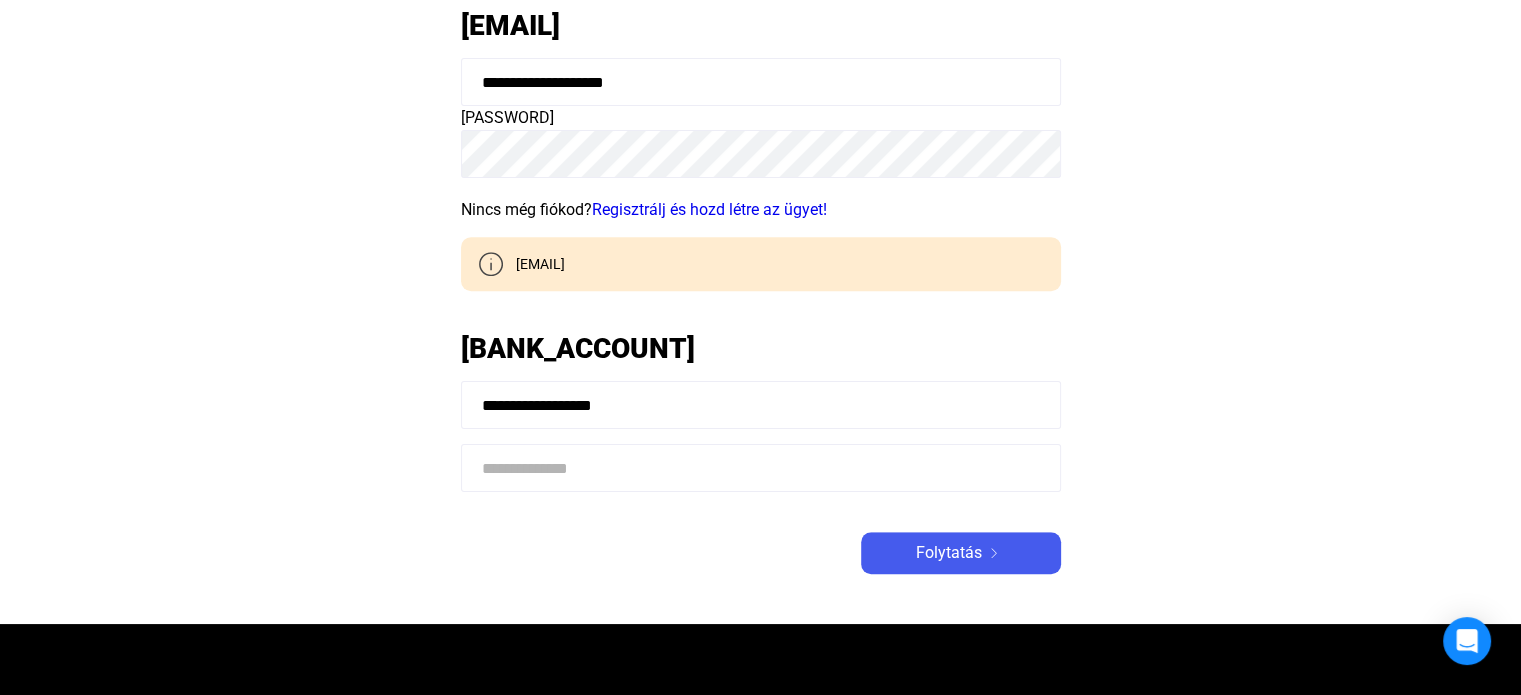 scroll, scrollTop: 1100, scrollLeft: 0, axis: vertical 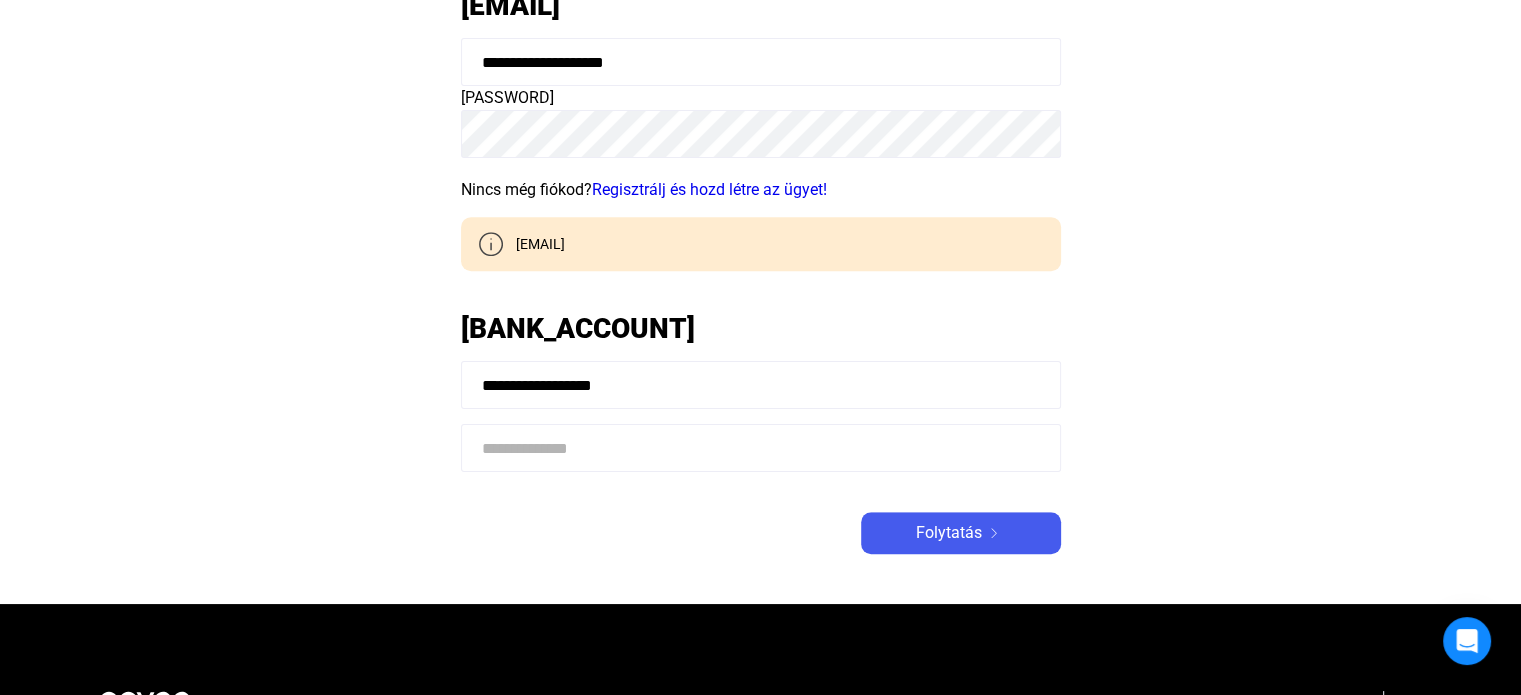 drag, startPoint x: 674, startPoint y: 395, endPoint x: 413, endPoint y: 379, distance: 261.48996 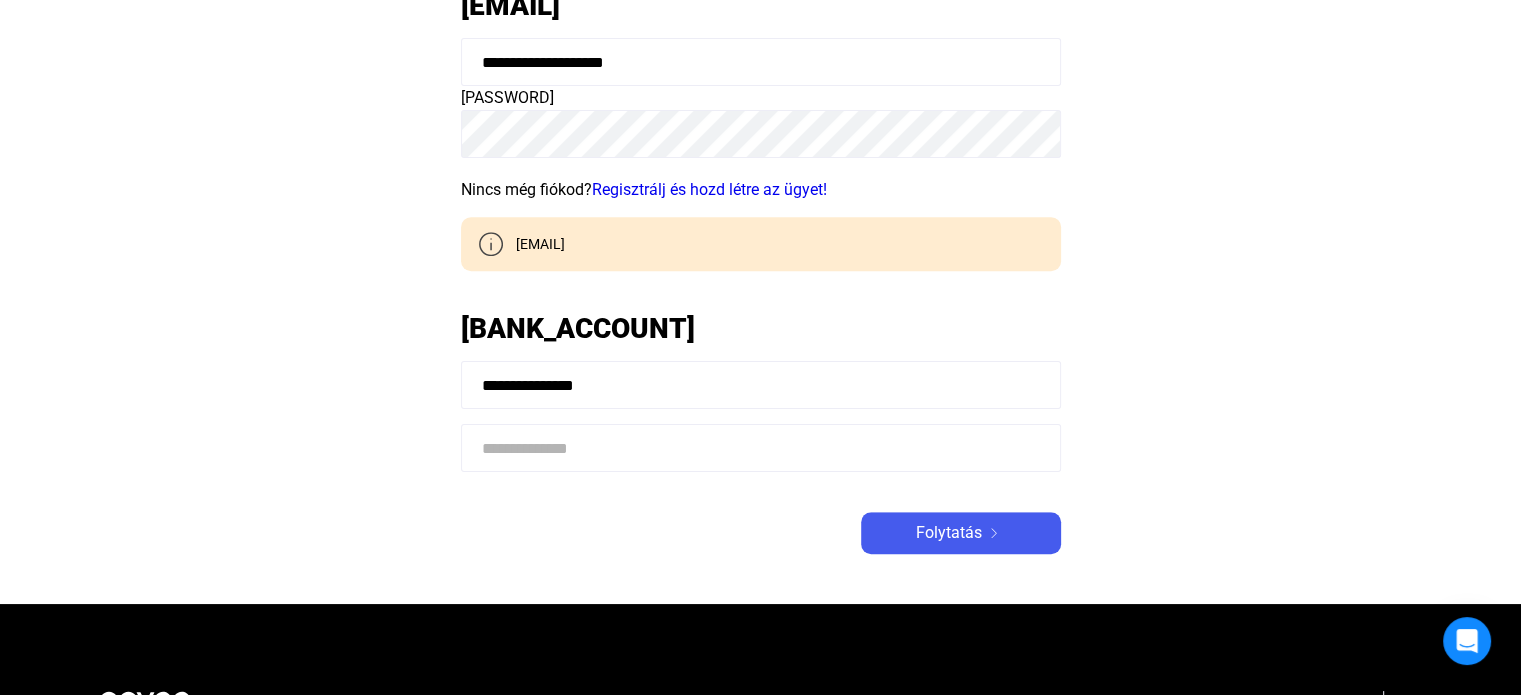 type on "[MASKED_DATA]" 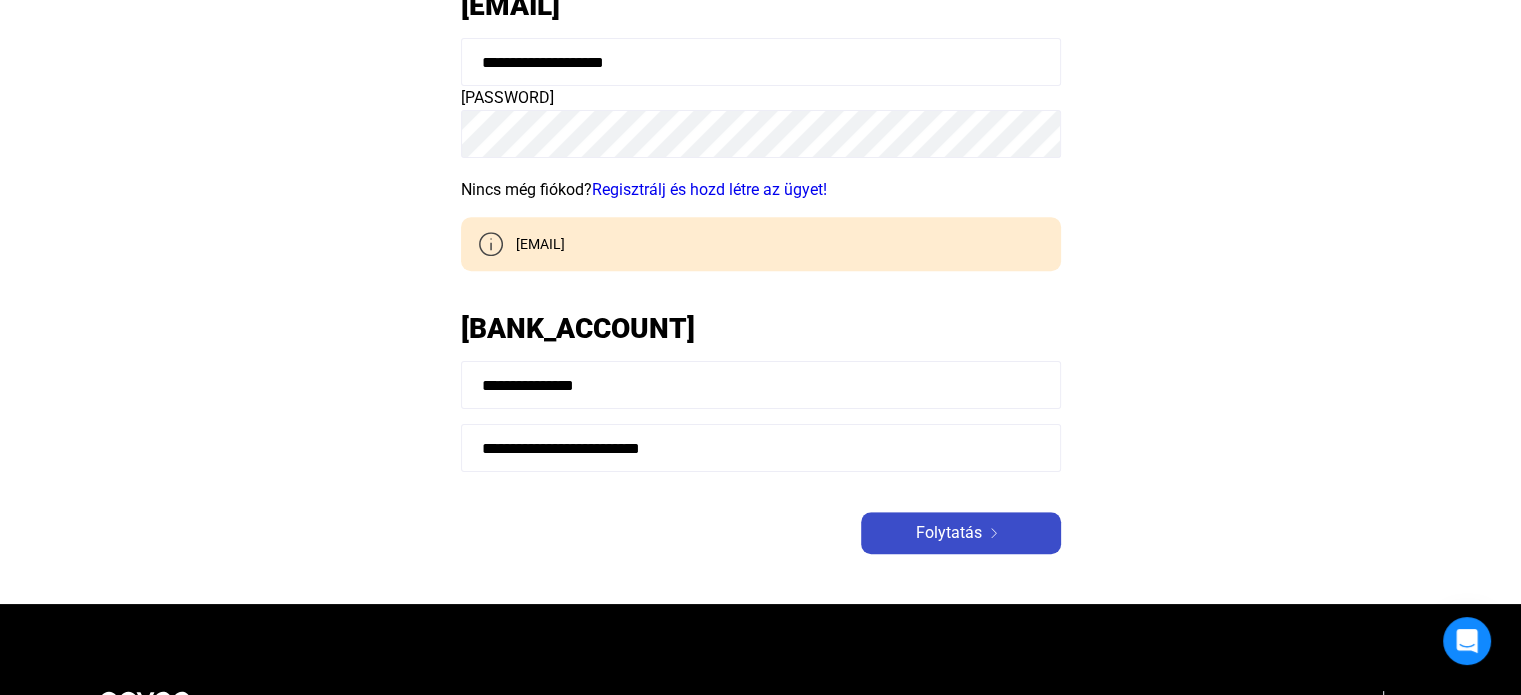 type on "[MASKED_DATA]" 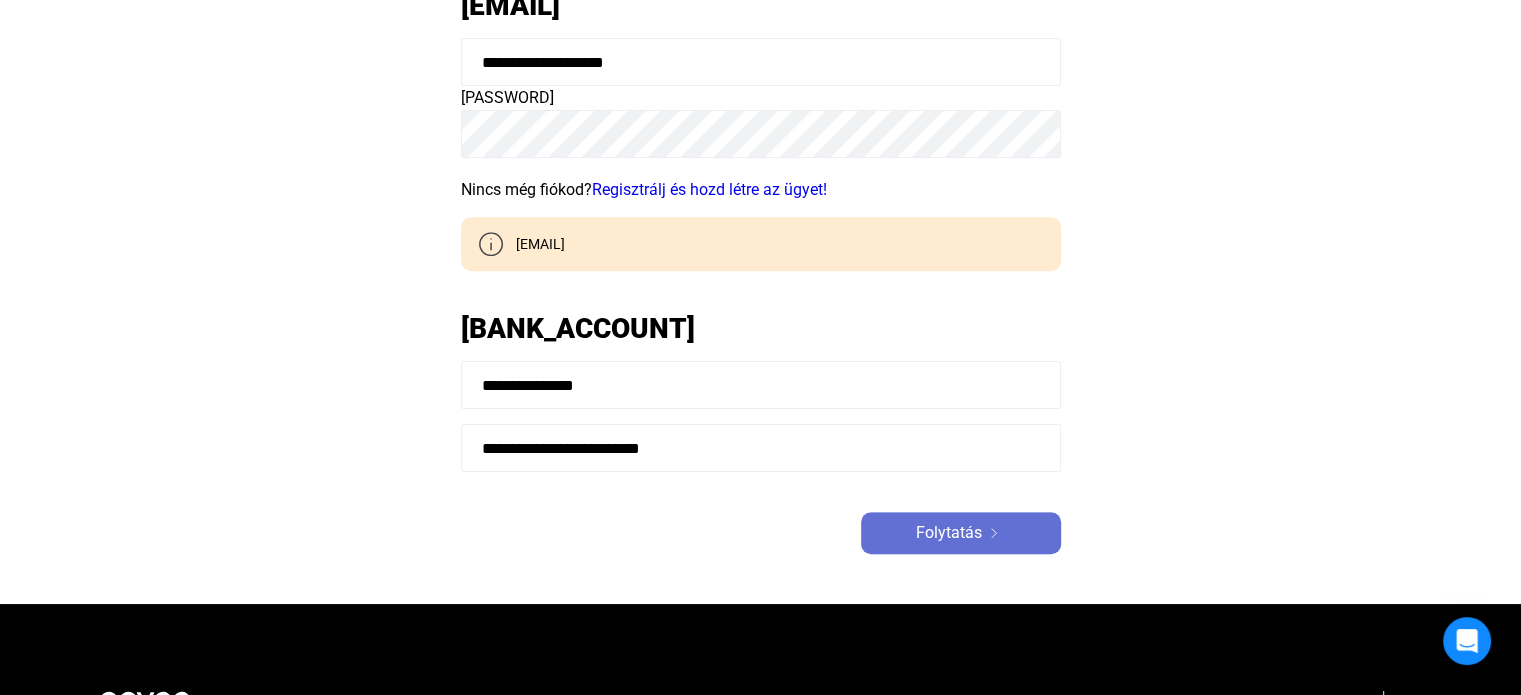 click on "Folytatás" 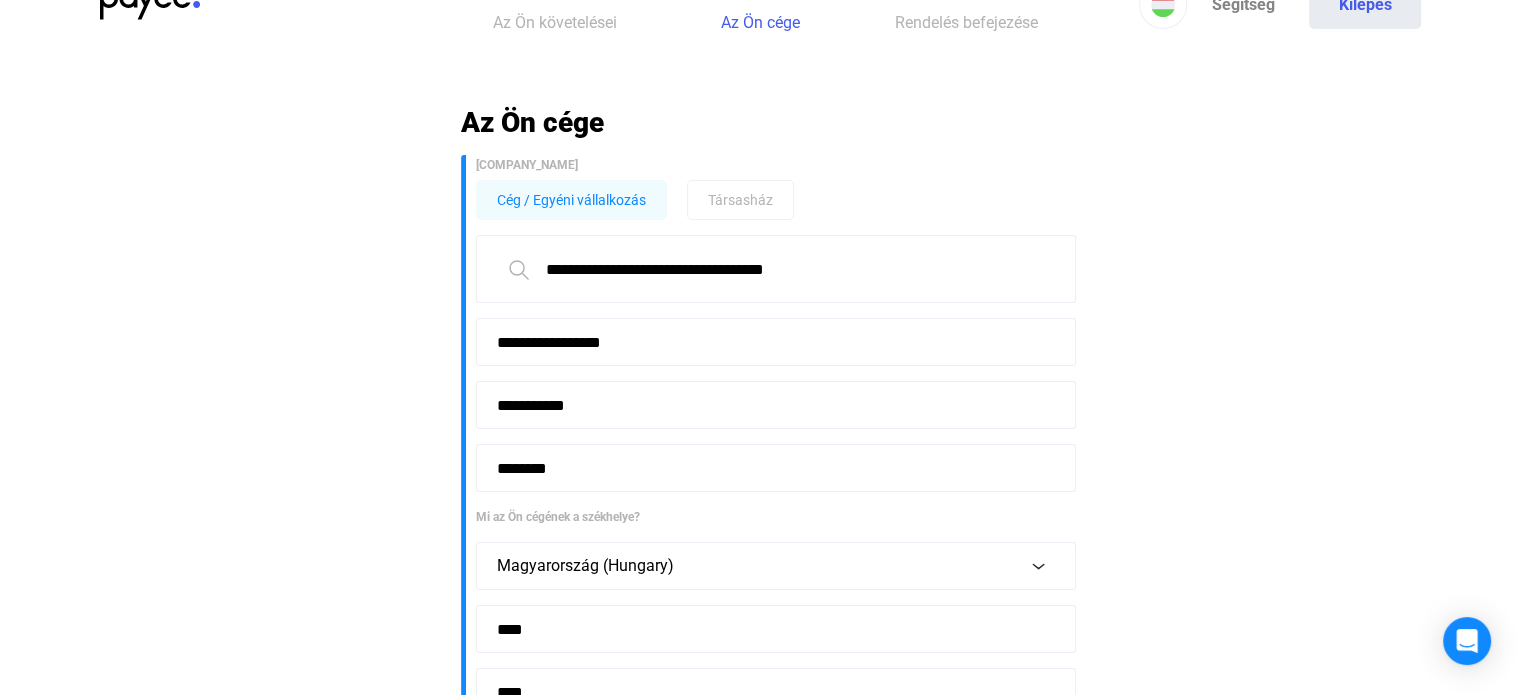 scroll, scrollTop: 0, scrollLeft: 0, axis: both 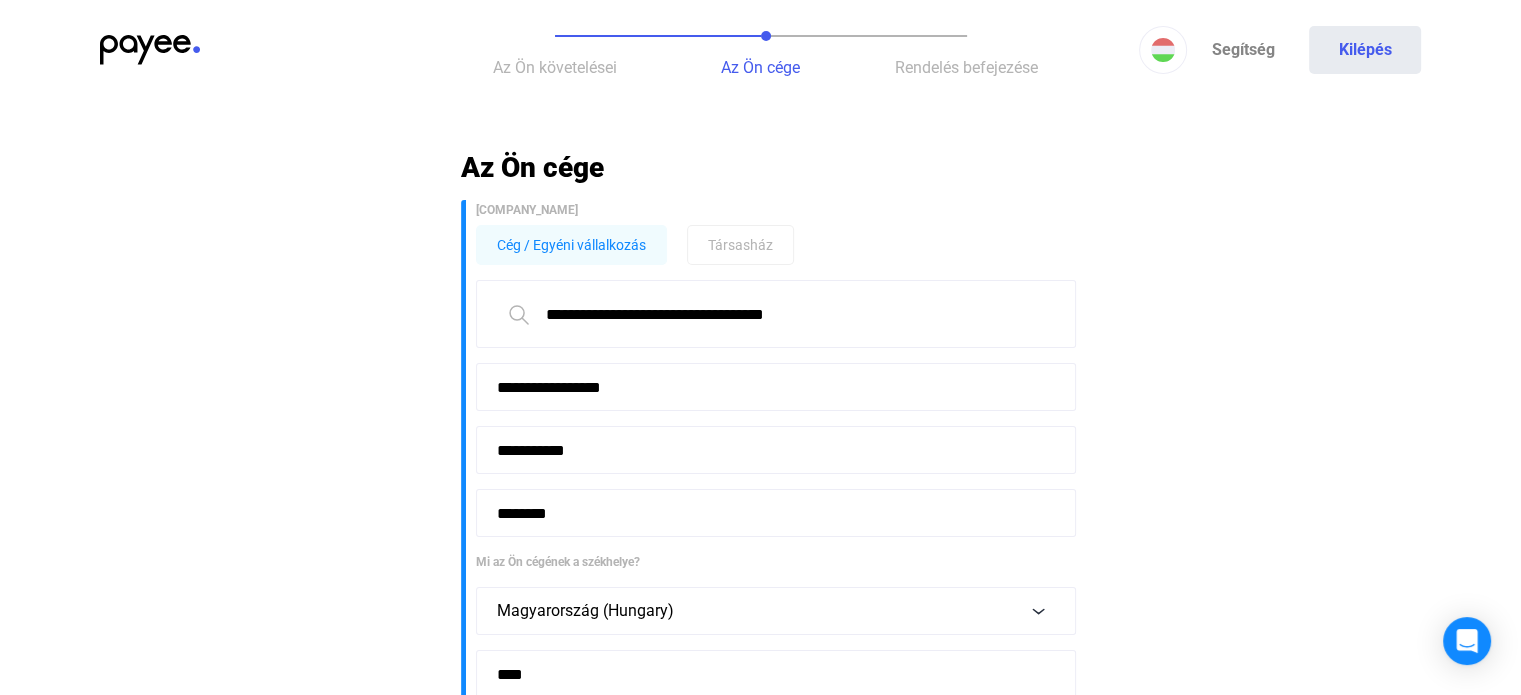 drag, startPoint x: 648, startPoint y: 314, endPoint x: 678, endPoint y: 319, distance: 30.413813 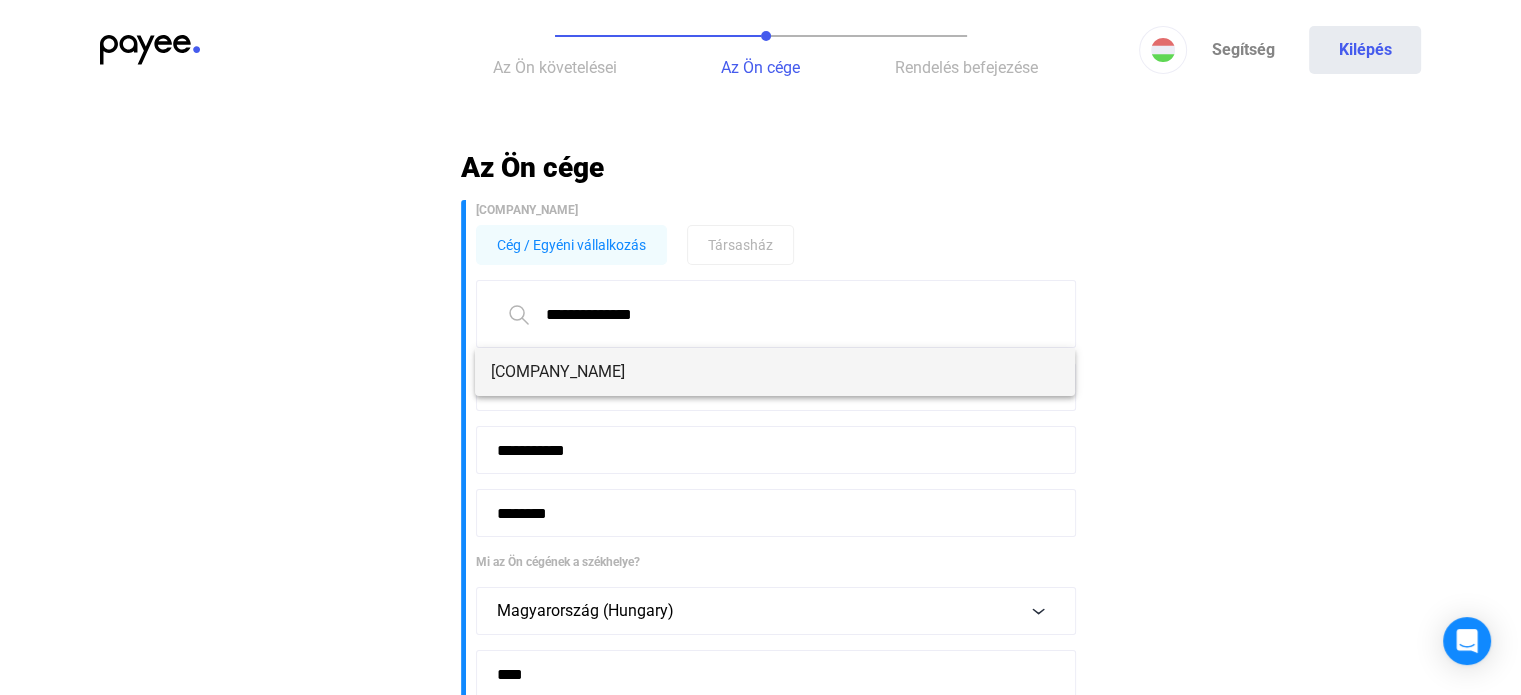 click on "[COMPANY_NAME]" at bounding box center (775, 372) 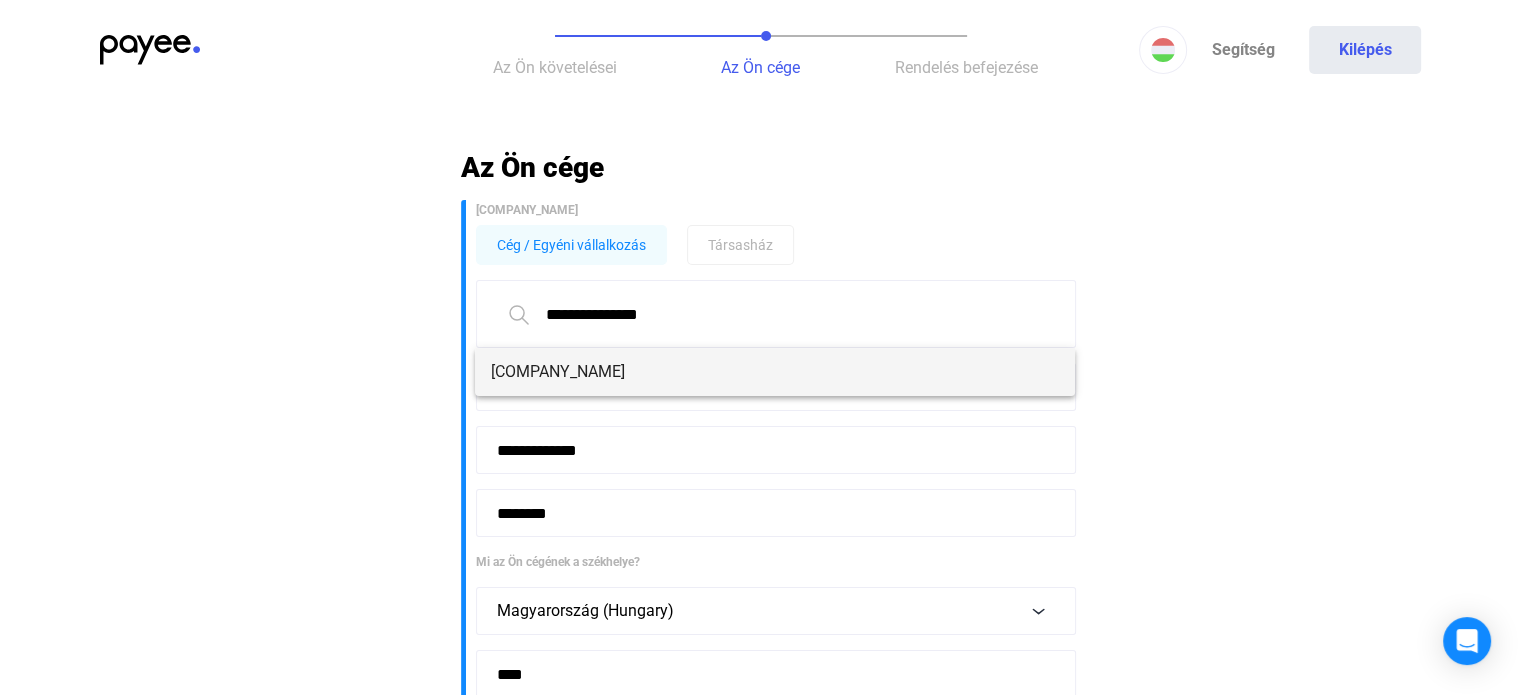 type on "[MASKED_DATA]" 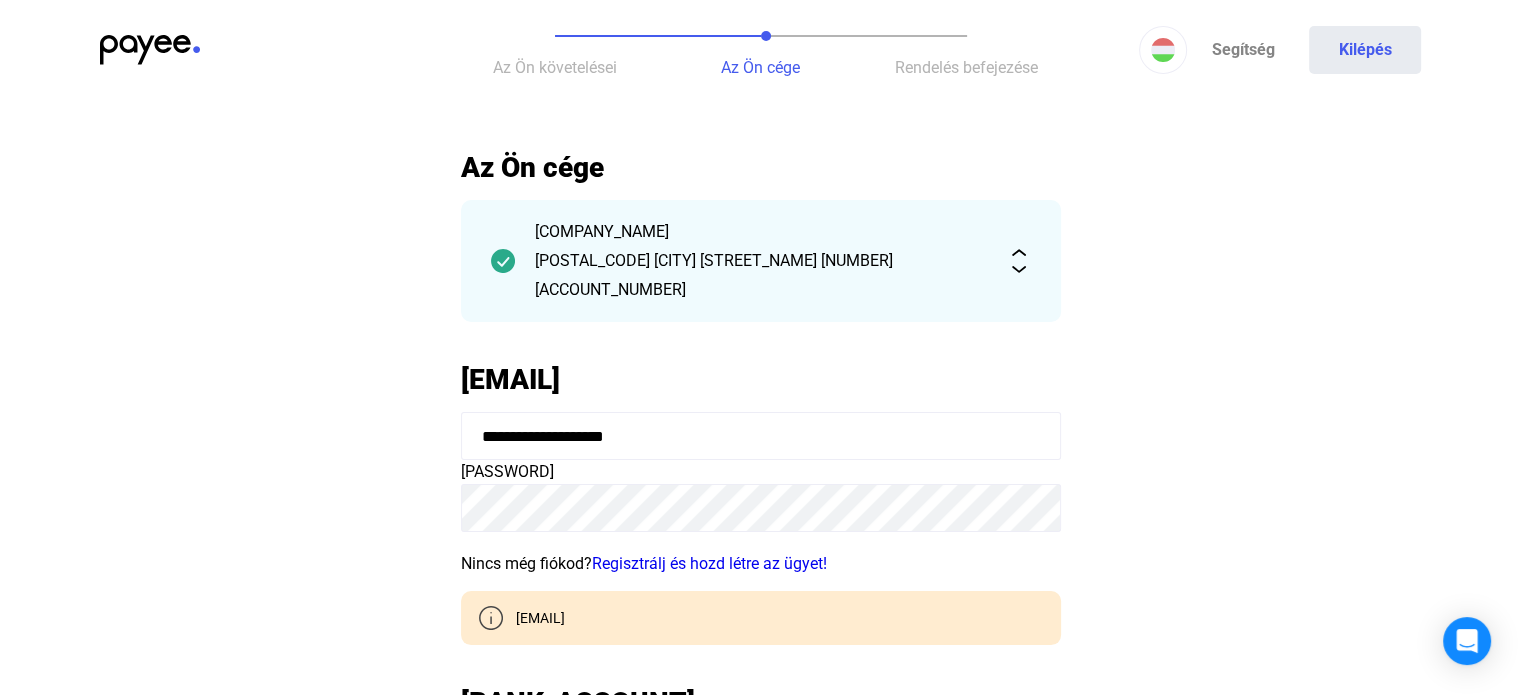 click on "[ACCOUNT_NUMBER]" 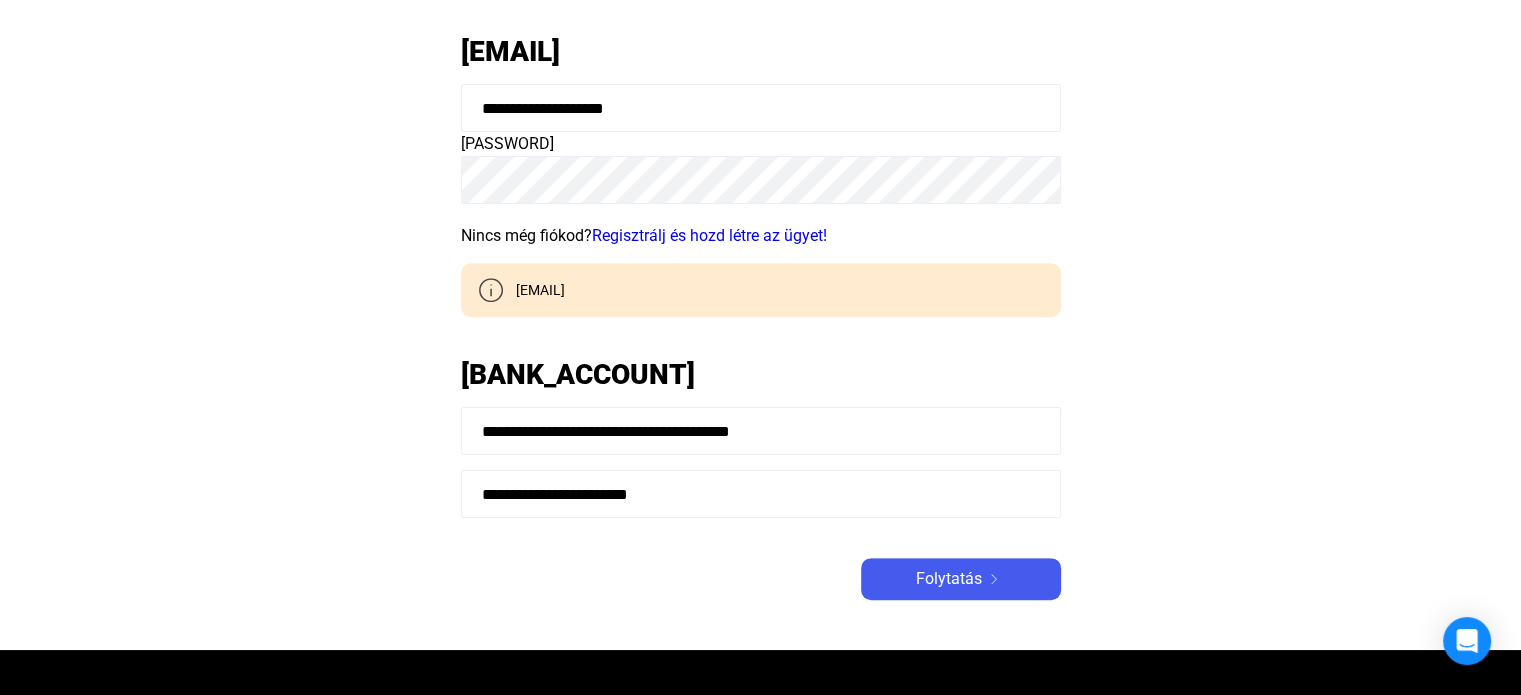 scroll, scrollTop: 900, scrollLeft: 0, axis: vertical 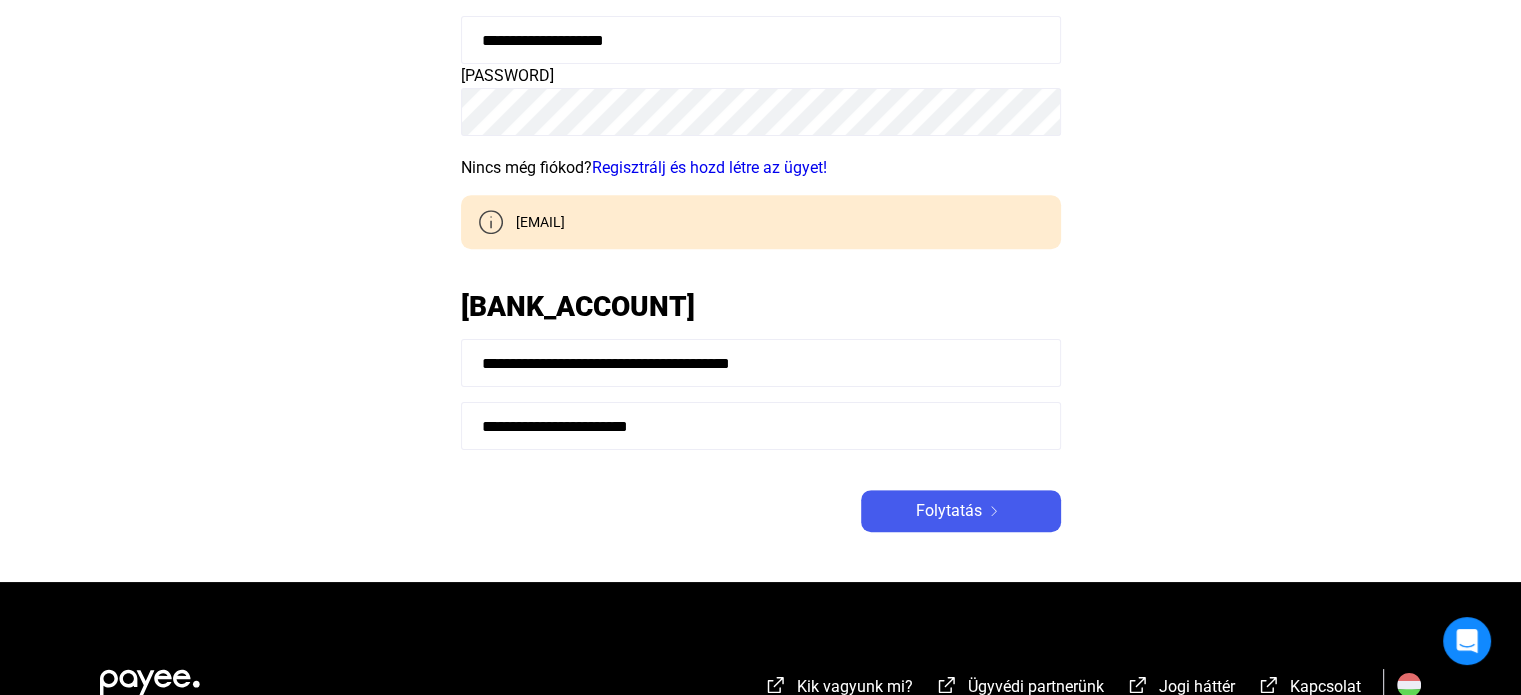 click on "[MASKED_DATA]" 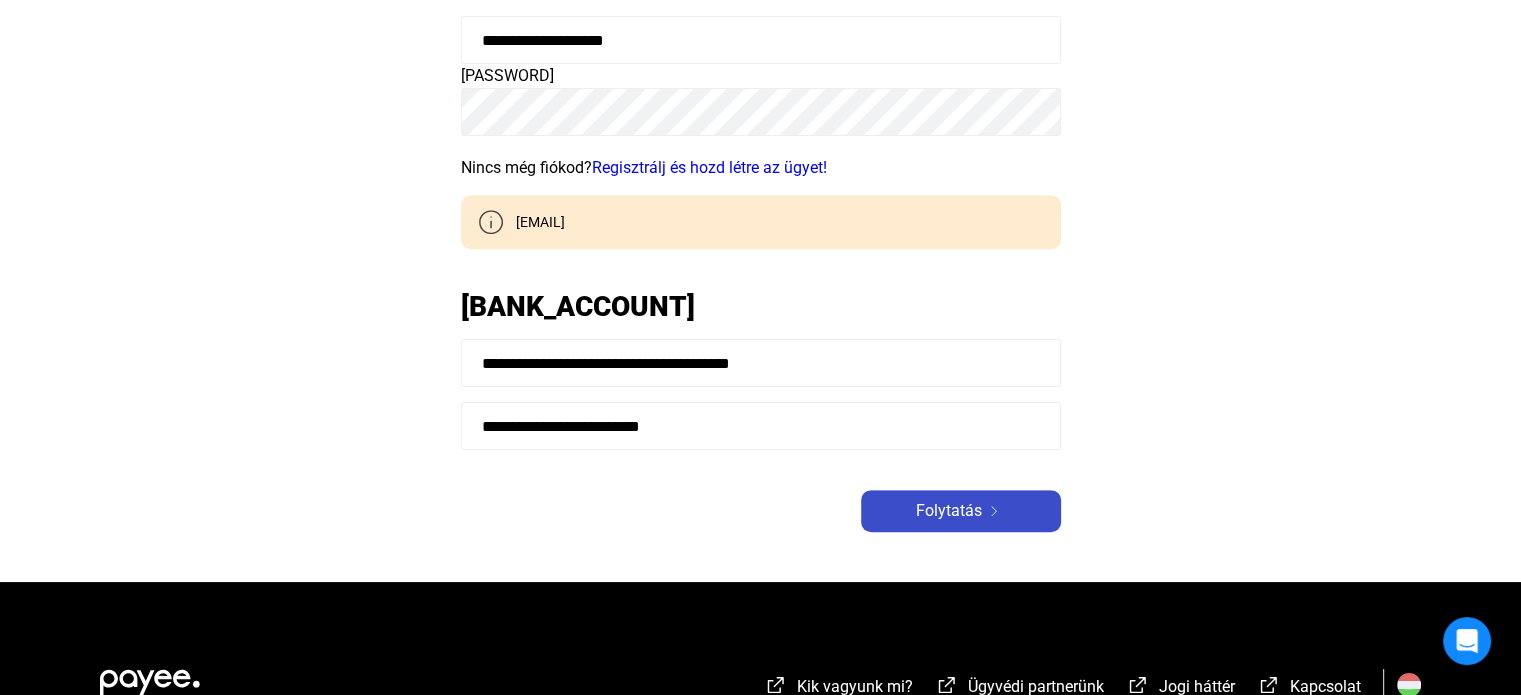 click on "Folytatás" 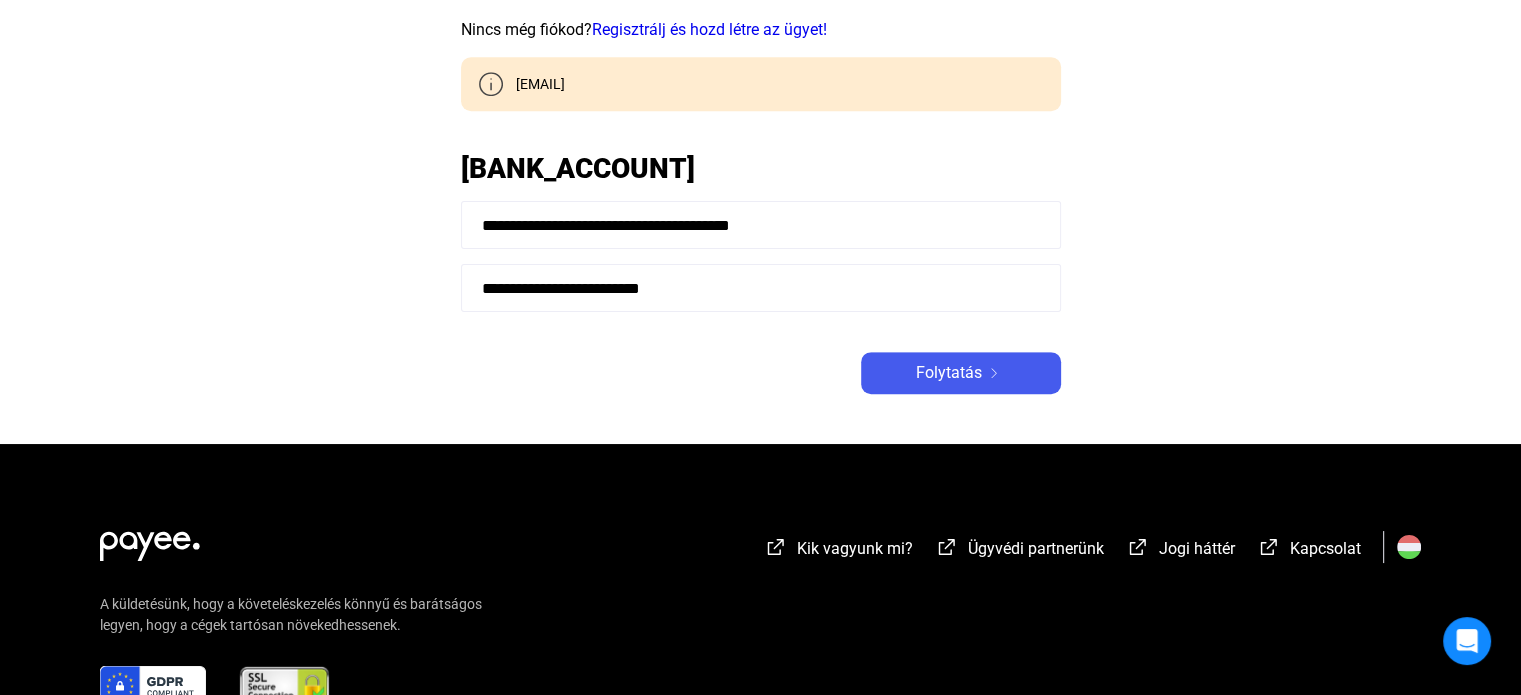 scroll, scrollTop: 1100, scrollLeft: 0, axis: vertical 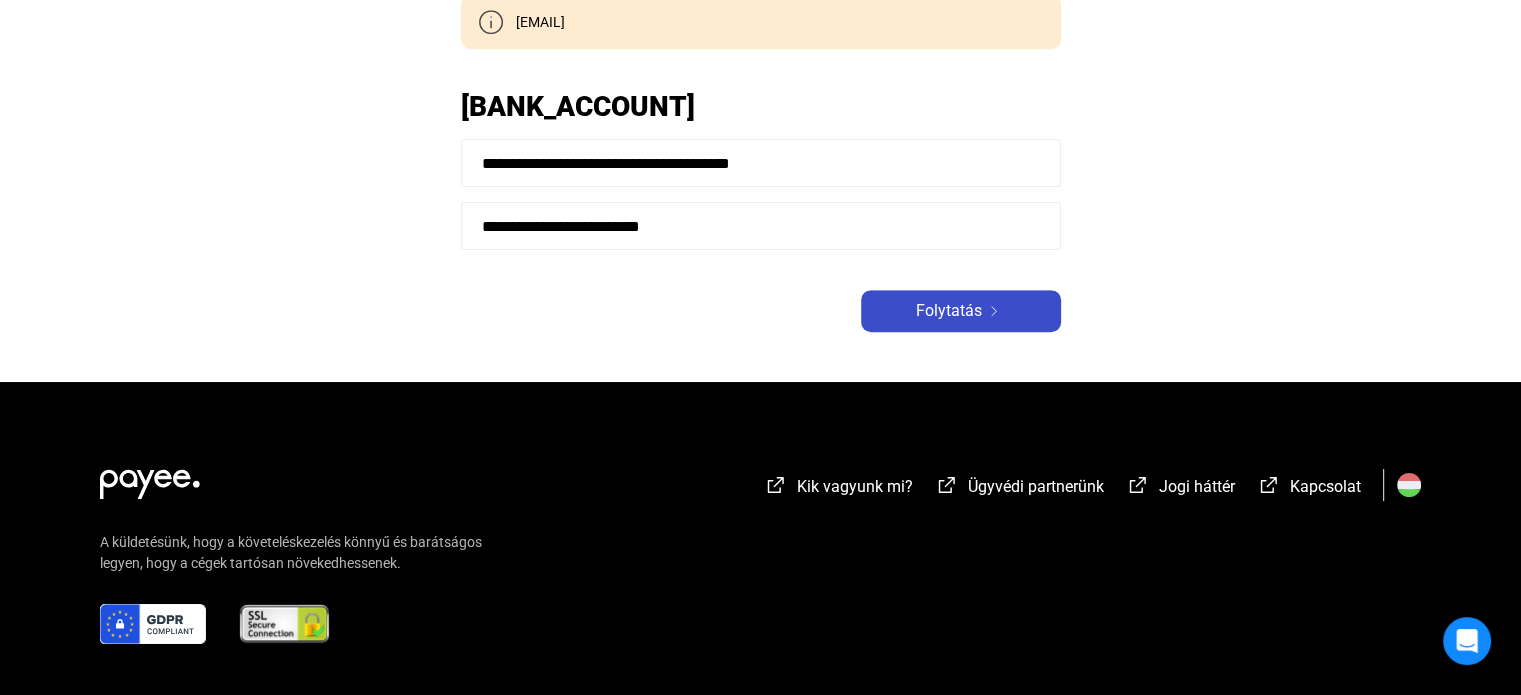 click on "Folytatás" 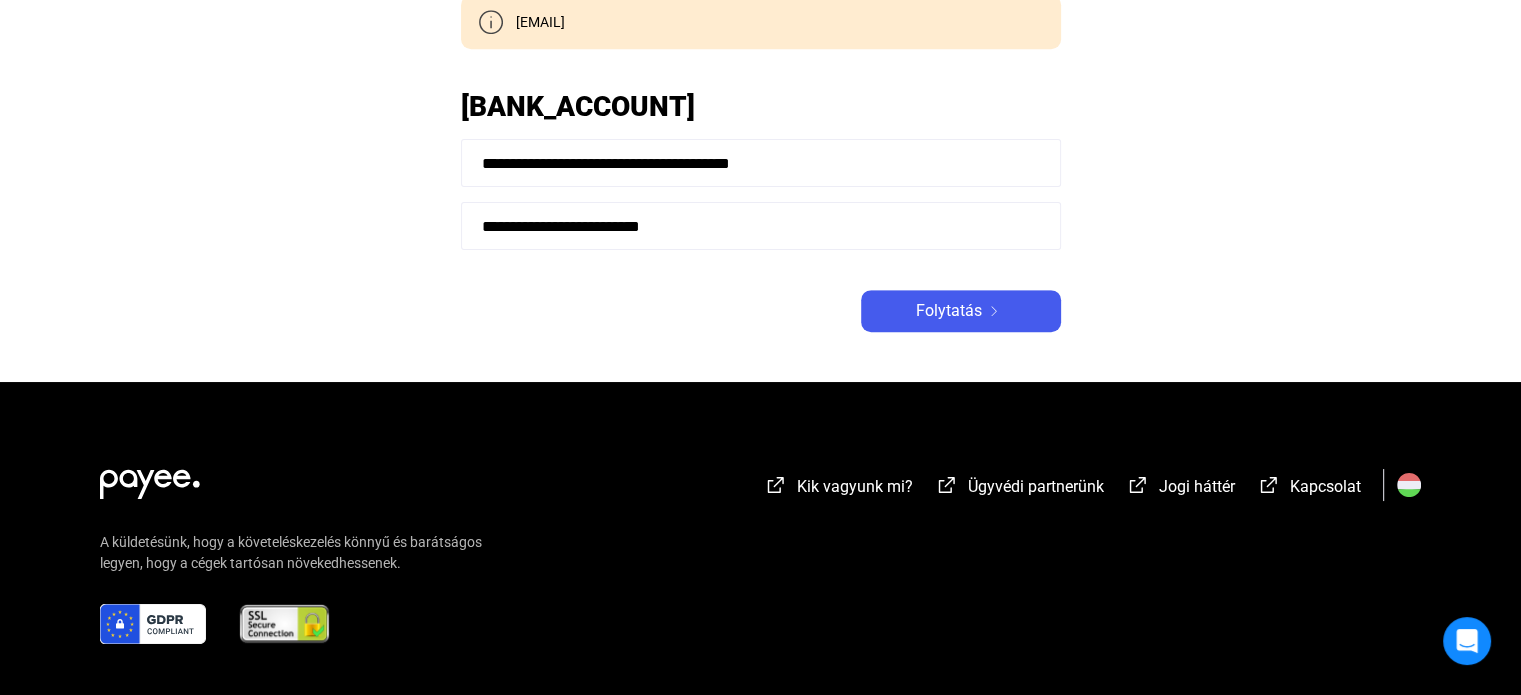 click on "[MASKED_DATA]" 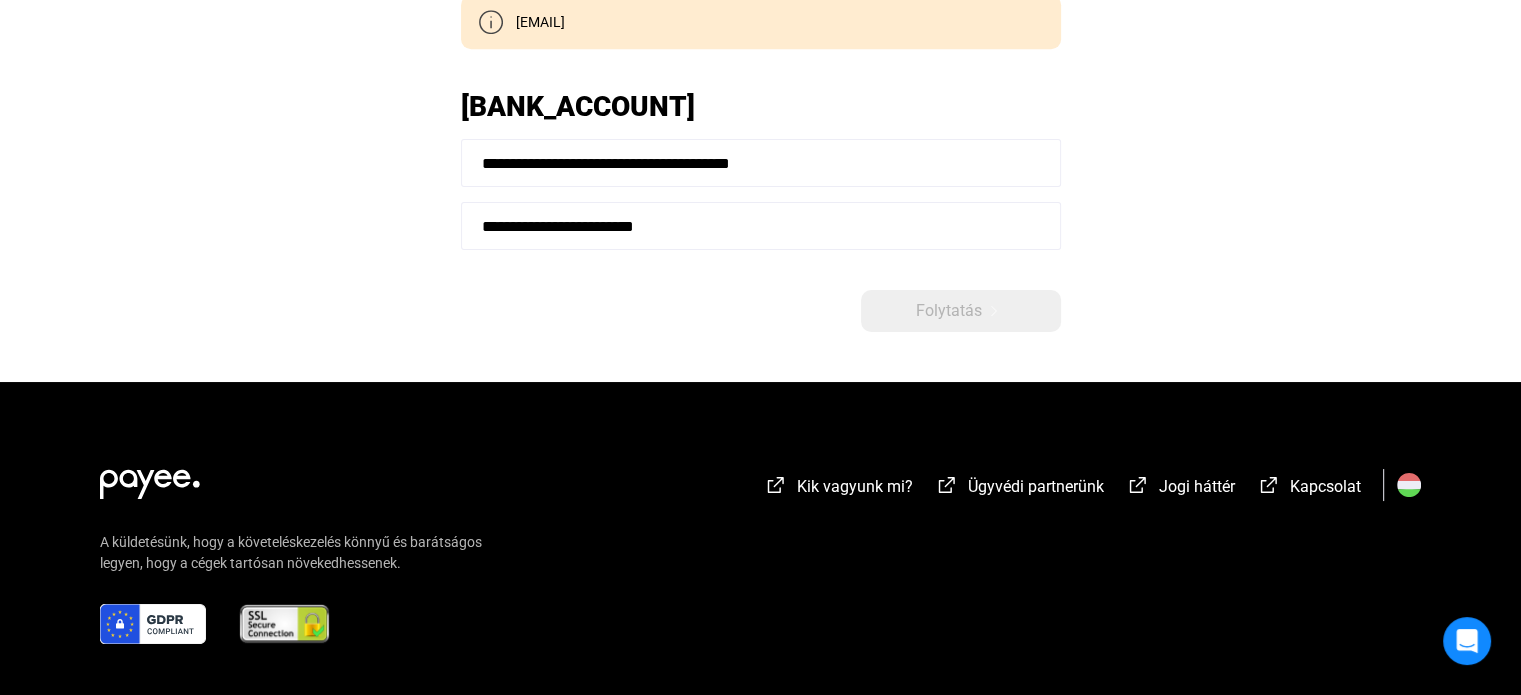 click on "**********" 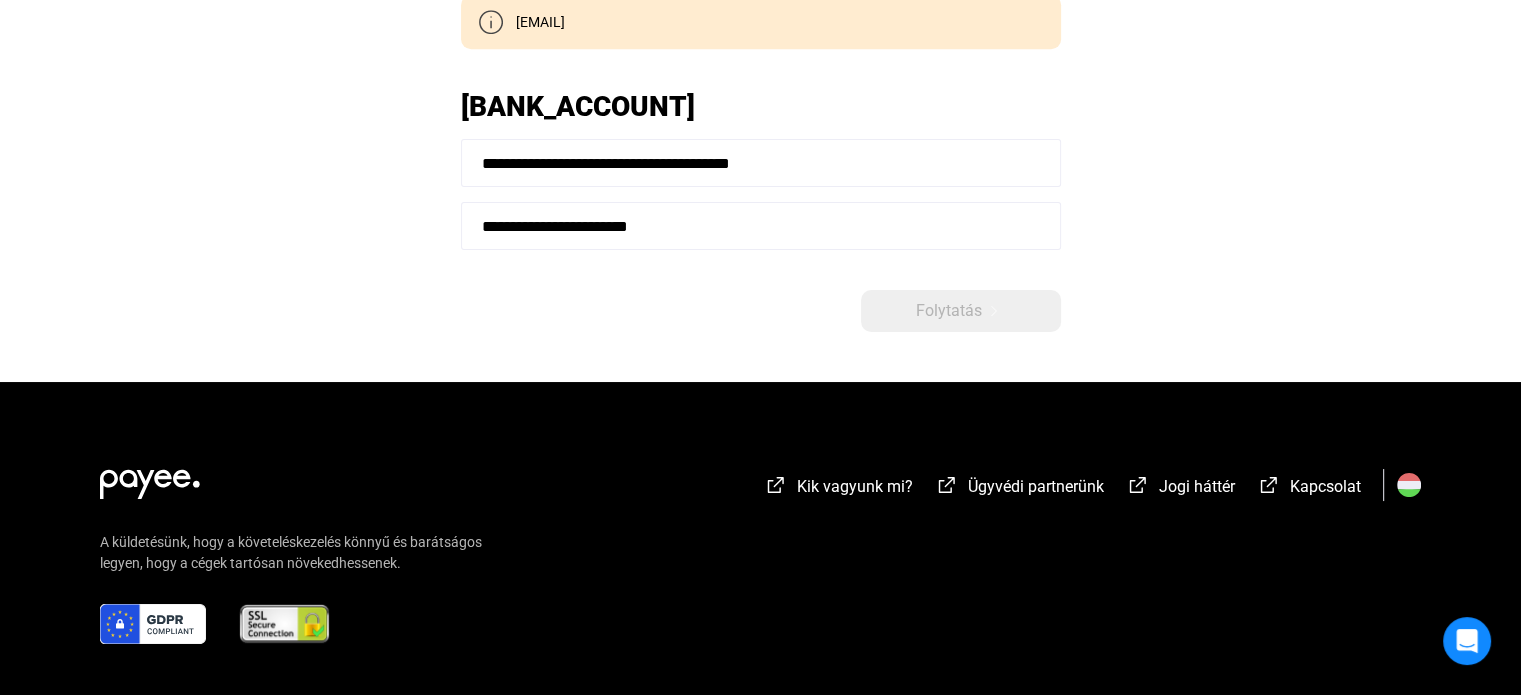 type on "**********" 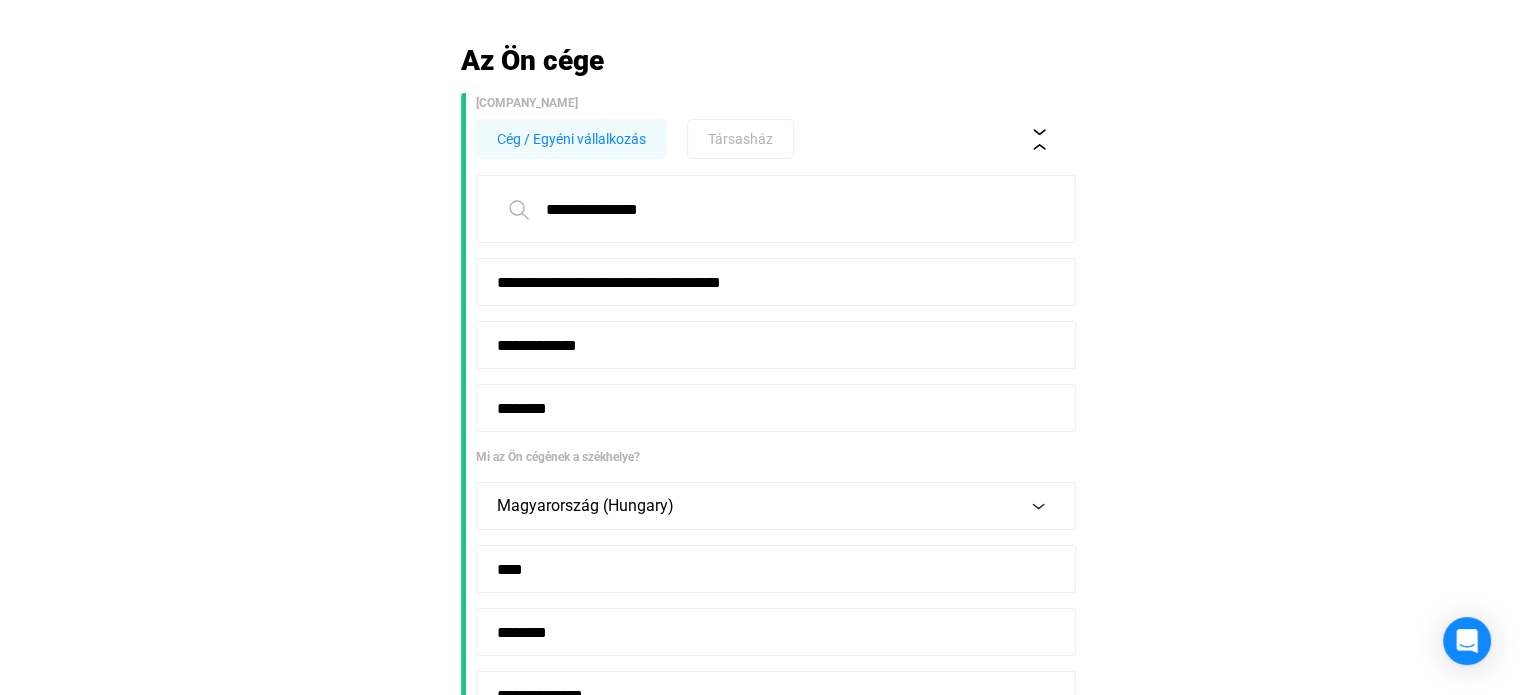 scroll, scrollTop: 0, scrollLeft: 0, axis: both 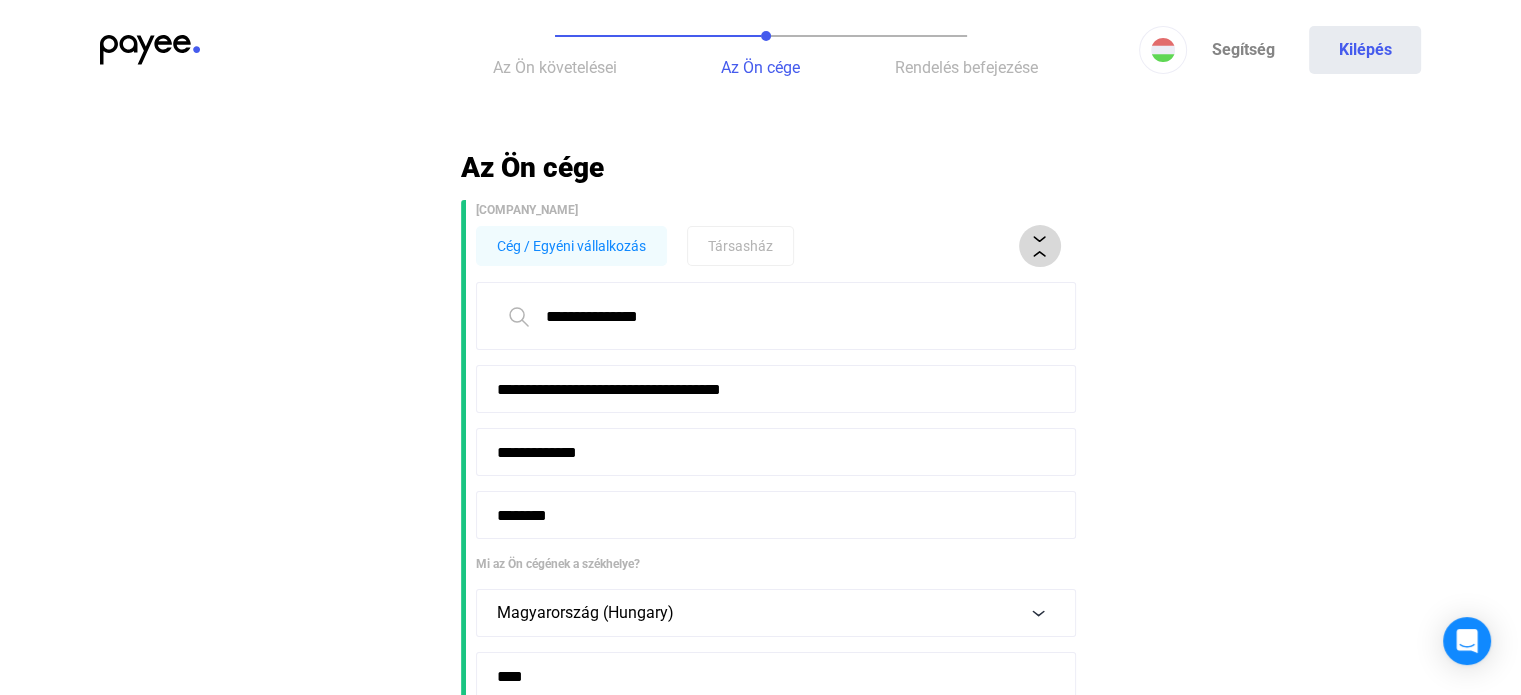 click 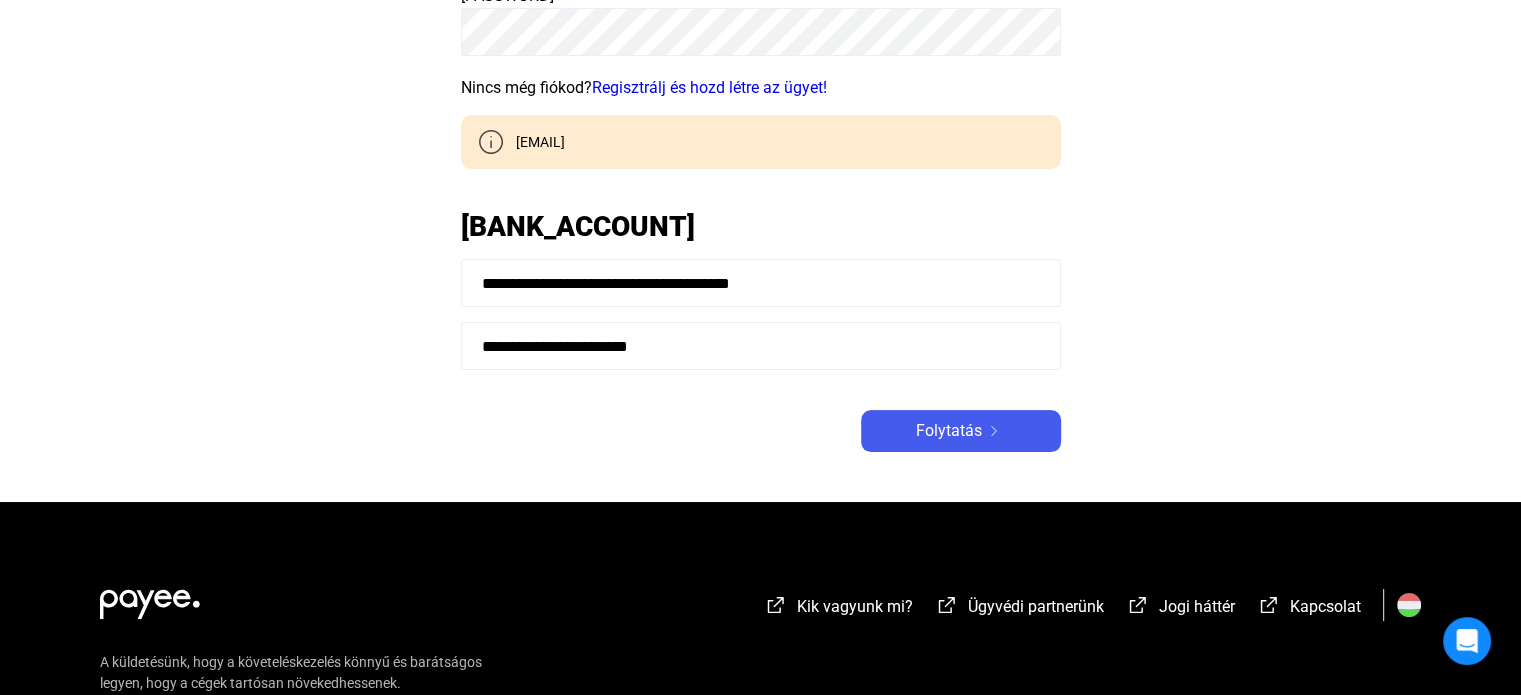 scroll, scrollTop: 500, scrollLeft: 0, axis: vertical 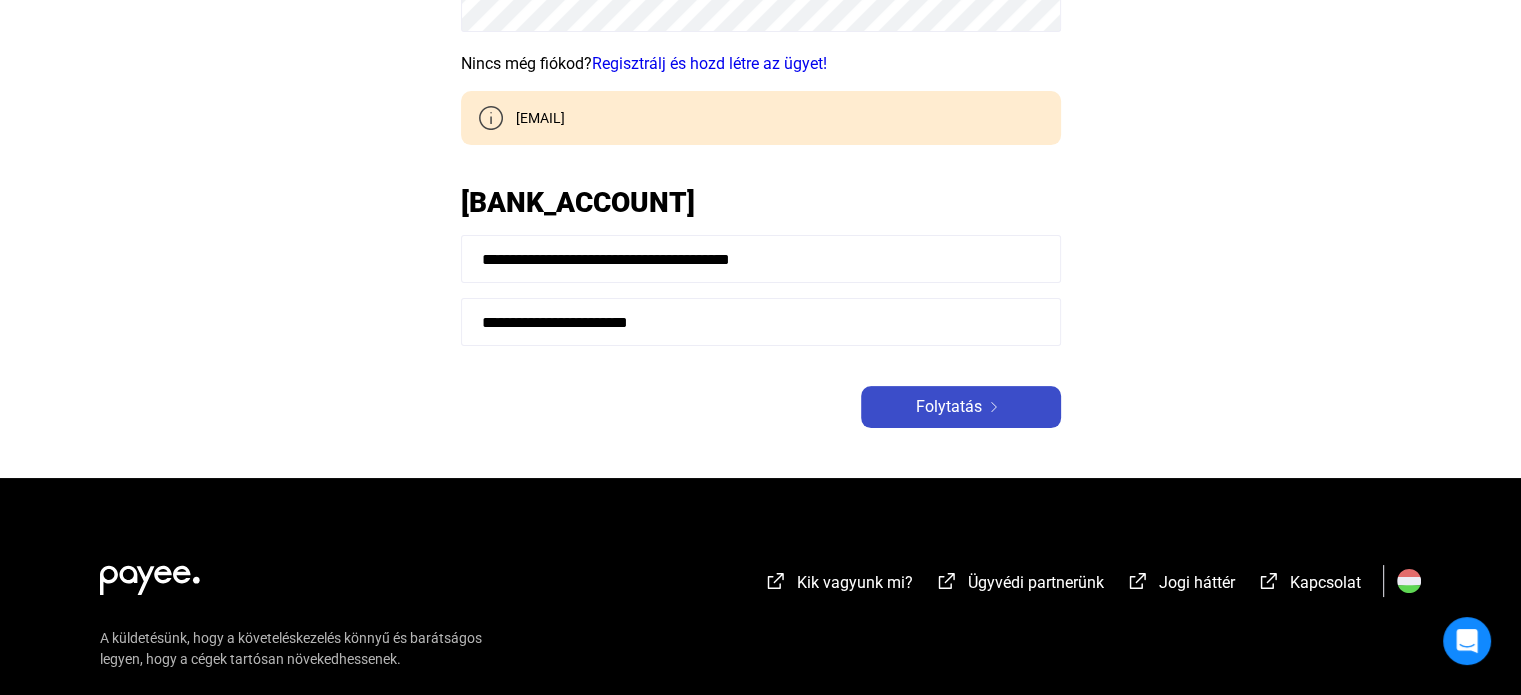 click on "Folytatás" 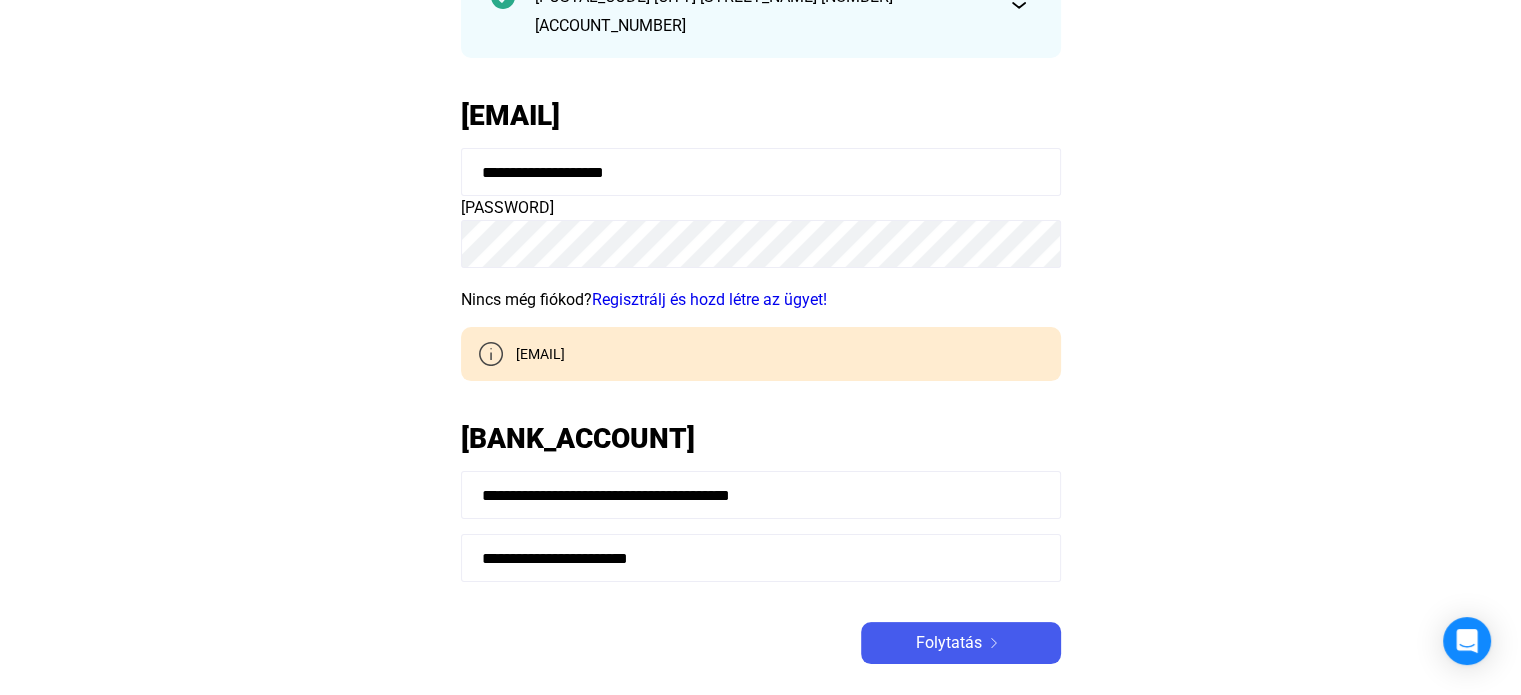 scroll, scrollTop: 200, scrollLeft: 0, axis: vertical 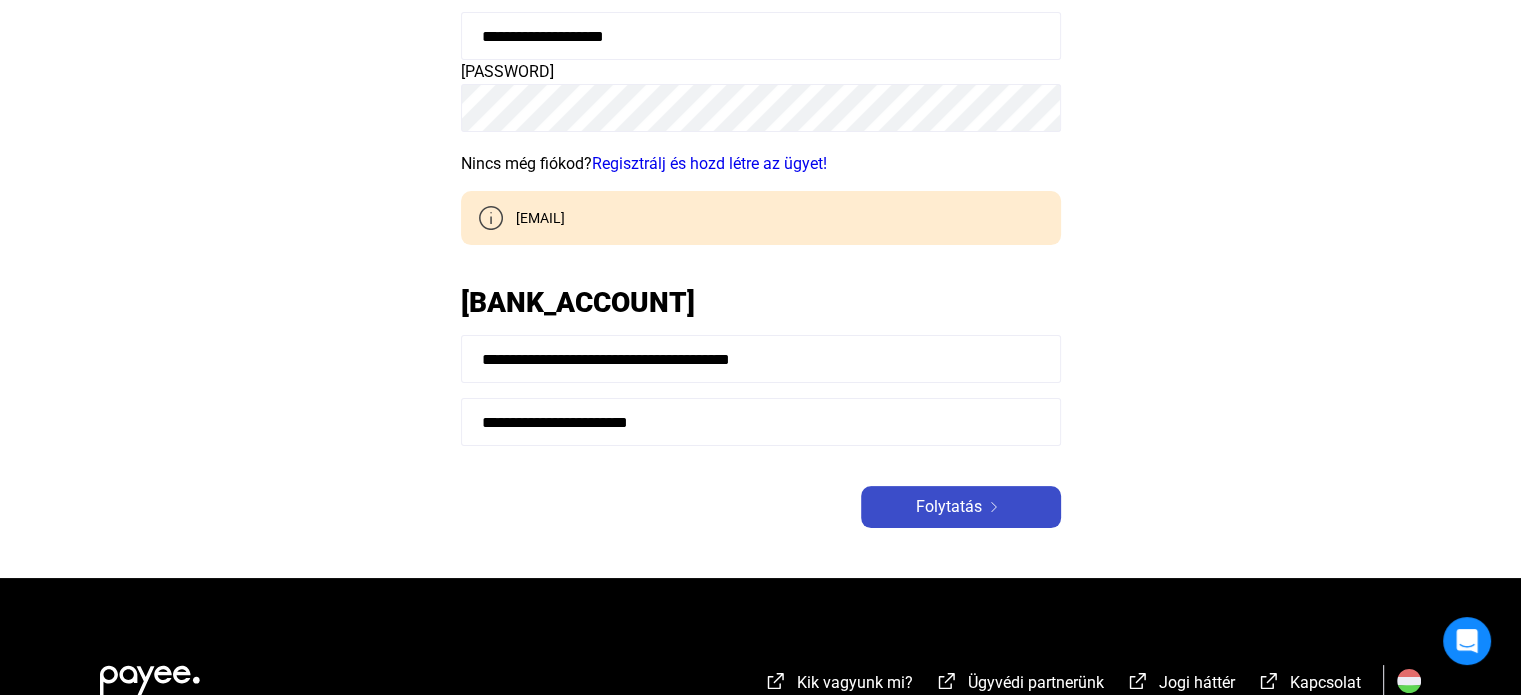 click on "Folytatás" 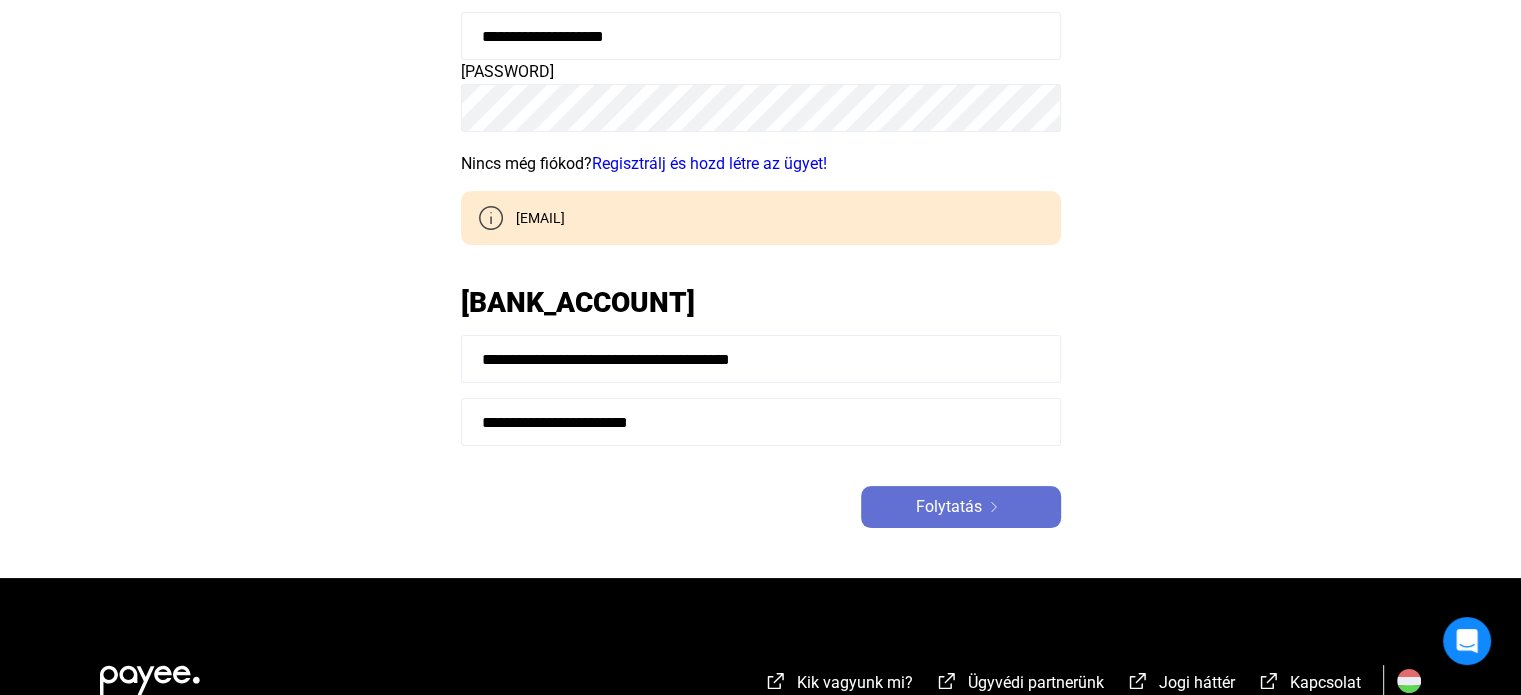 click 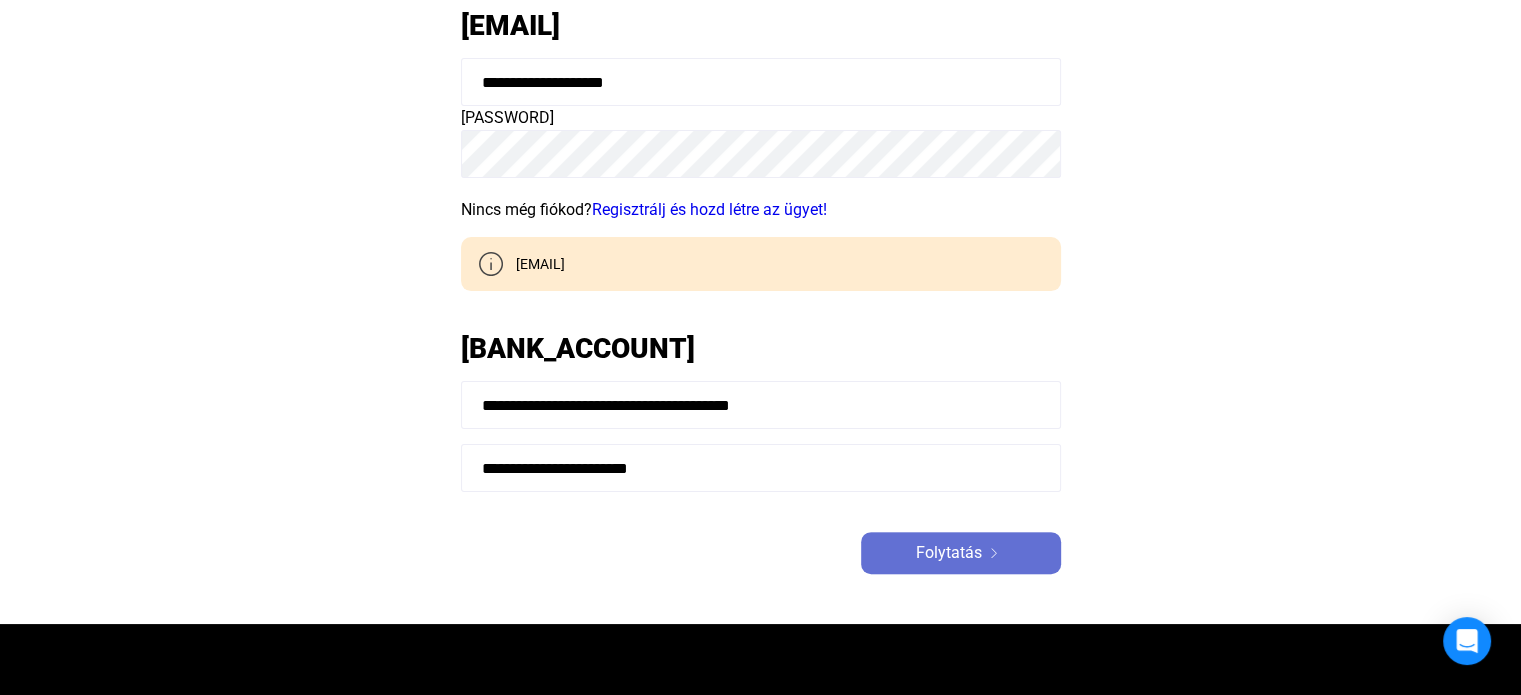 click 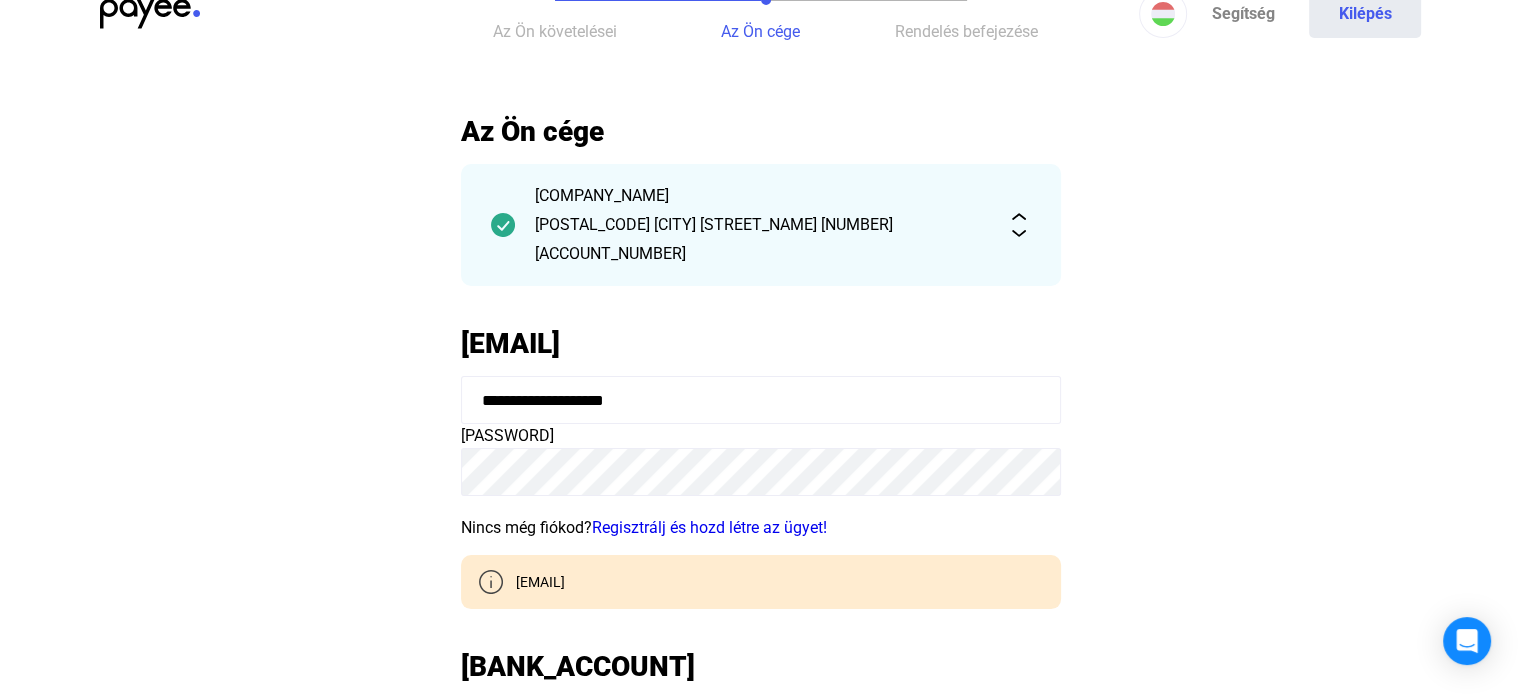 scroll, scrollTop: 0, scrollLeft: 0, axis: both 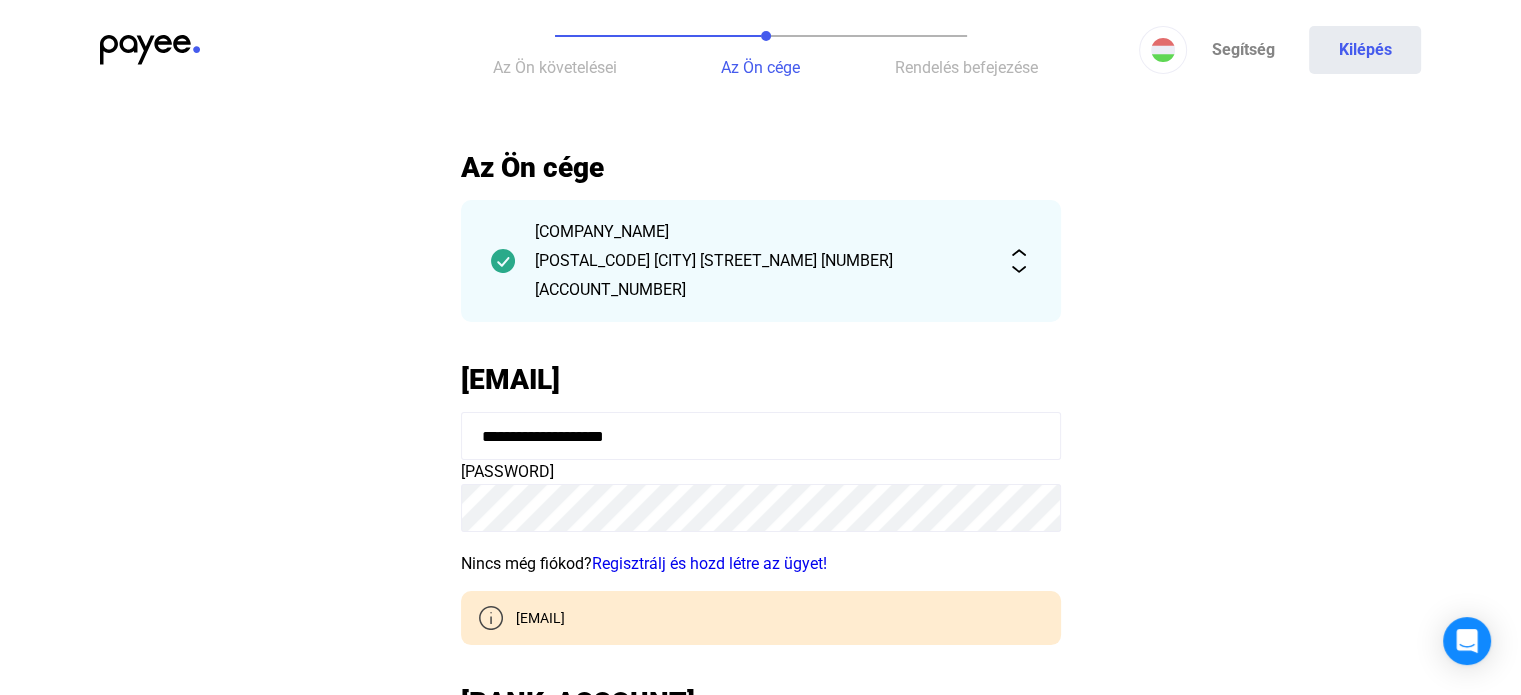 click on "Az Ön követelései" 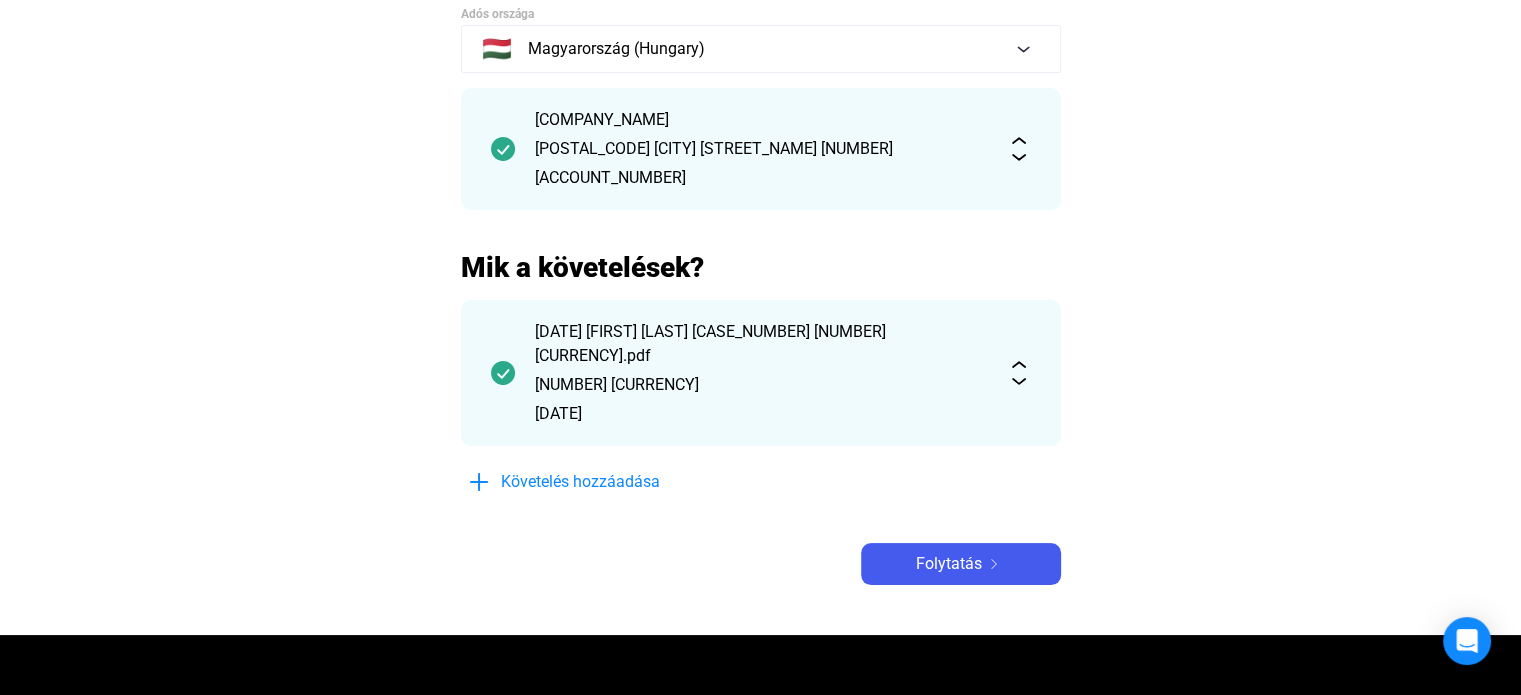 scroll, scrollTop: 200, scrollLeft: 0, axis: vertical 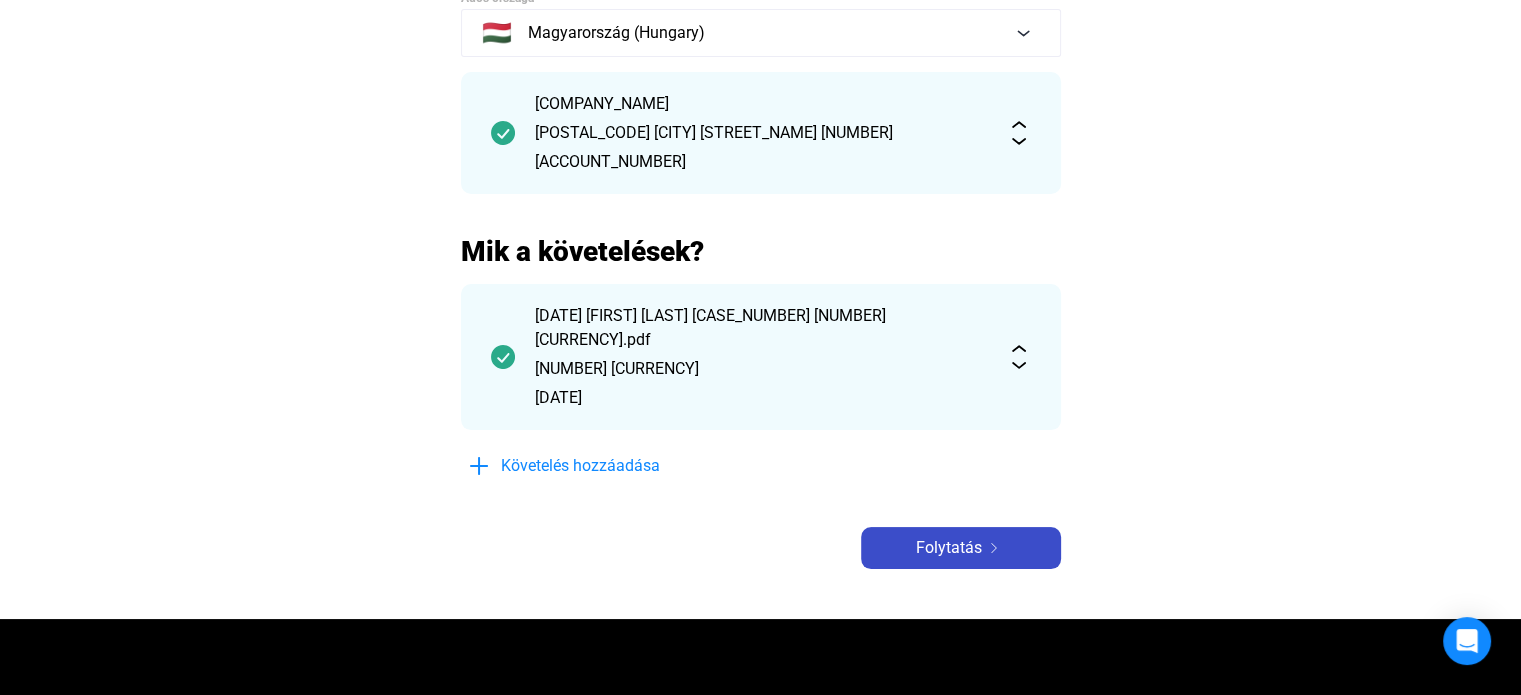 click 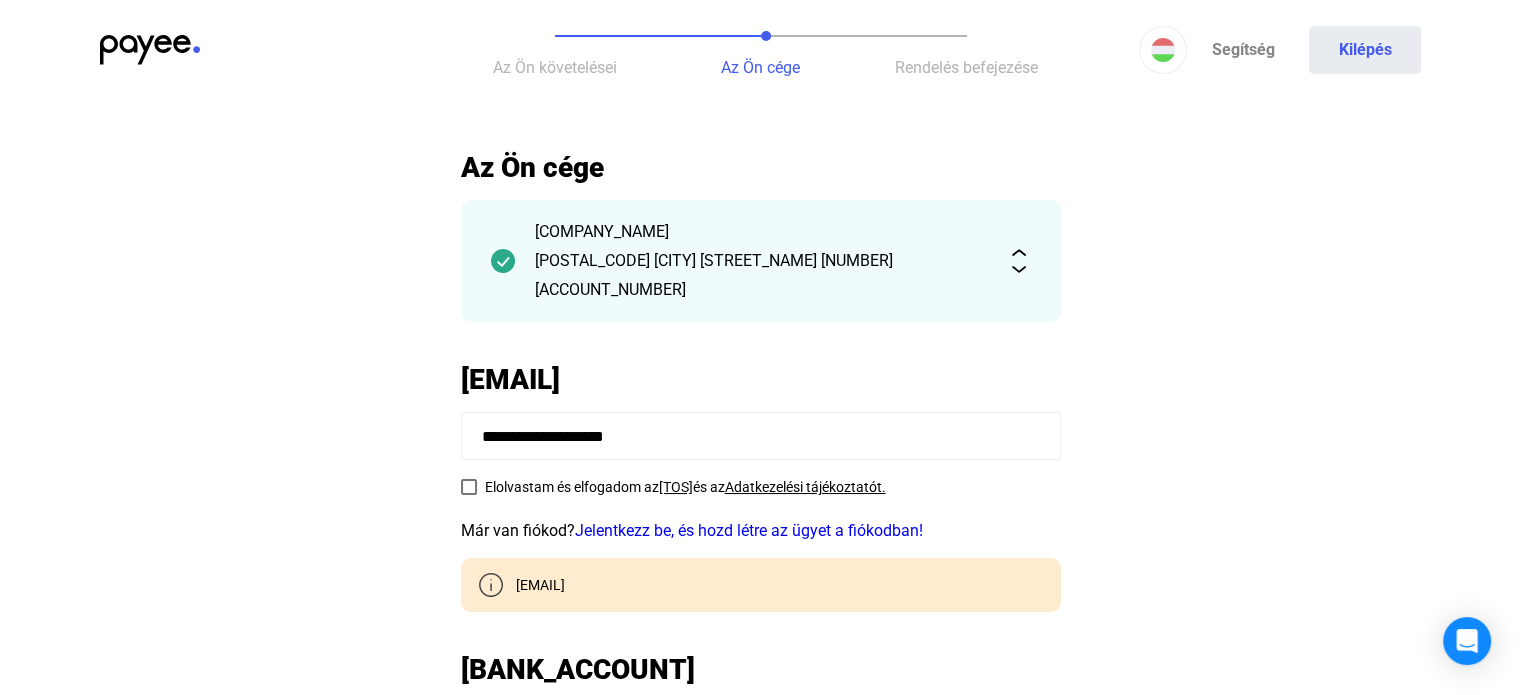 click on "[TOS]" at bounding box center (673, 487) 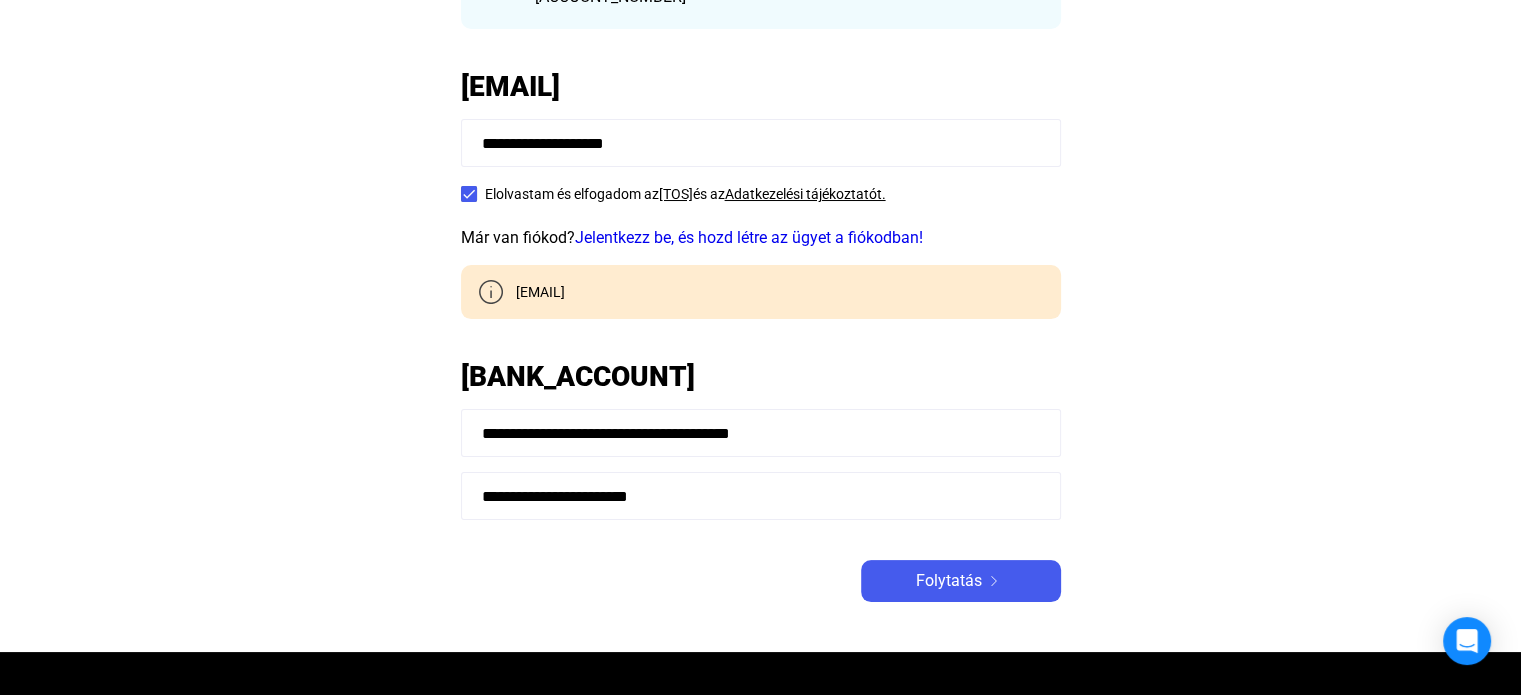 scroll, scrollTop: 300, scrollLeft: 0, axis: vertical 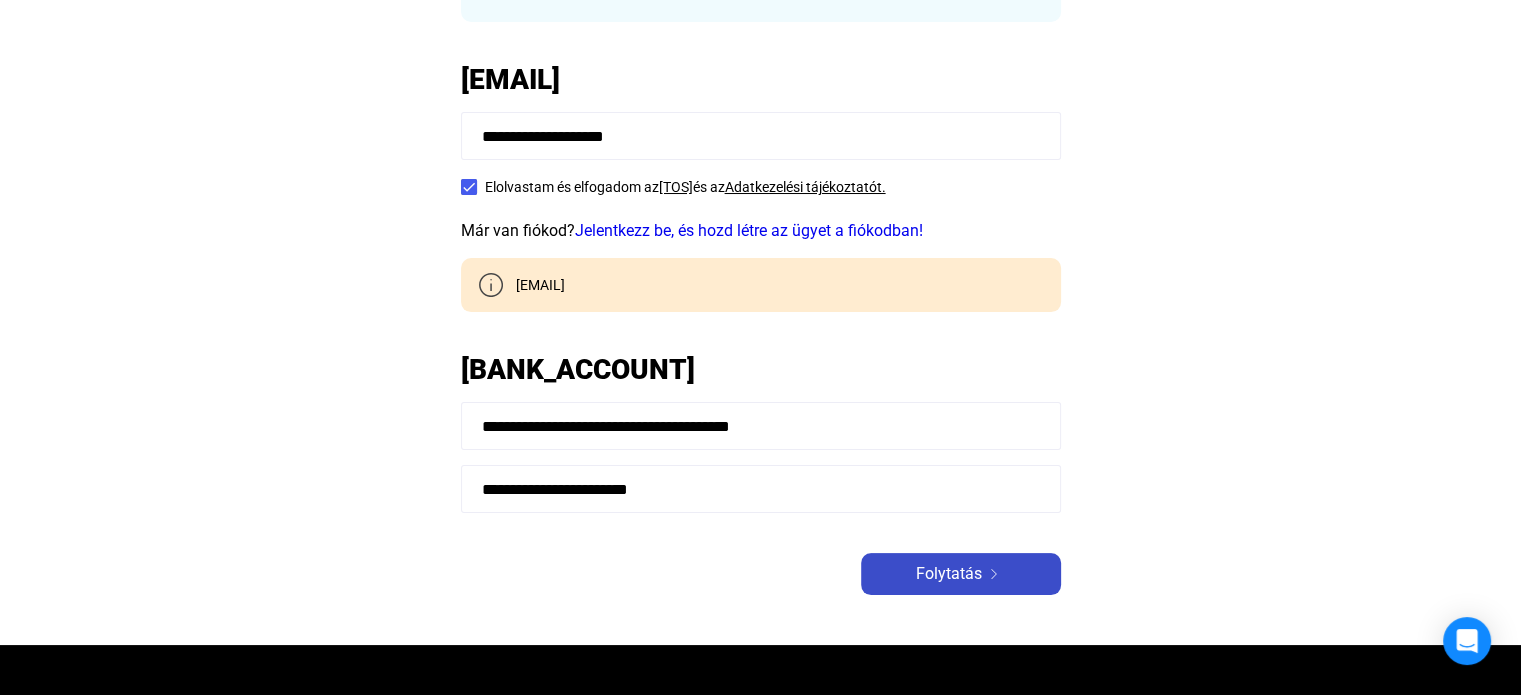 click on "Folytatás" 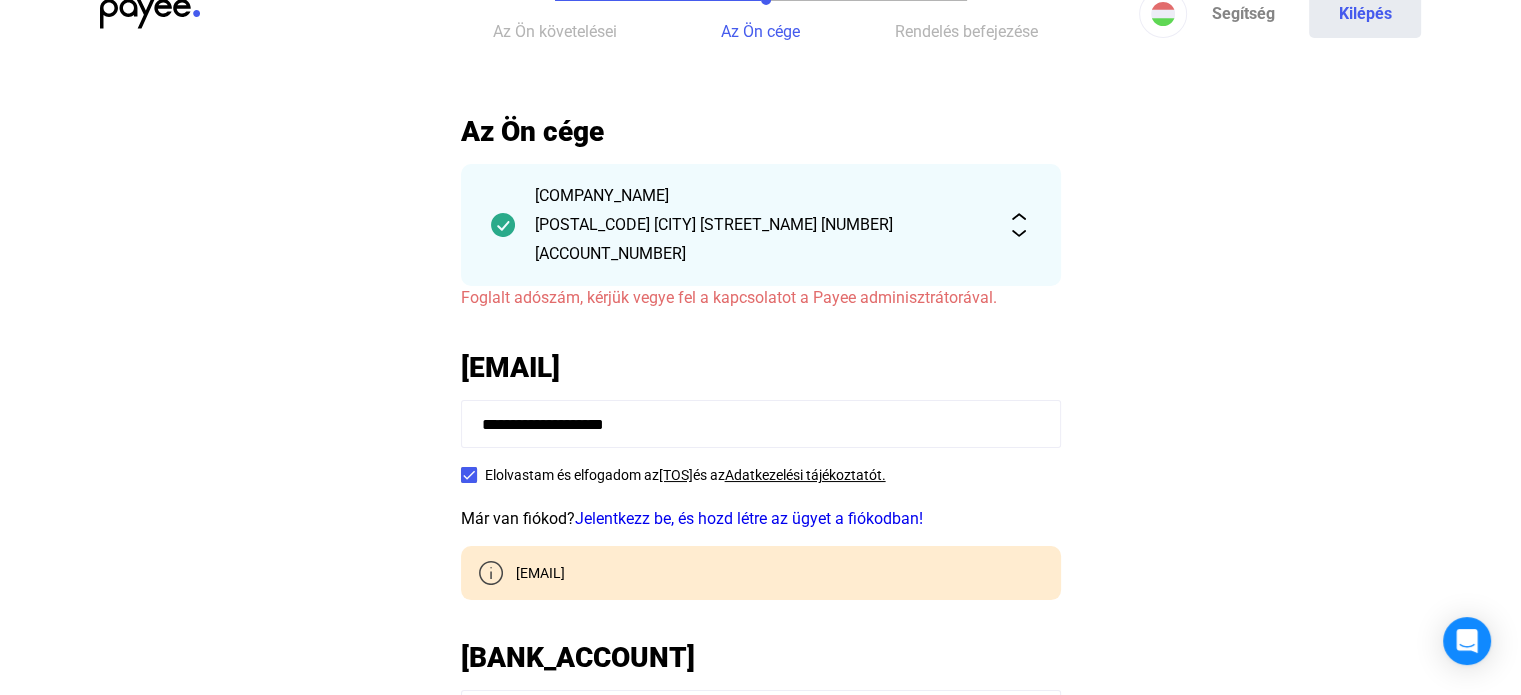 scroll, scrollTop: 0, scrollLeft: 0, axis: both 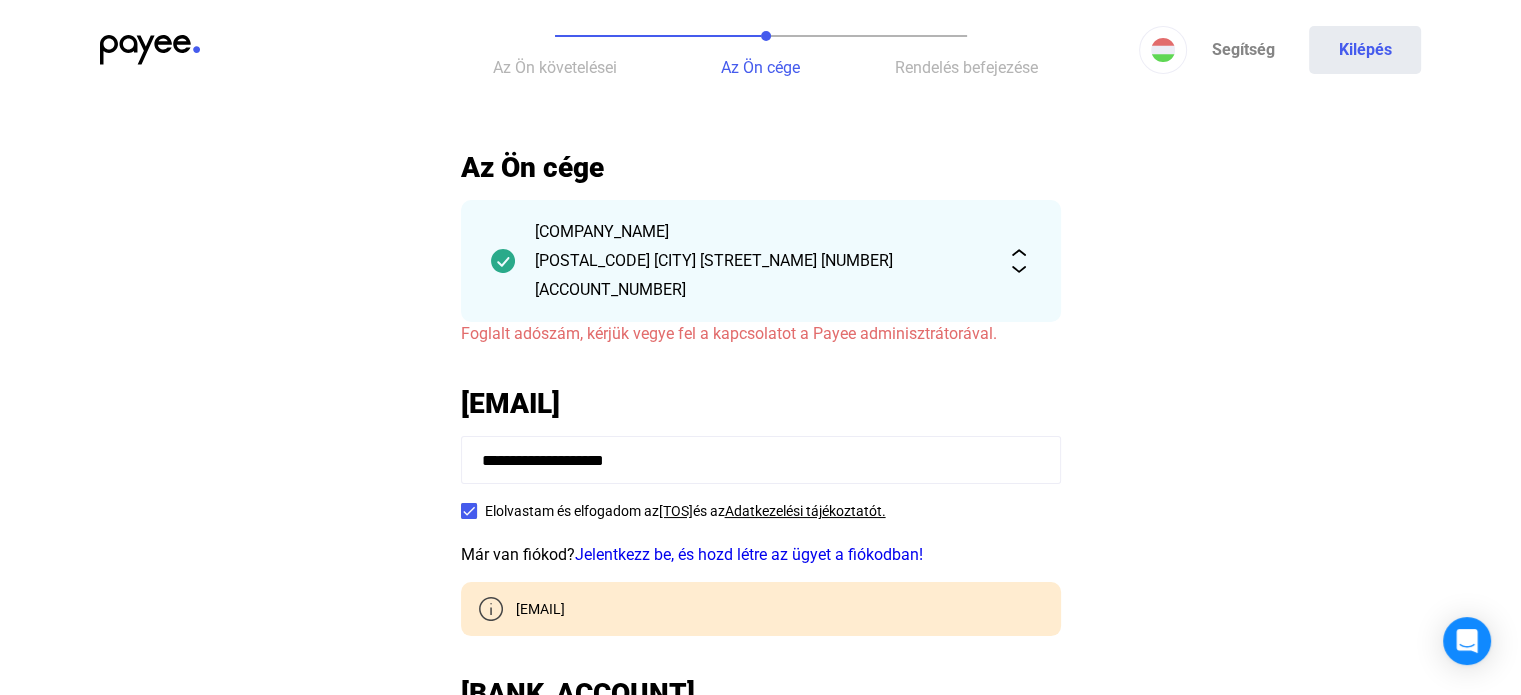 click 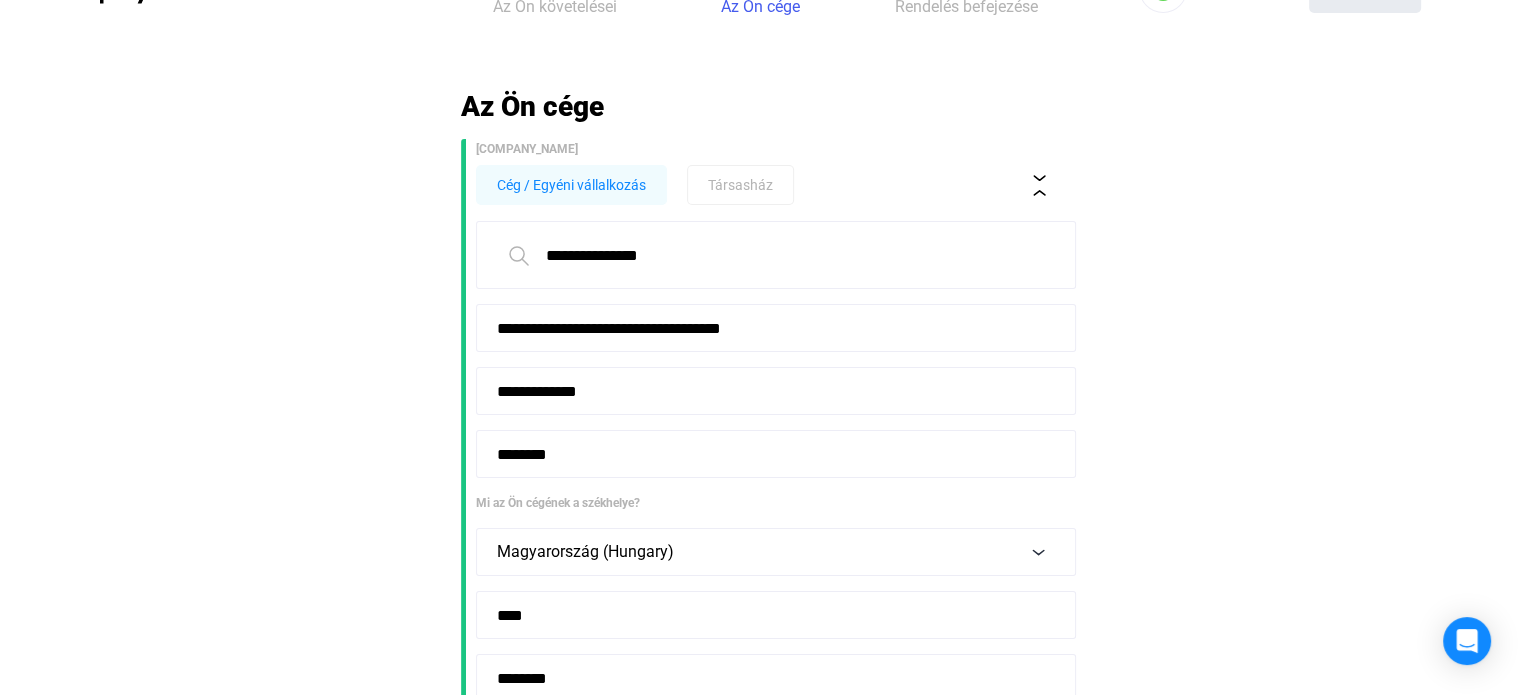 scroll, scrollTop: 0, scrollLeft: 0, axis: both 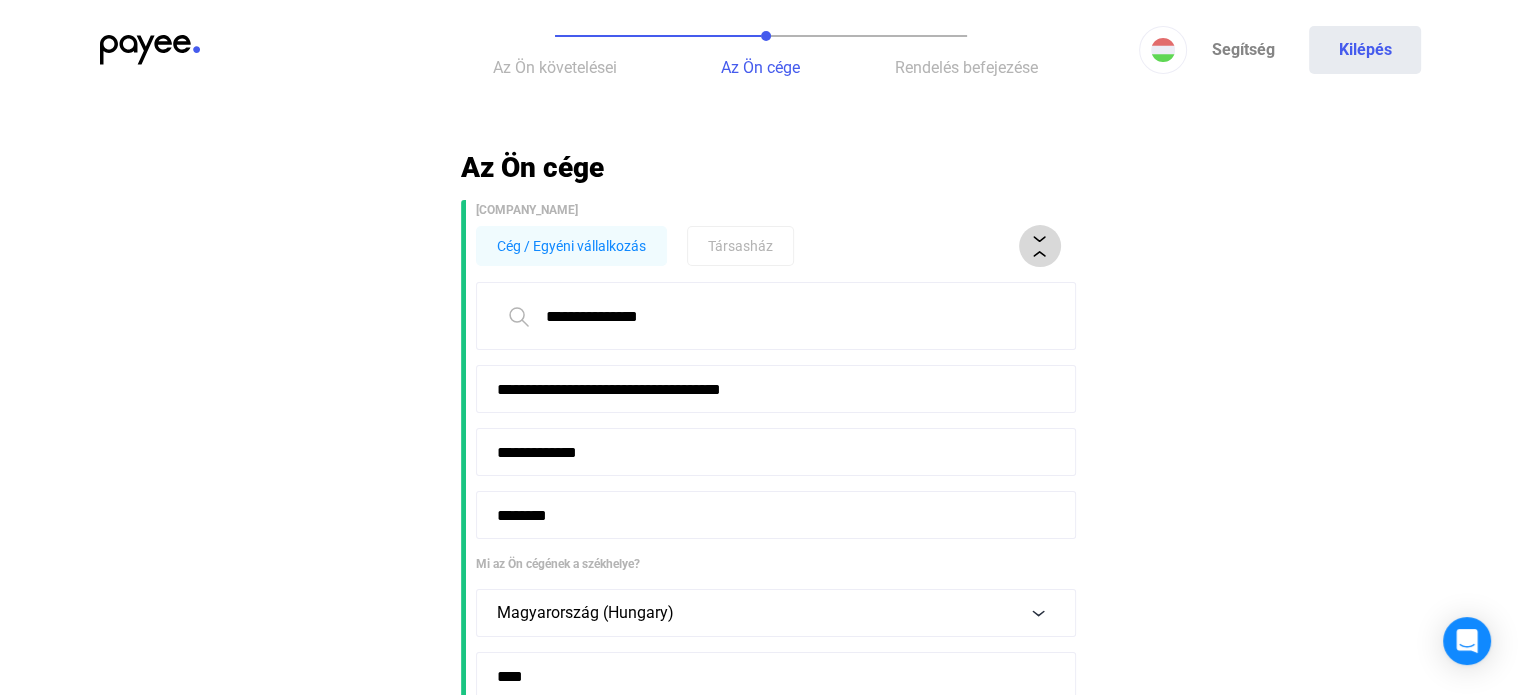 click 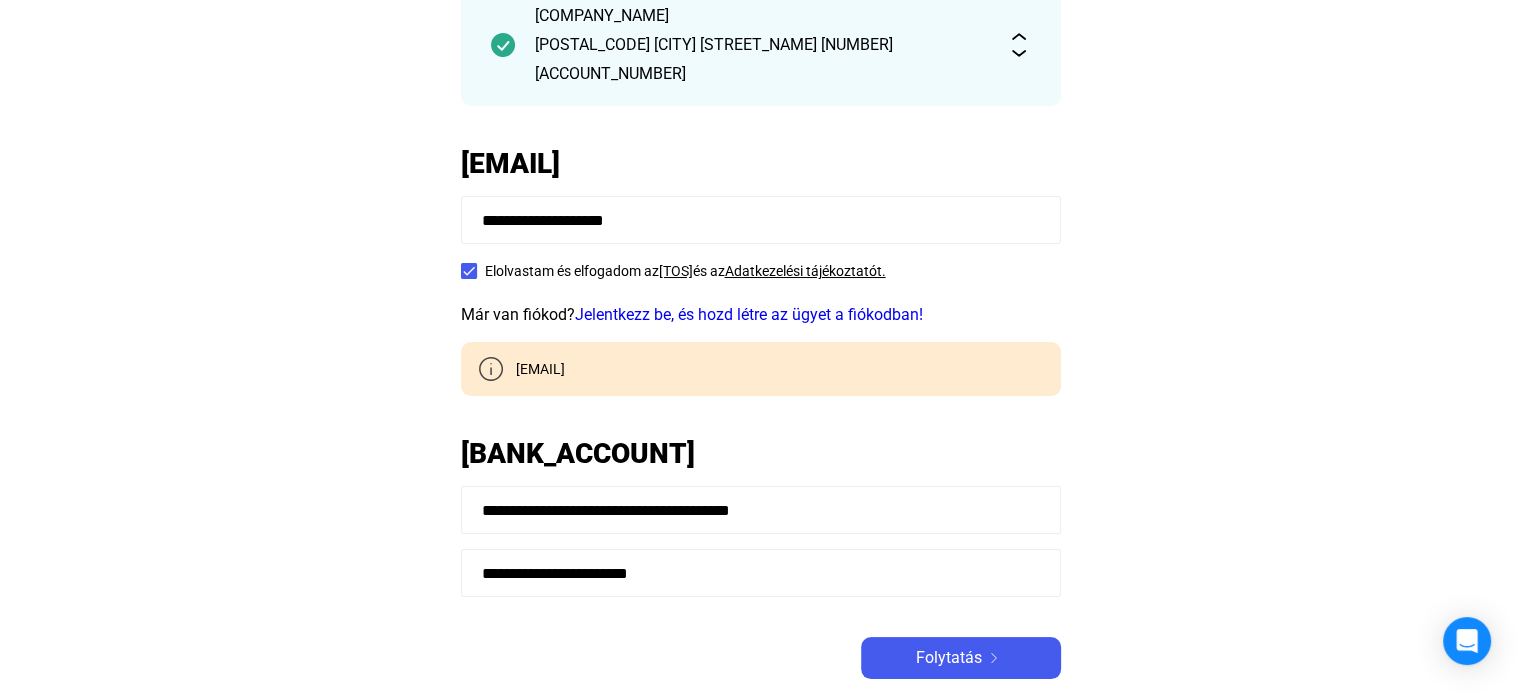 scroll, scrollTop: 300, scrollLeft: 0, axis: vertical 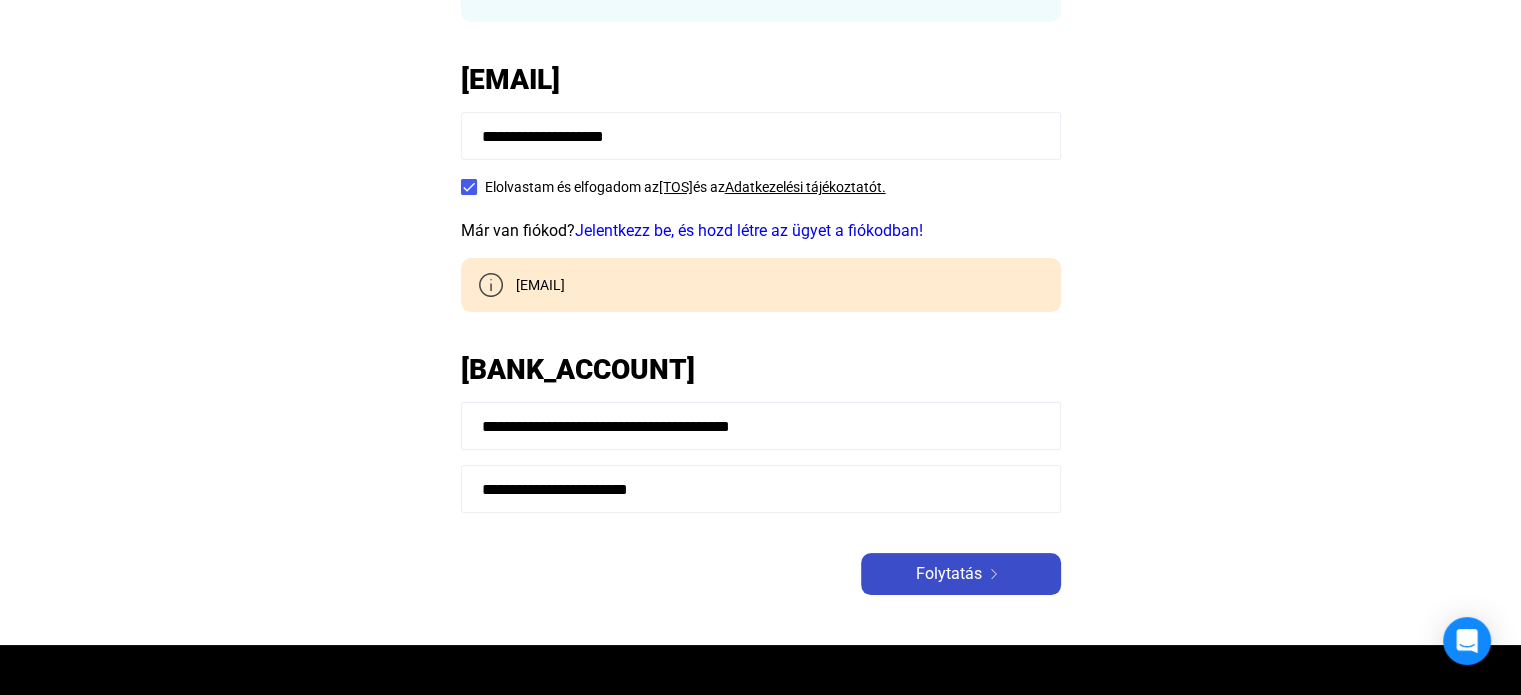 click on "Folytatás" 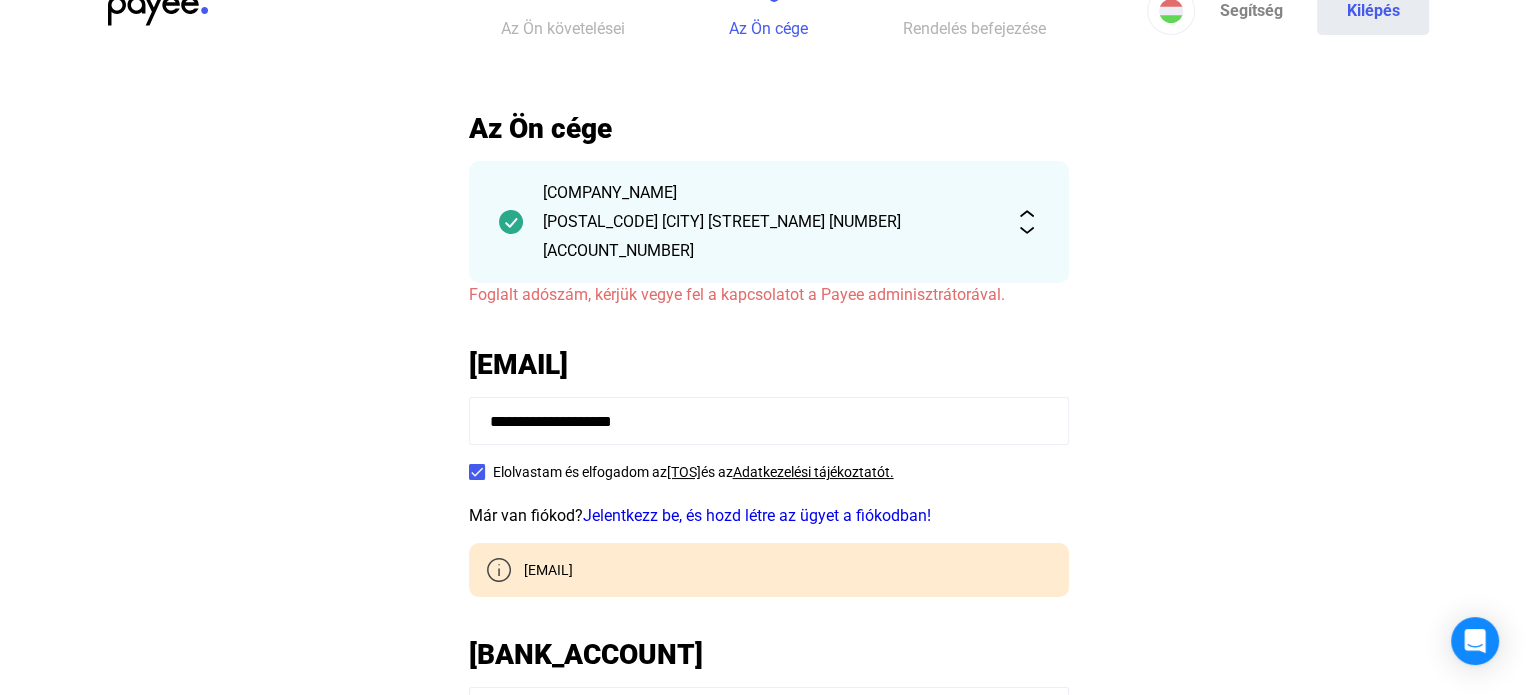 scroll, scrollTop: 0, scrollLeft: 0, axis: both 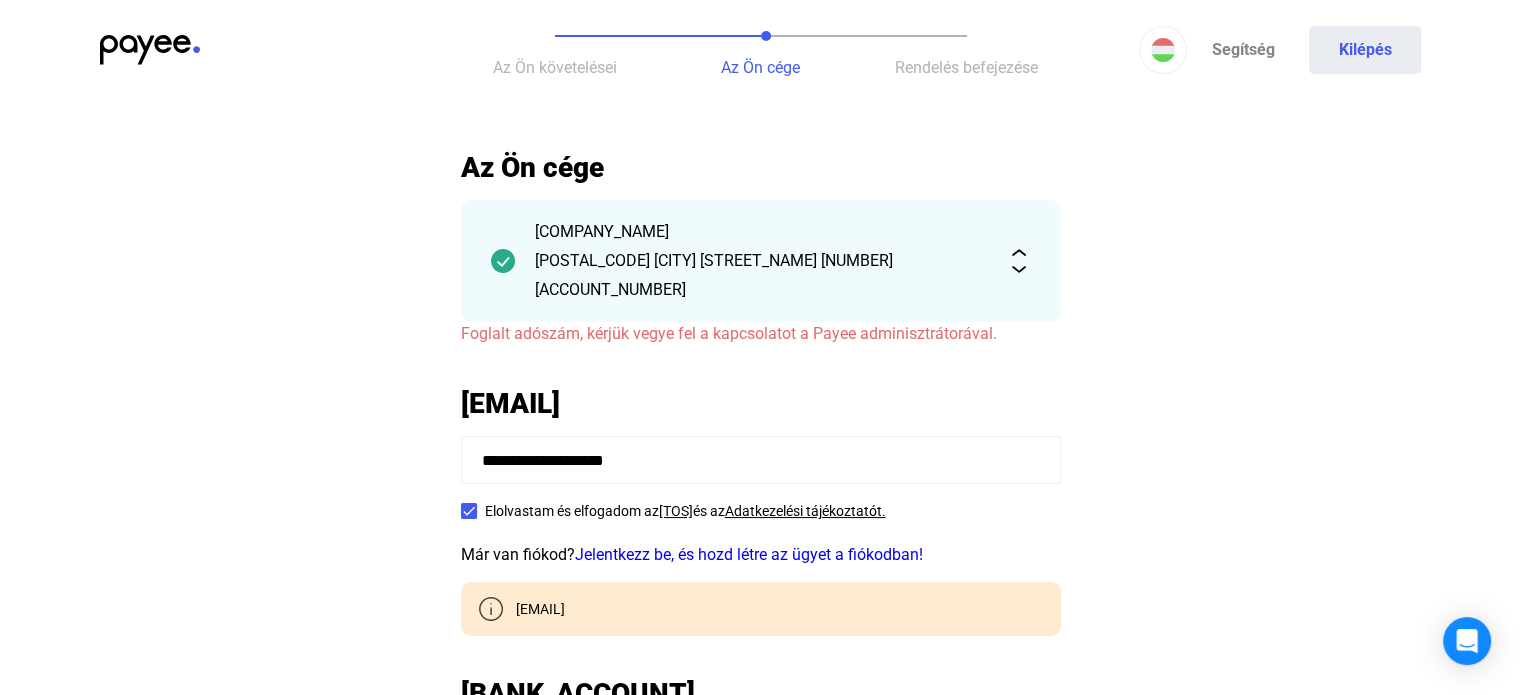click 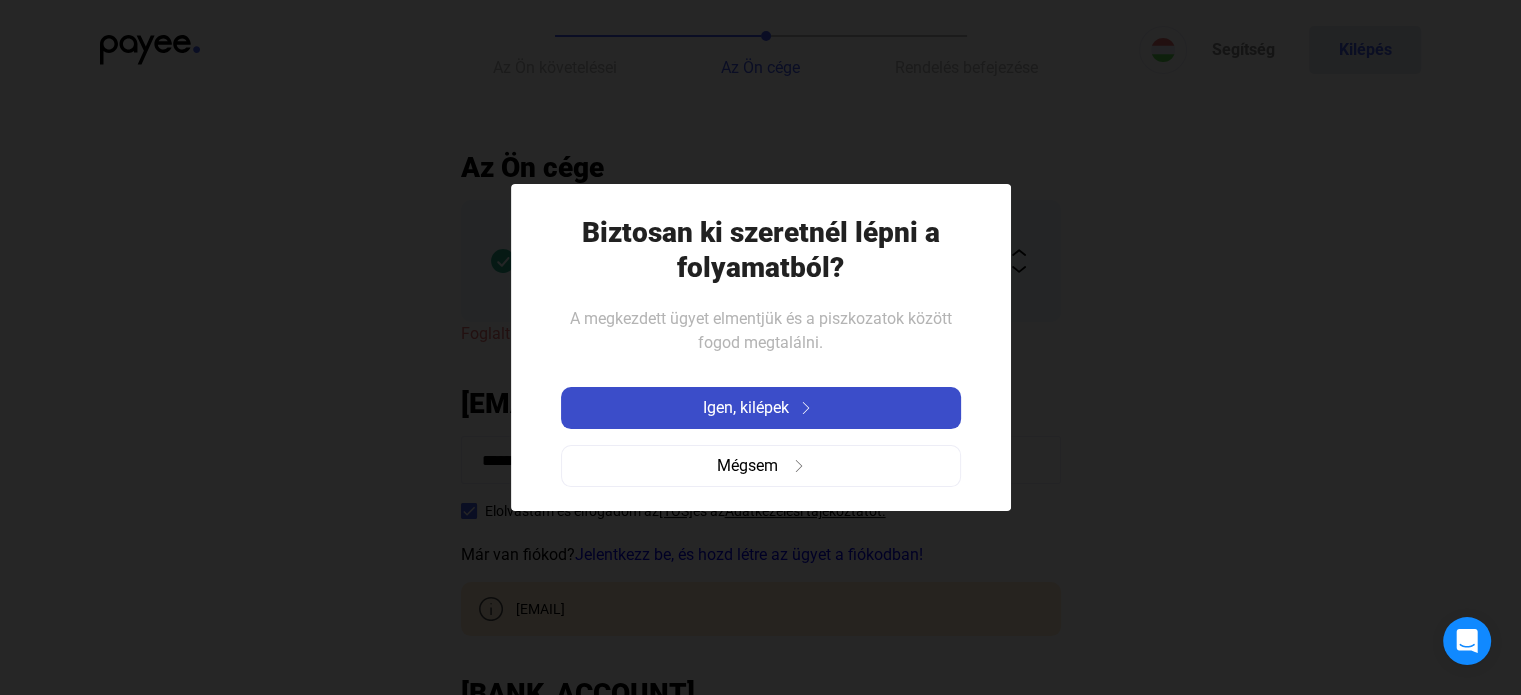 click on "Igen, kilépek" at bounding box center [746, 408] 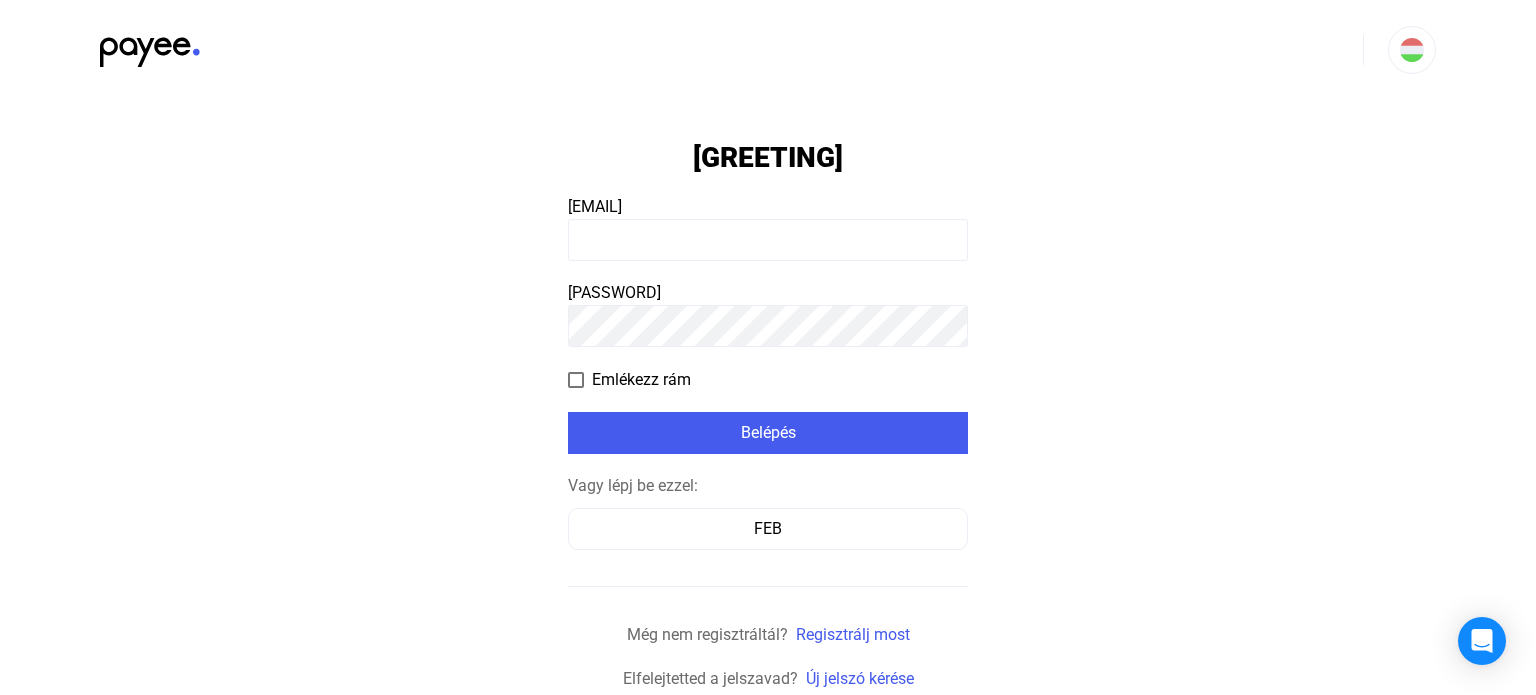 click 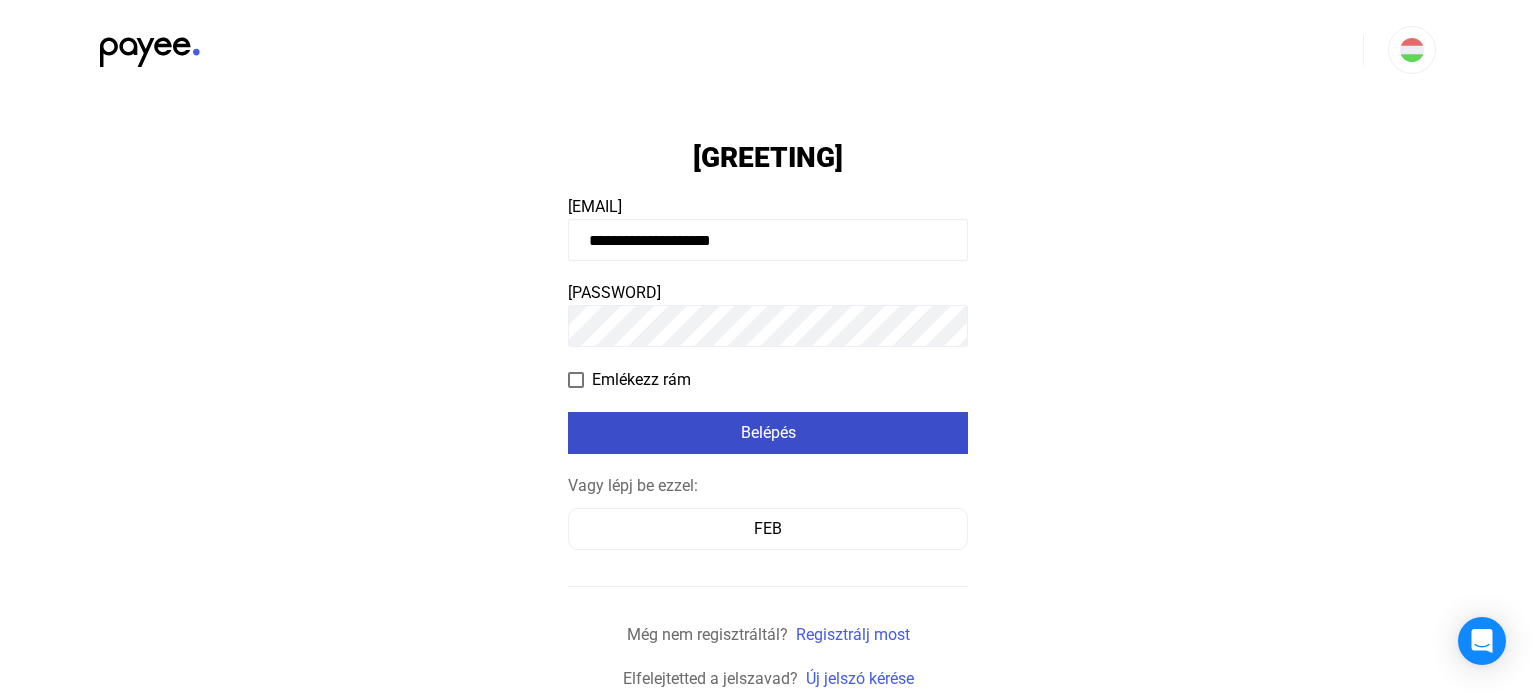 click on "Belépés" 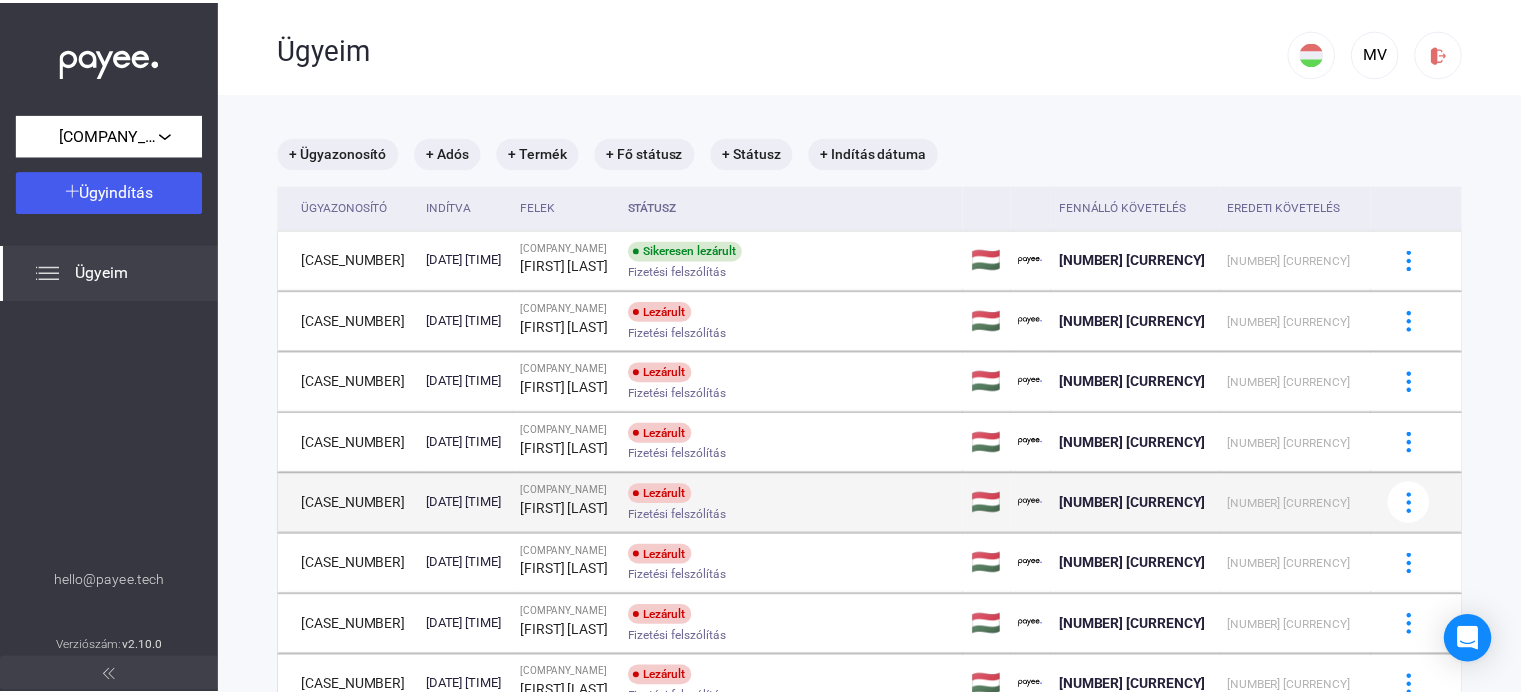 scroll, scrollTop: 0, scrollLeft: 0, axis: both 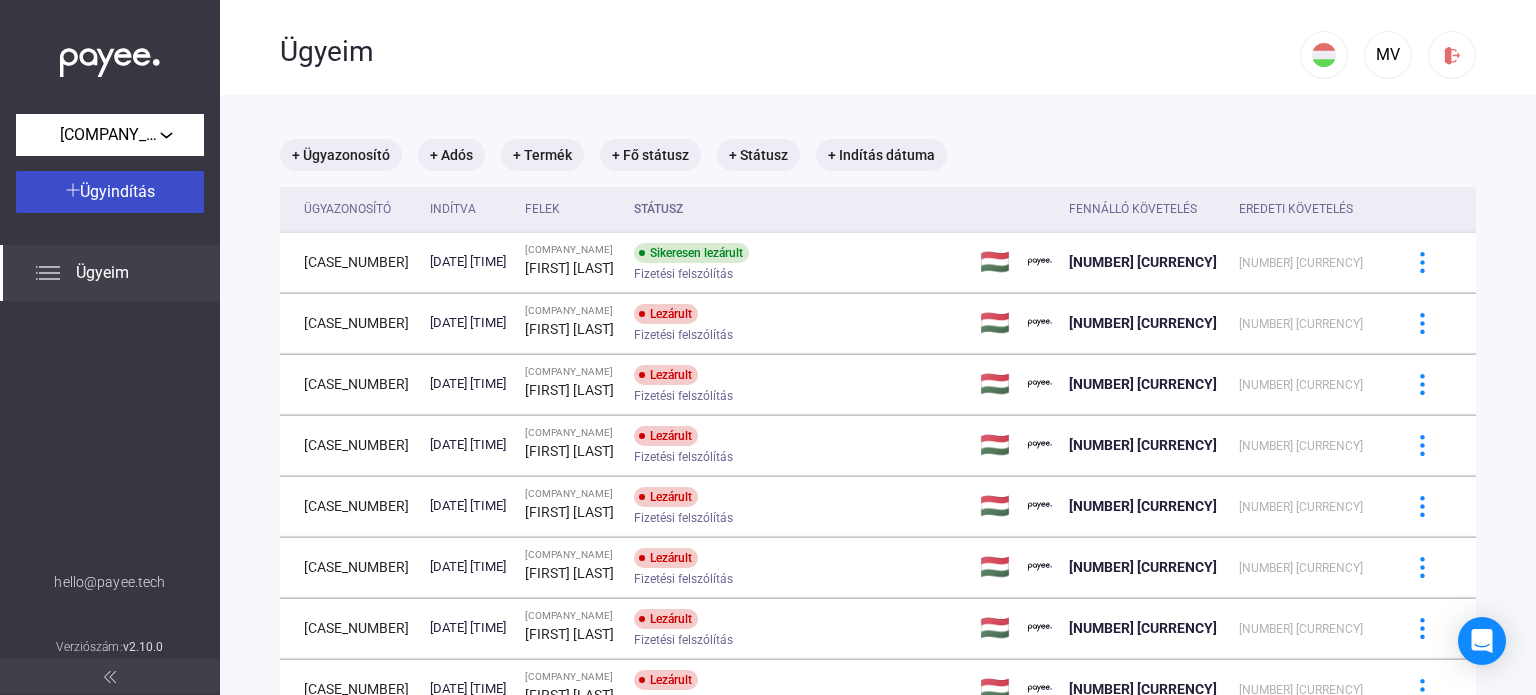 click on "Ügyindítás" 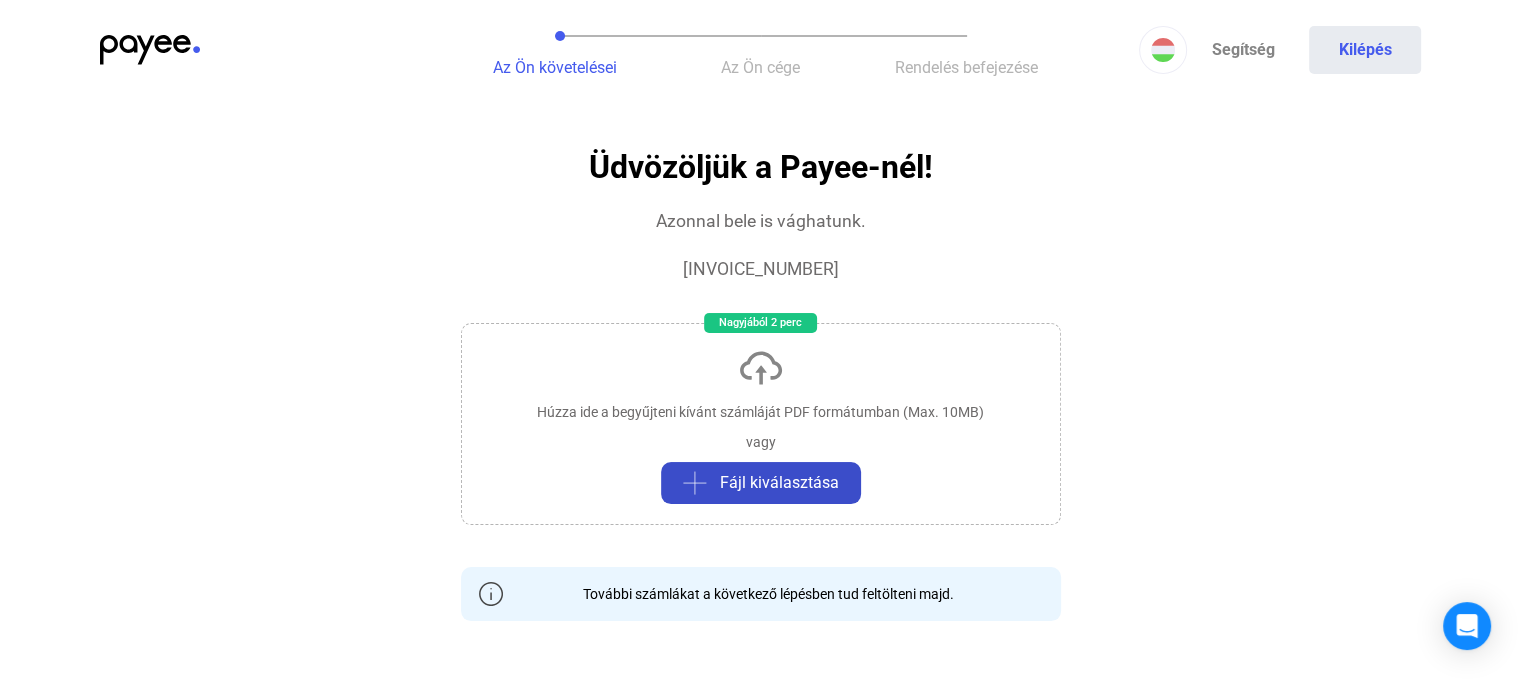 click on "Fájl kiválasztása" 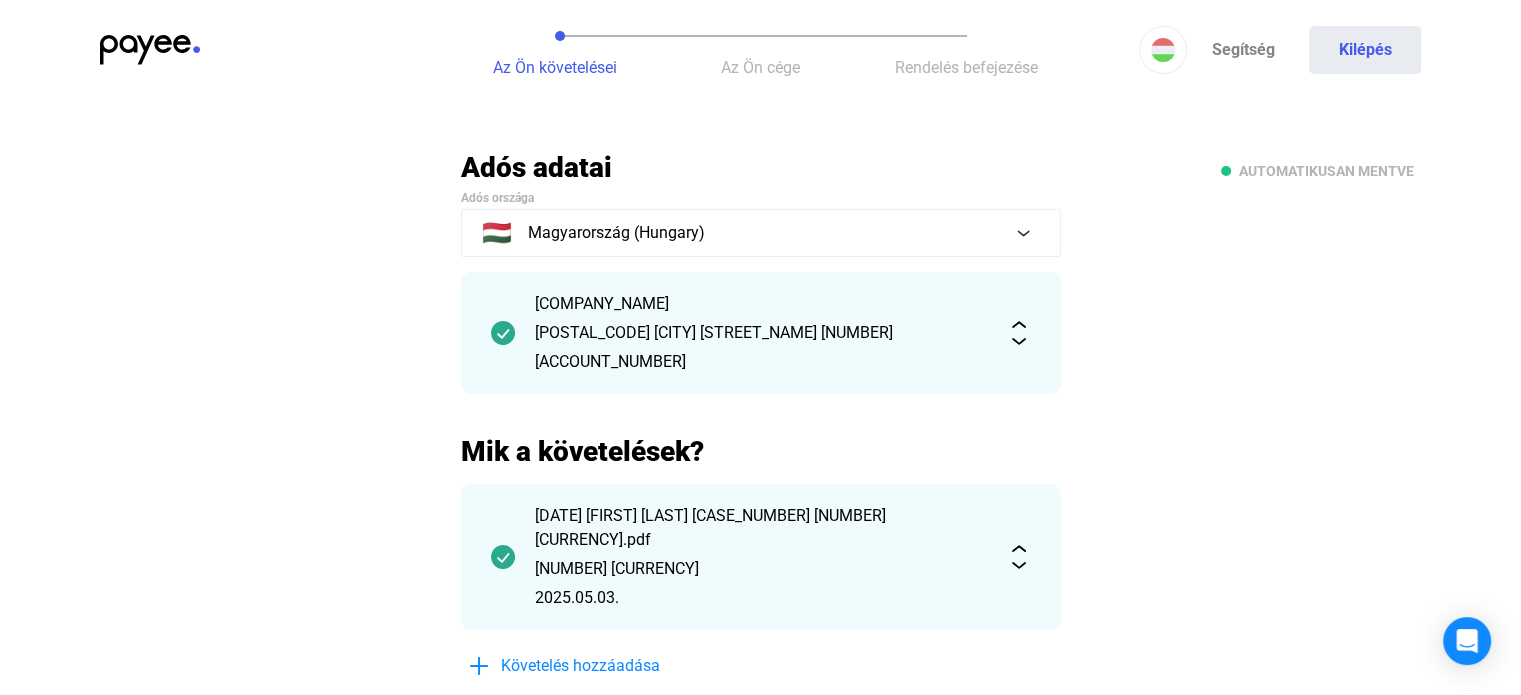 click on "[COMPANY_NAME]" 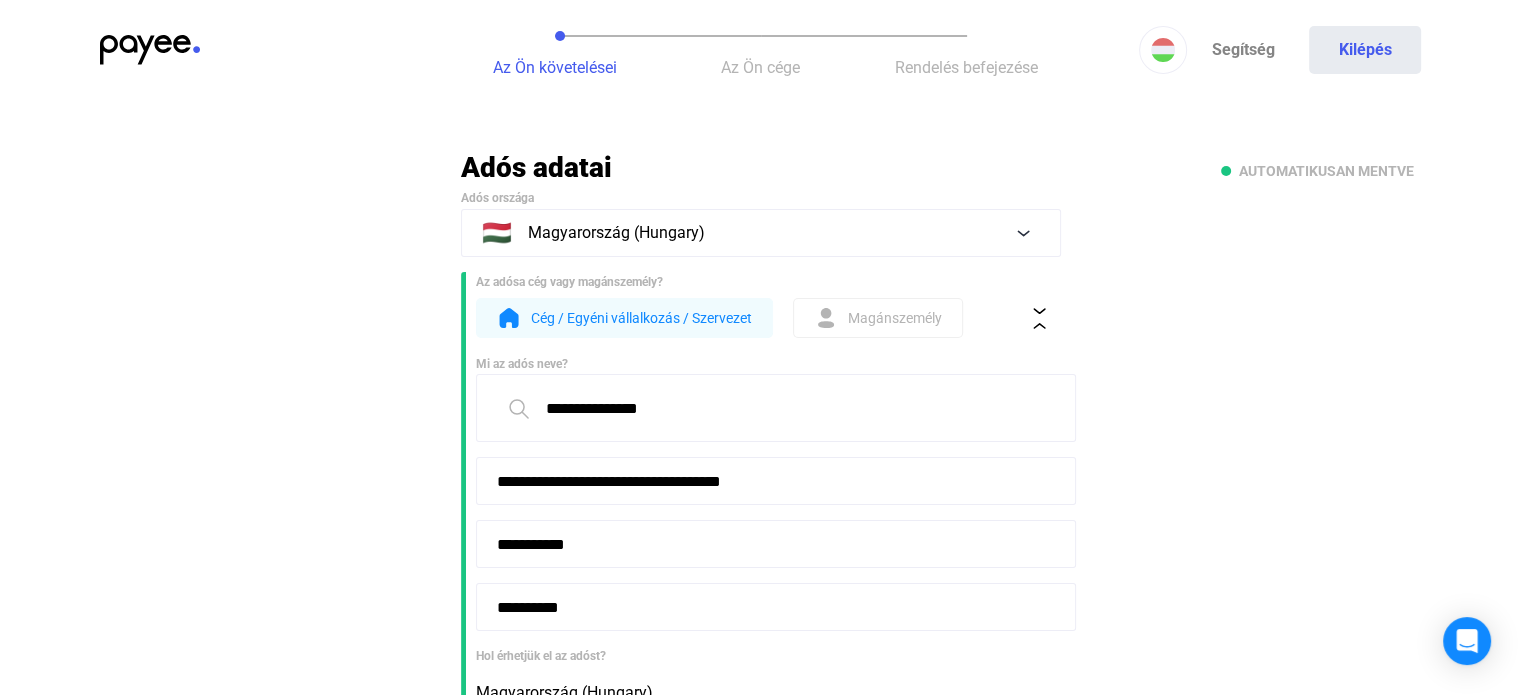 drag, startPoint x: 704, startPoint y: 412, endPoint x: 459, endPoint y: 419, distance: 245.09998 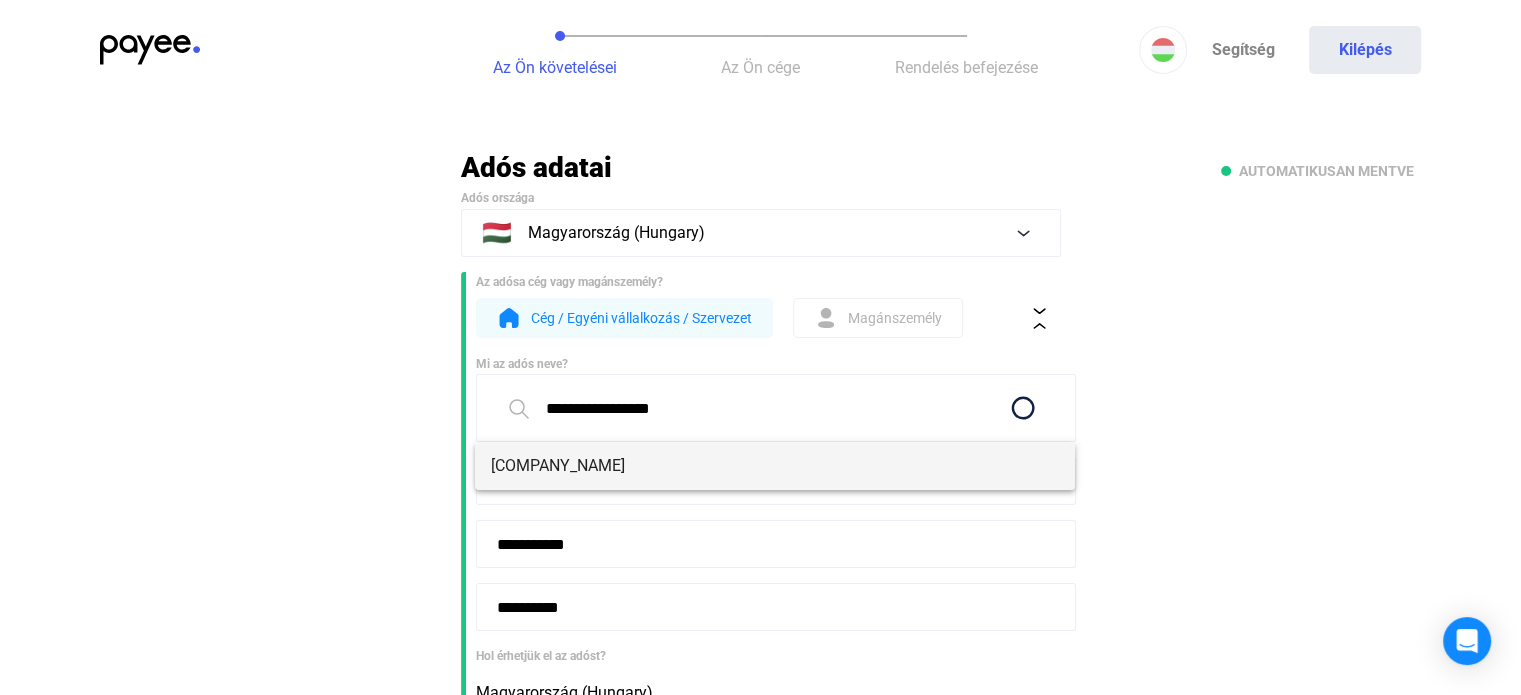type on "**********" 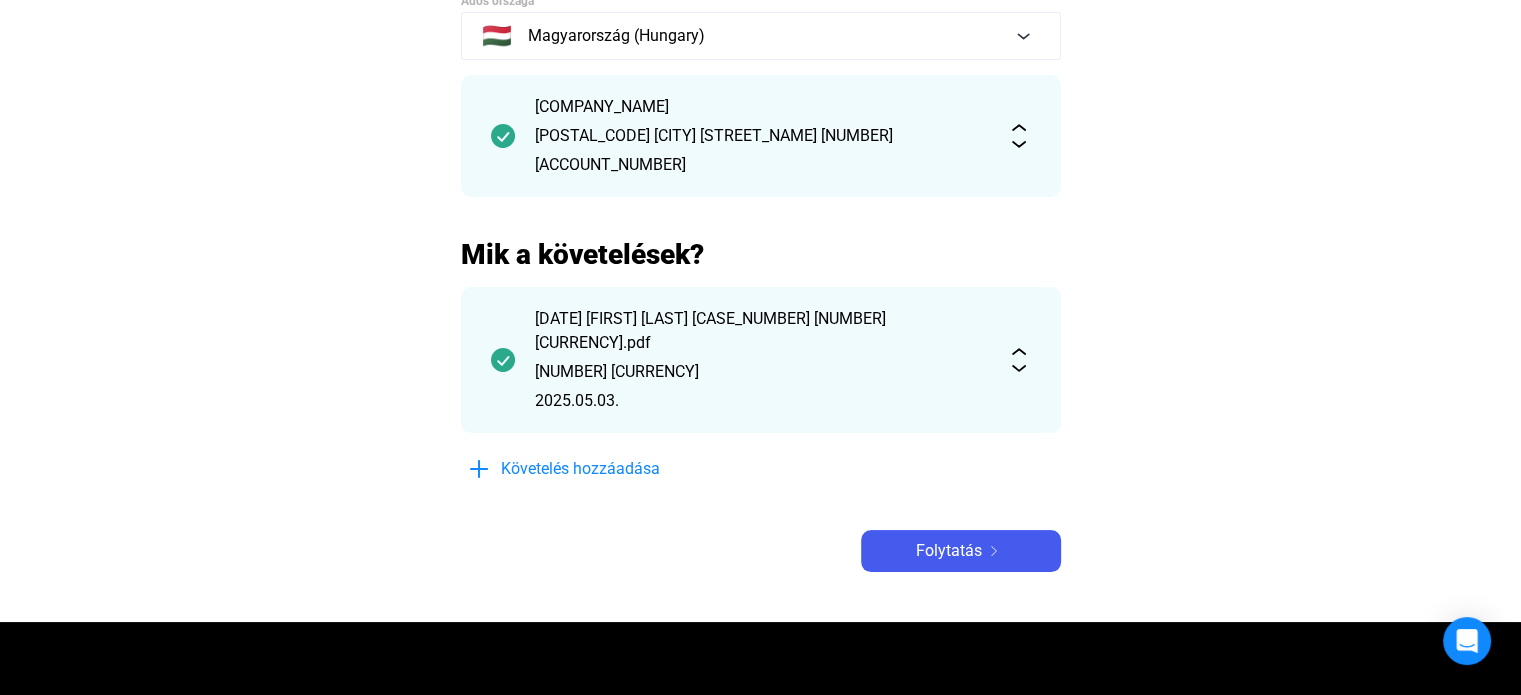 scroll, scrollTop: 200, scrollLeft: 0, axis: vertical 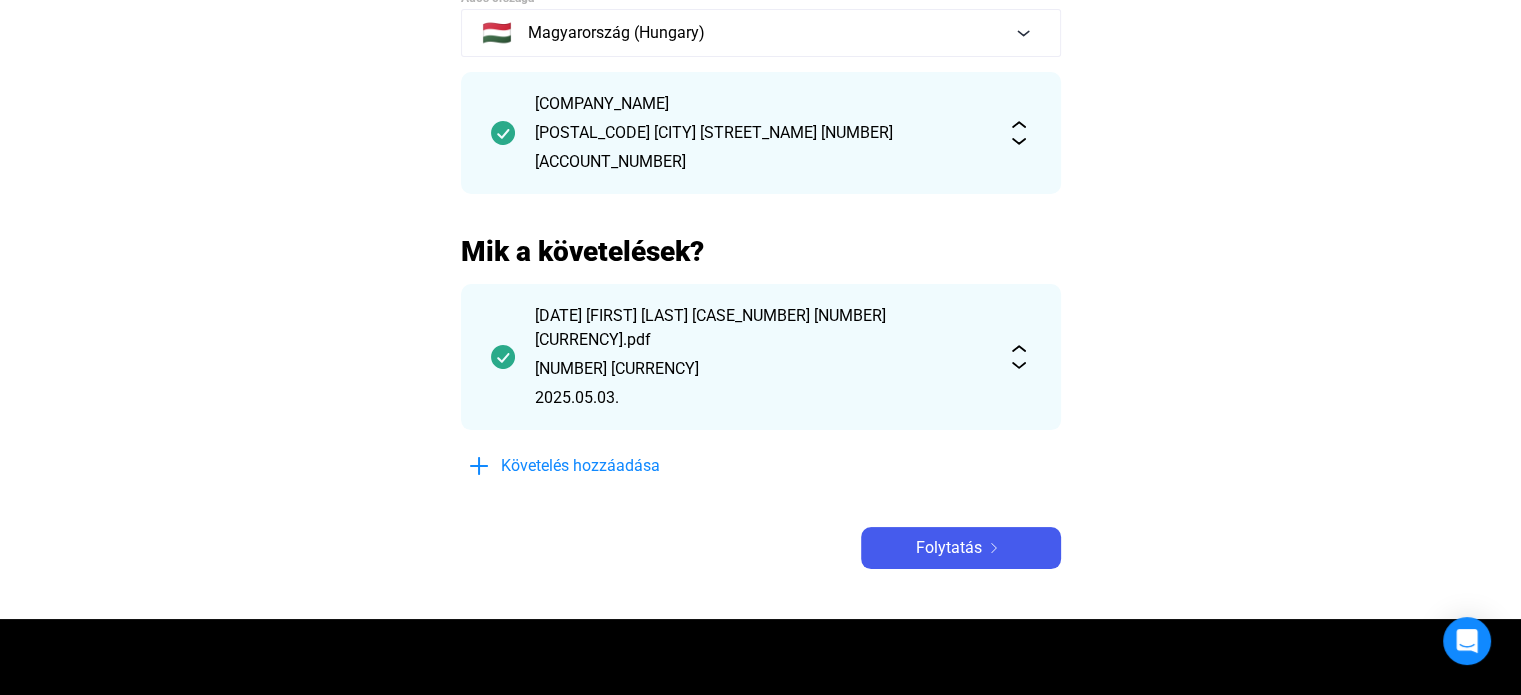 click on "[DATE] [FIRST] [LAST] [CASE_NUMBER] [NUMBER] [CURRENCY]" 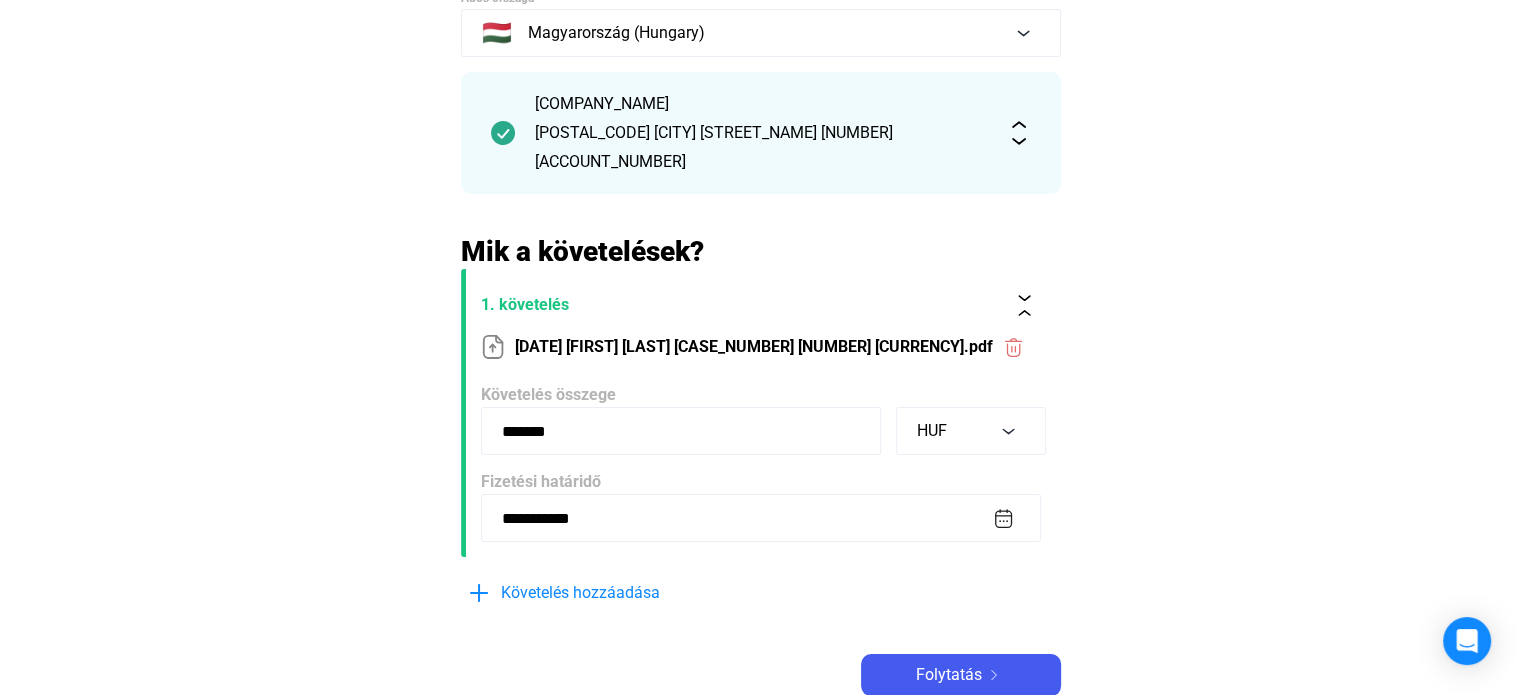 click on "**********" 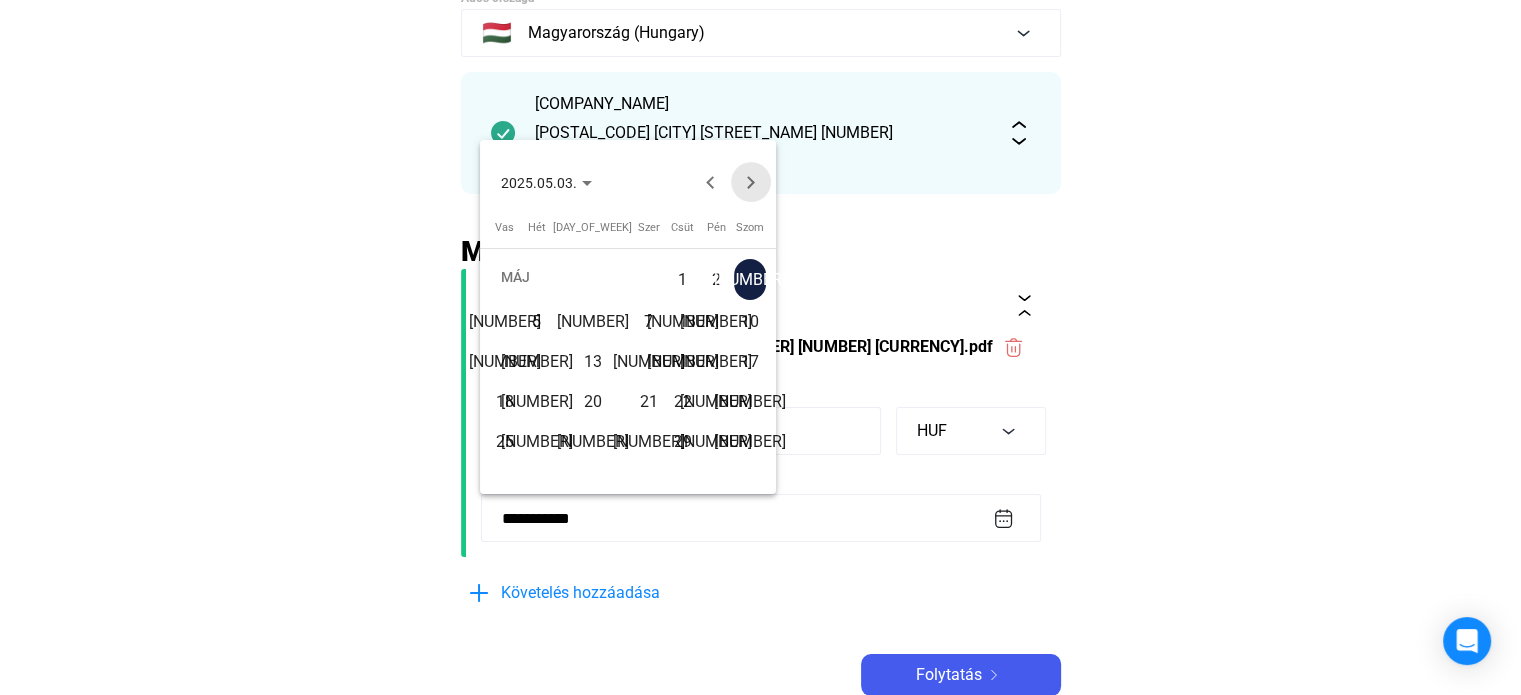 click at bounding box center [751, 182] 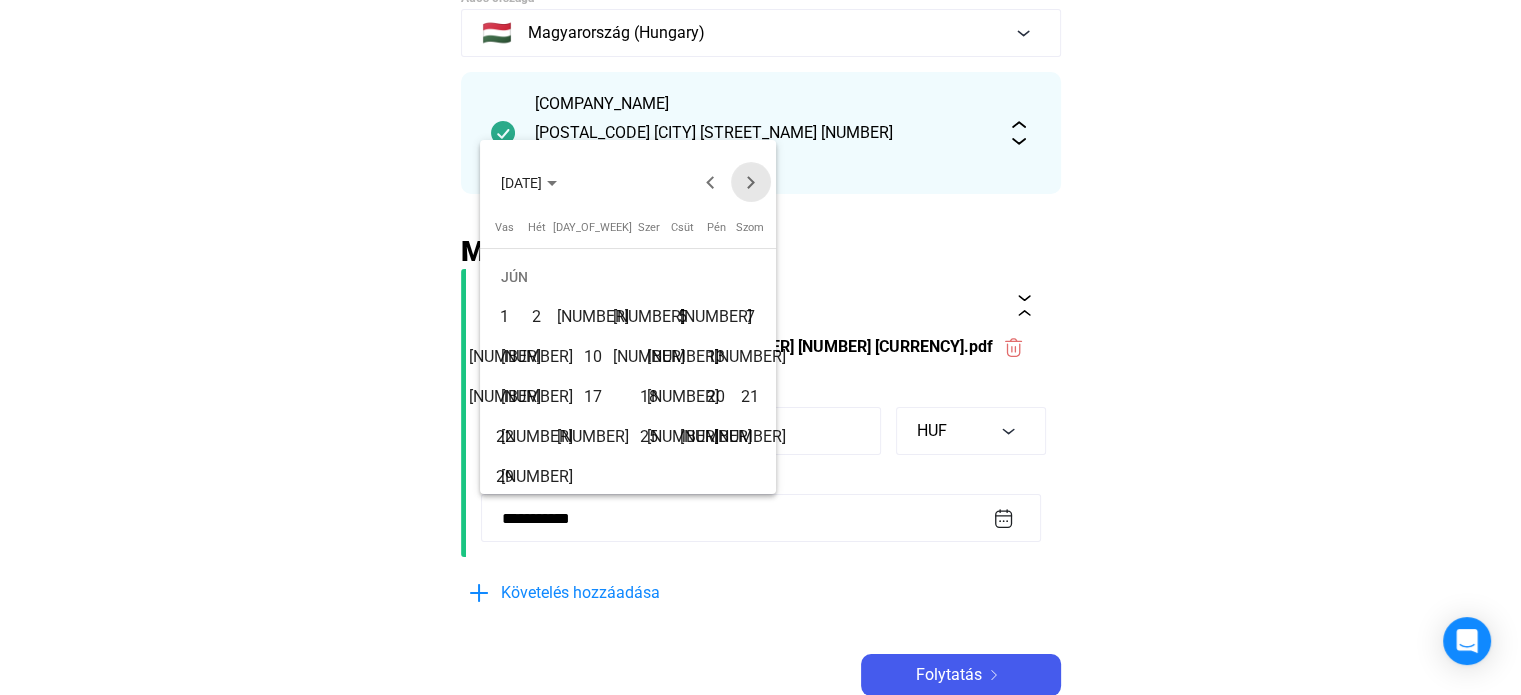 click at bounding box center [751, 182] 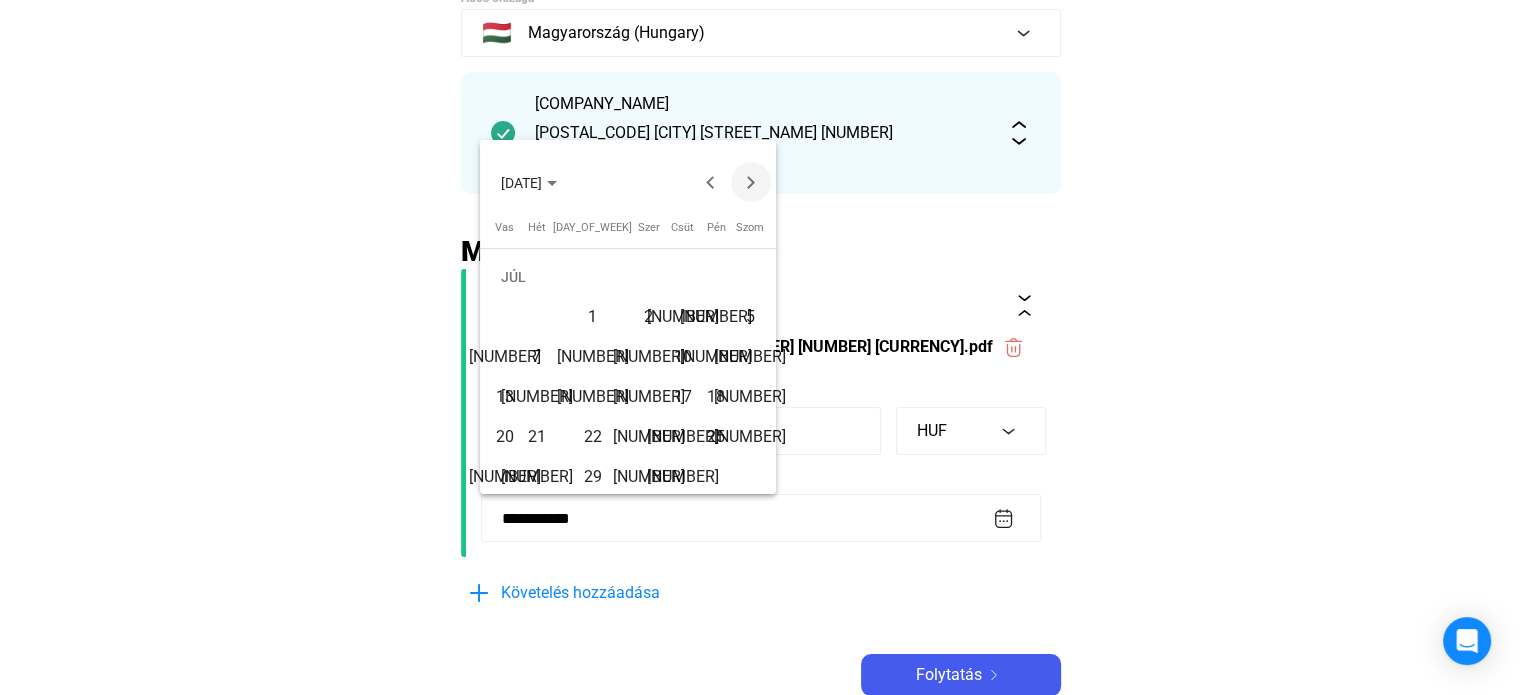 click at bounding box center (751, 182) 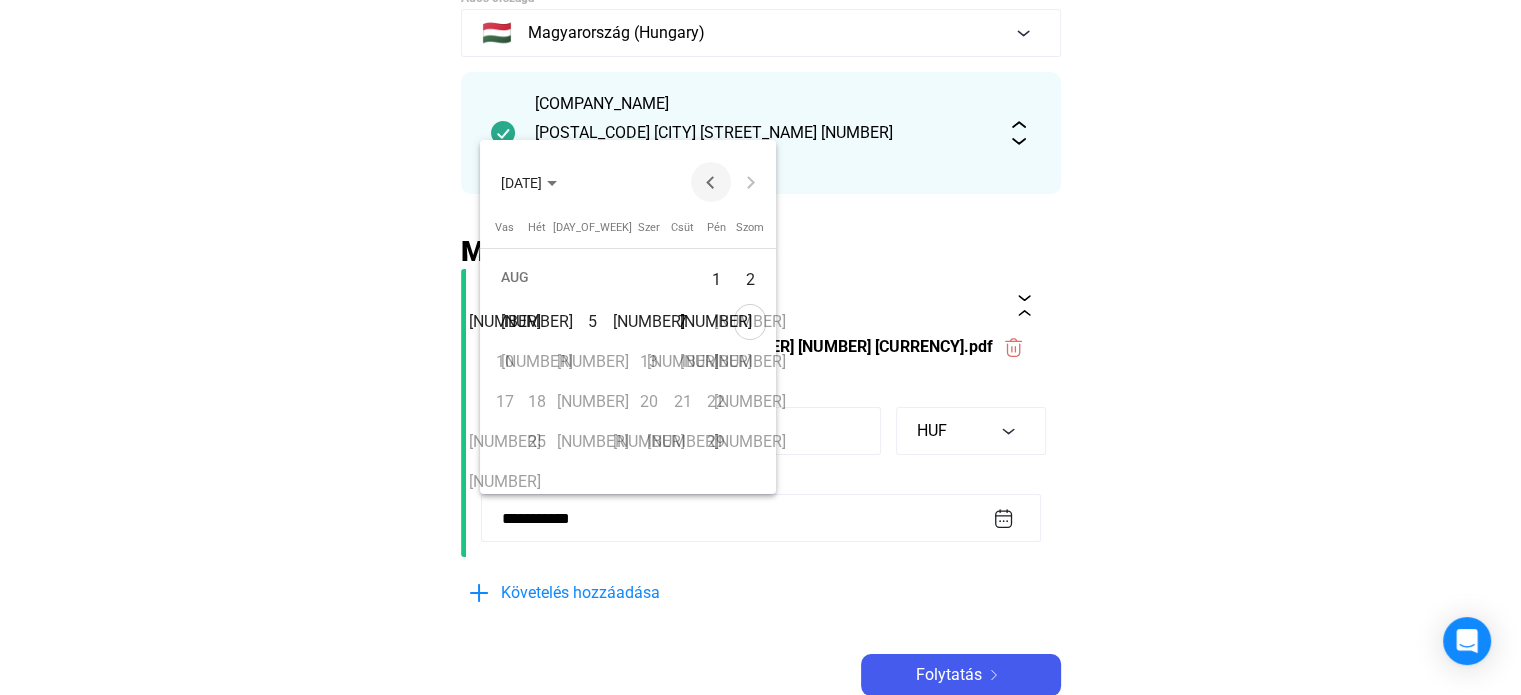 click at bounding box center (711, 182) 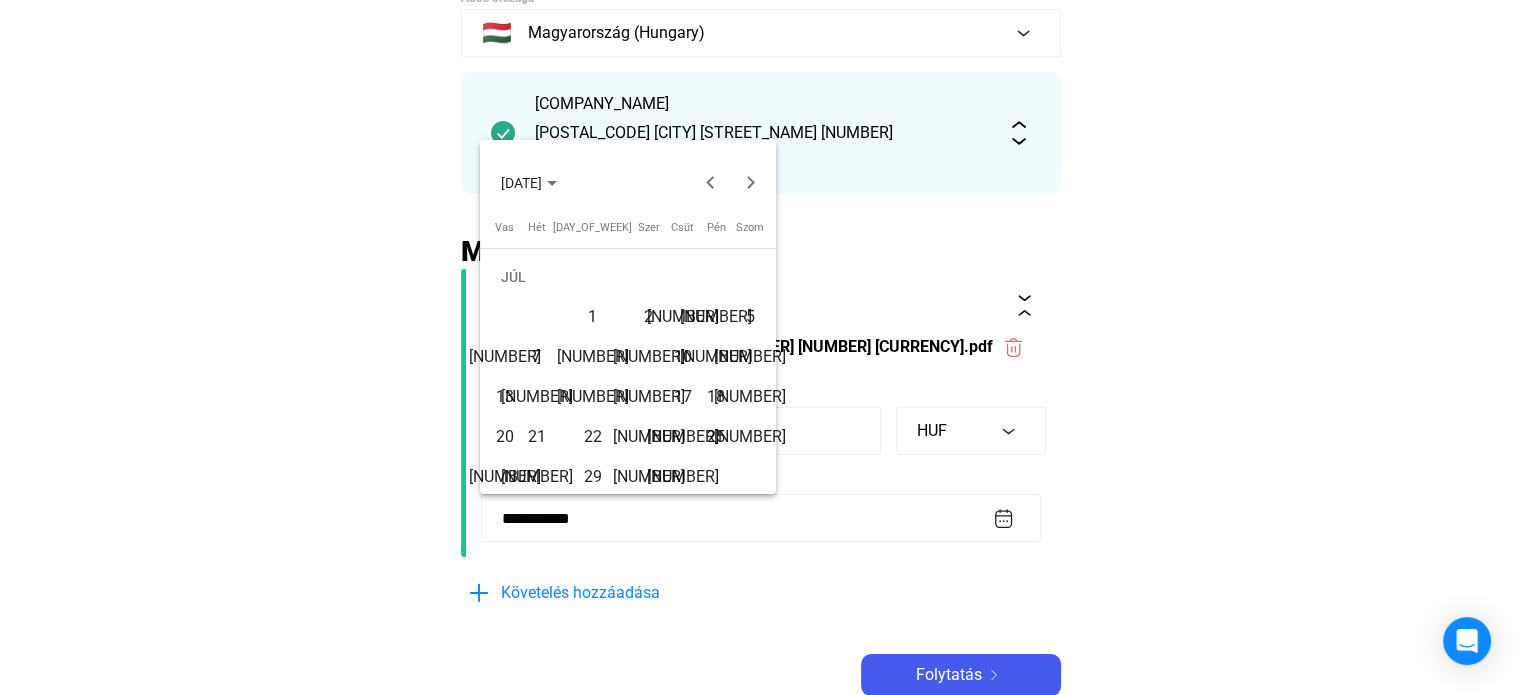 click on "[NUMBER]" at bounding box center (682, 477) 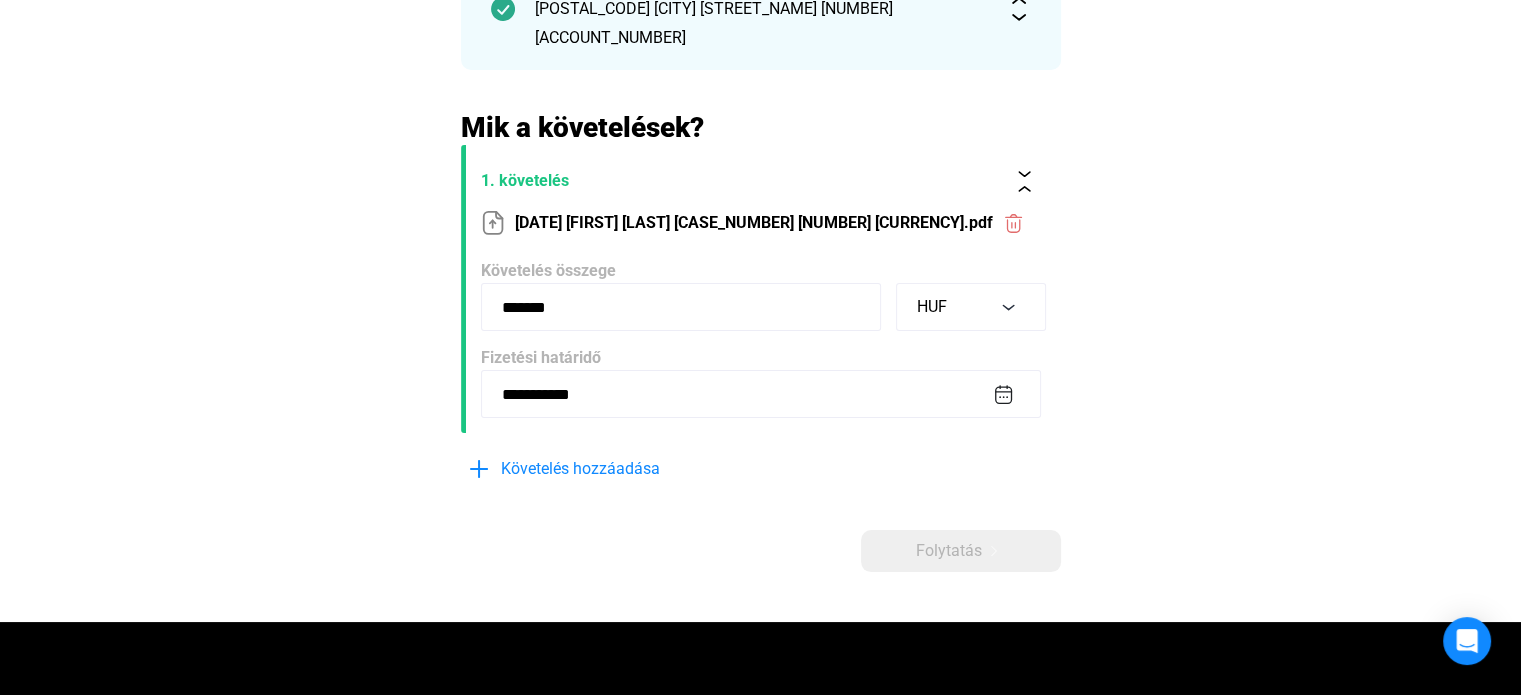 scroll, scrollTop: 400, scrollLeft: 0, axis: vertical 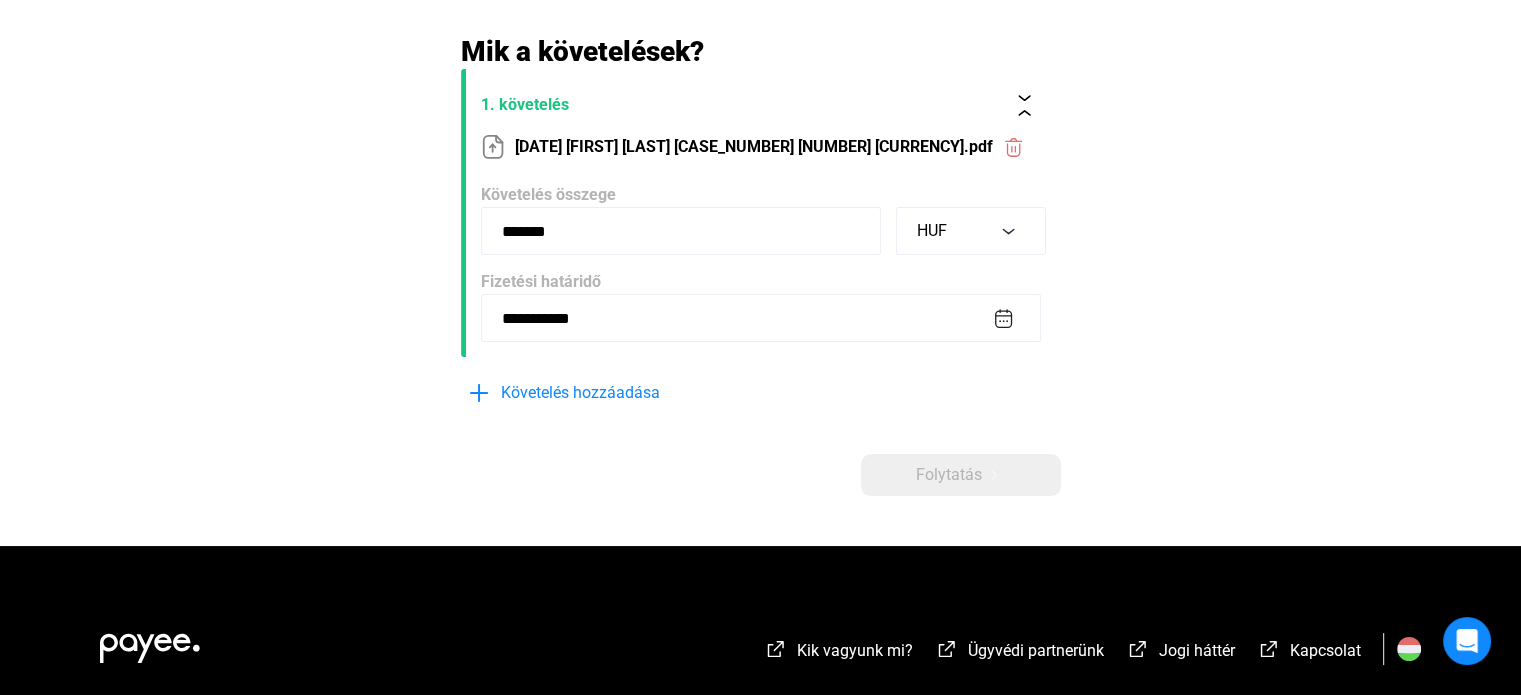 click on "[ADDRESS] [COMPANY_NAME] [CURRENCY] [DATE]" 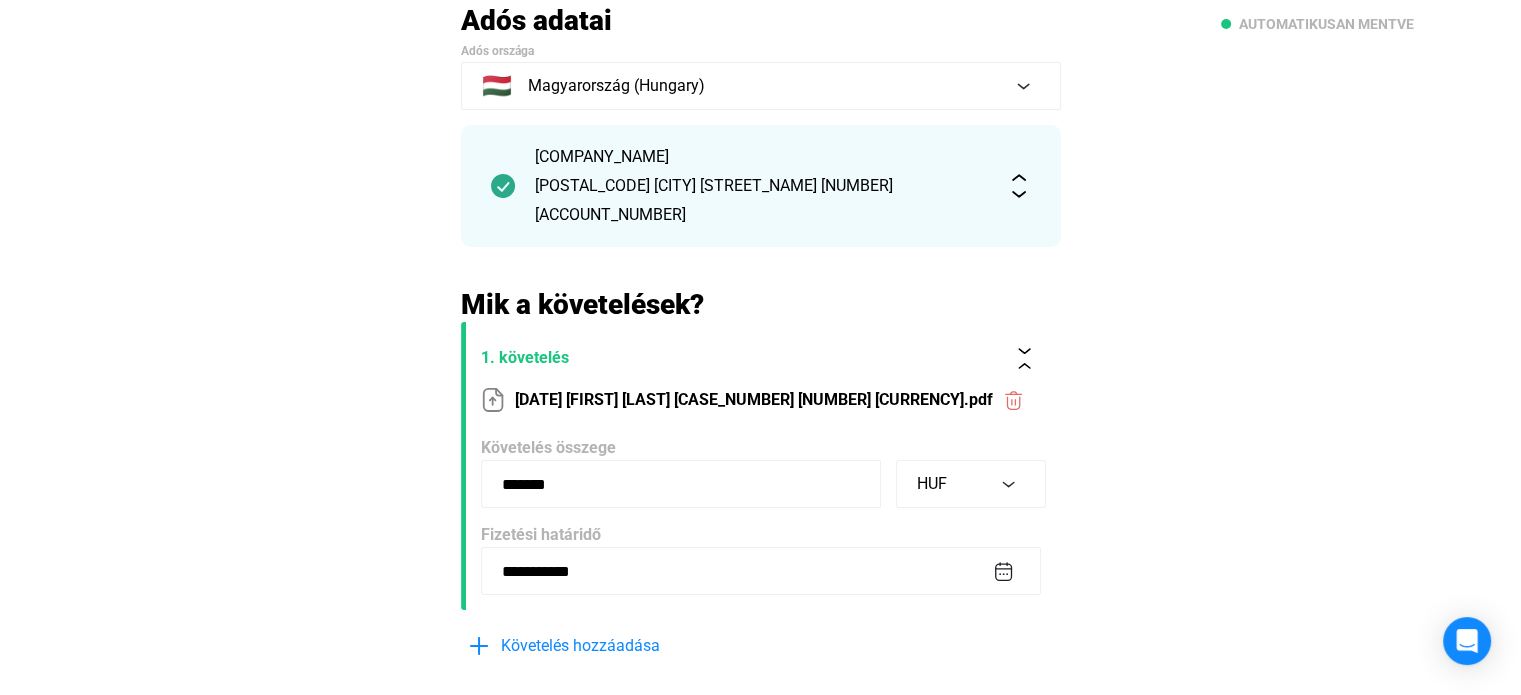 scroll, scrollTop: 300, scrollLeft: 0, axis: vertical 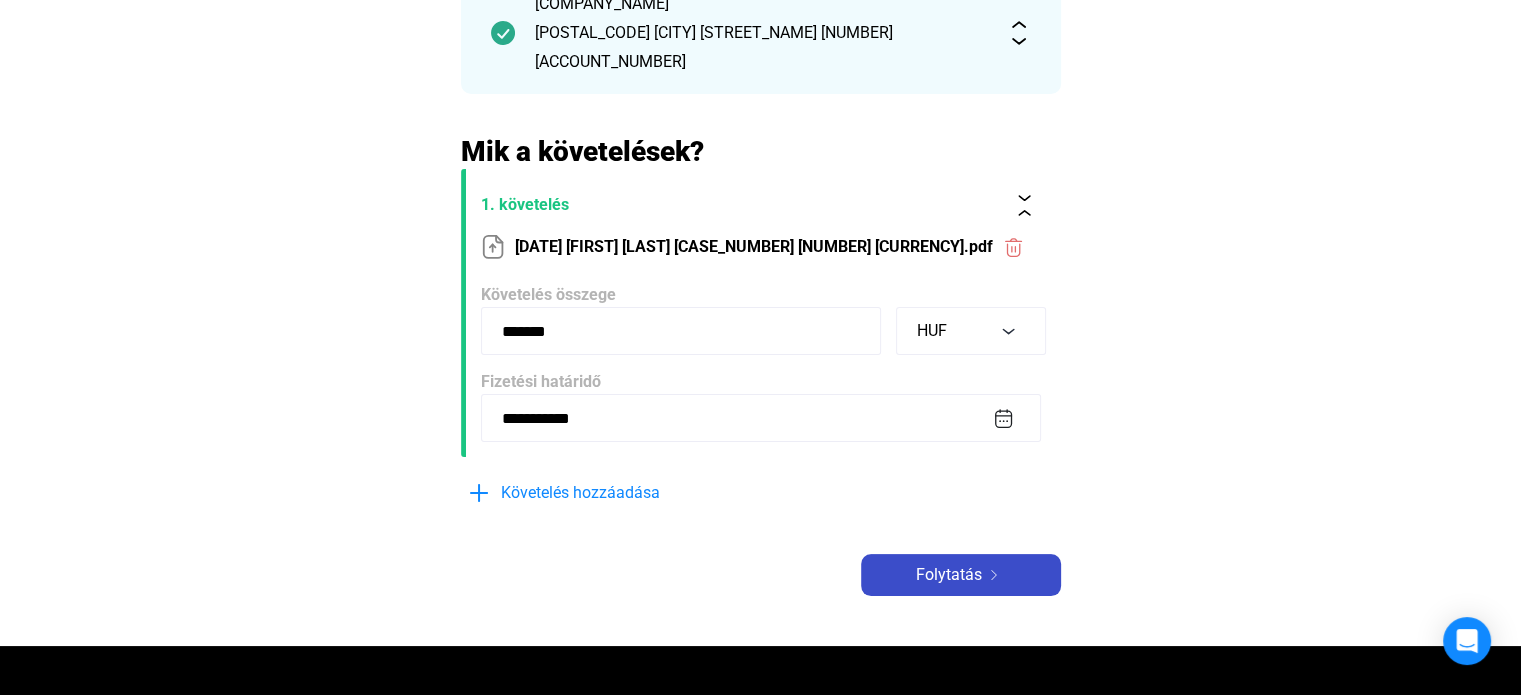 click on "Folytatás" 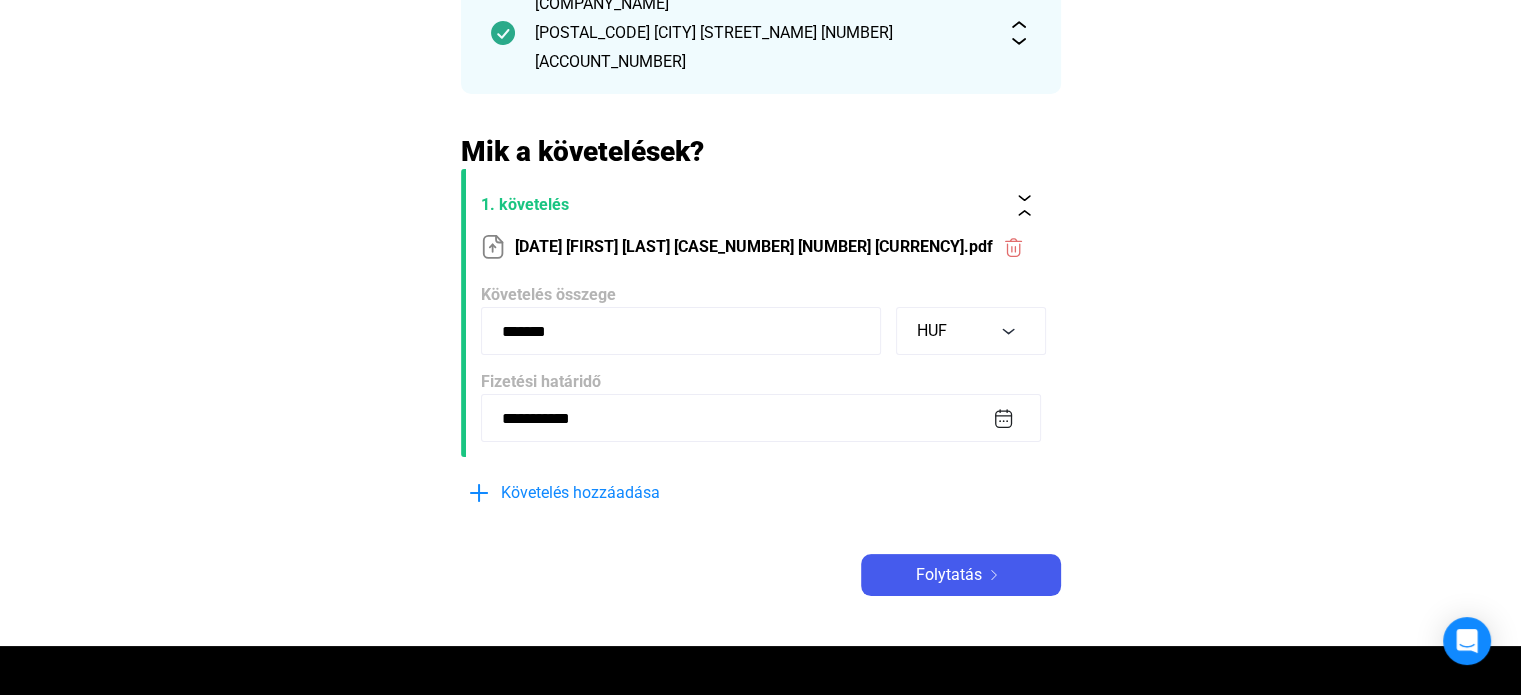scroll, scrollTop: 0, scrollLeft: 0, axis: both 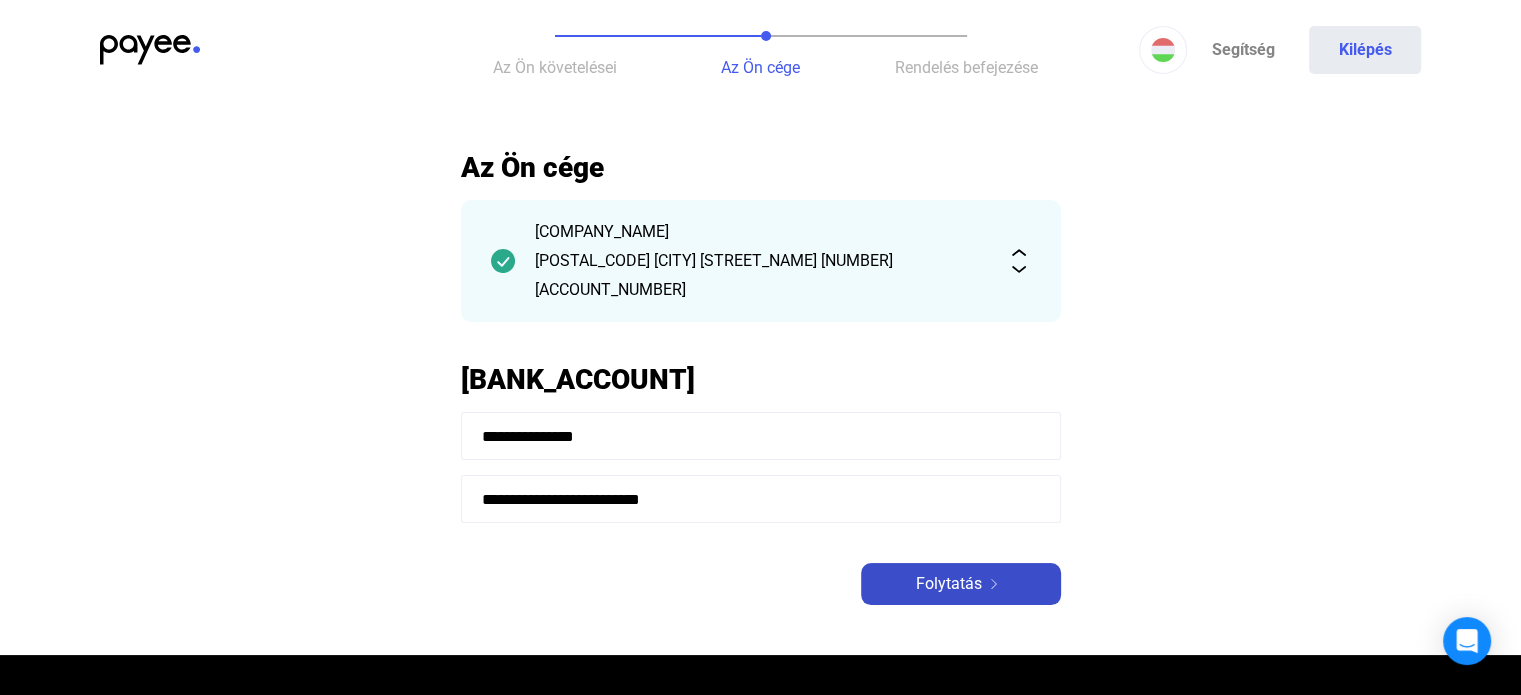 click on "Folytatás" 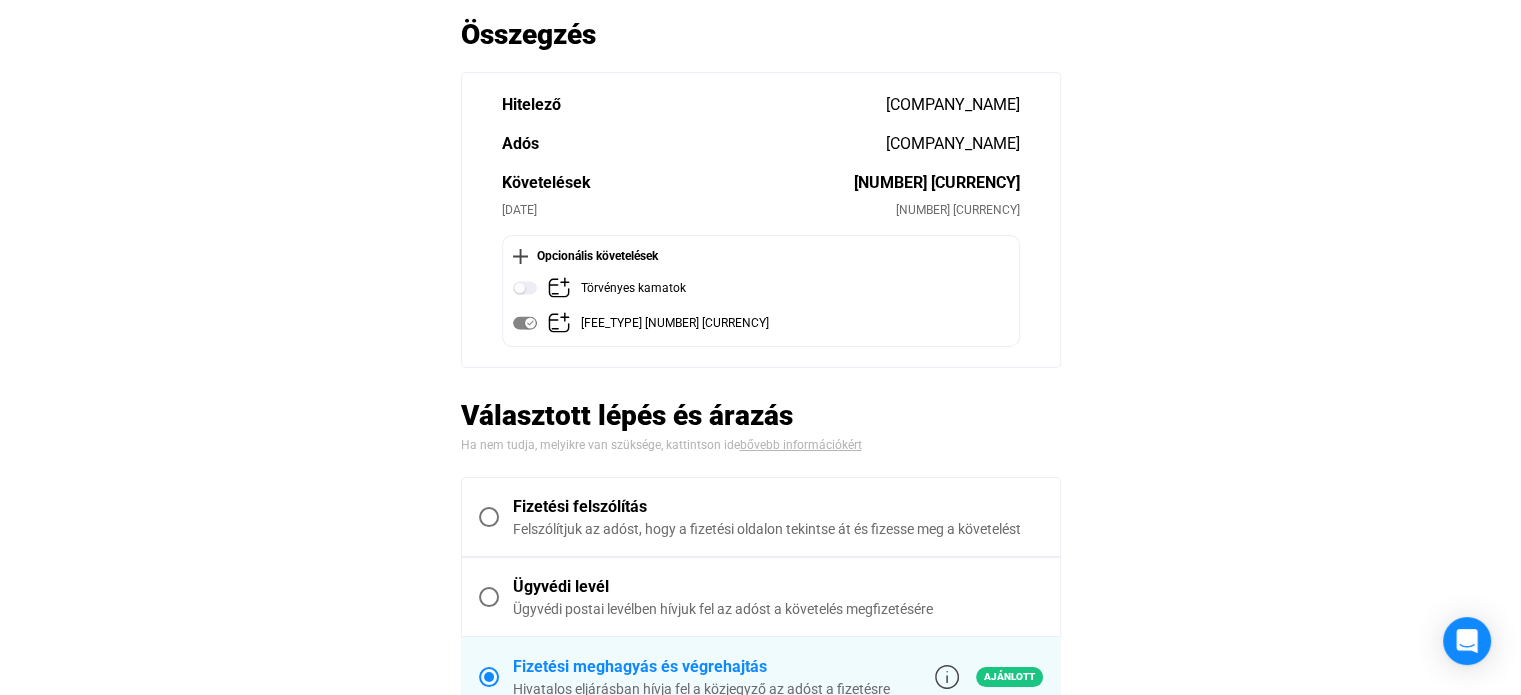 scroll, scrollTop: 100, scrollLeft: 0, axis: vertical 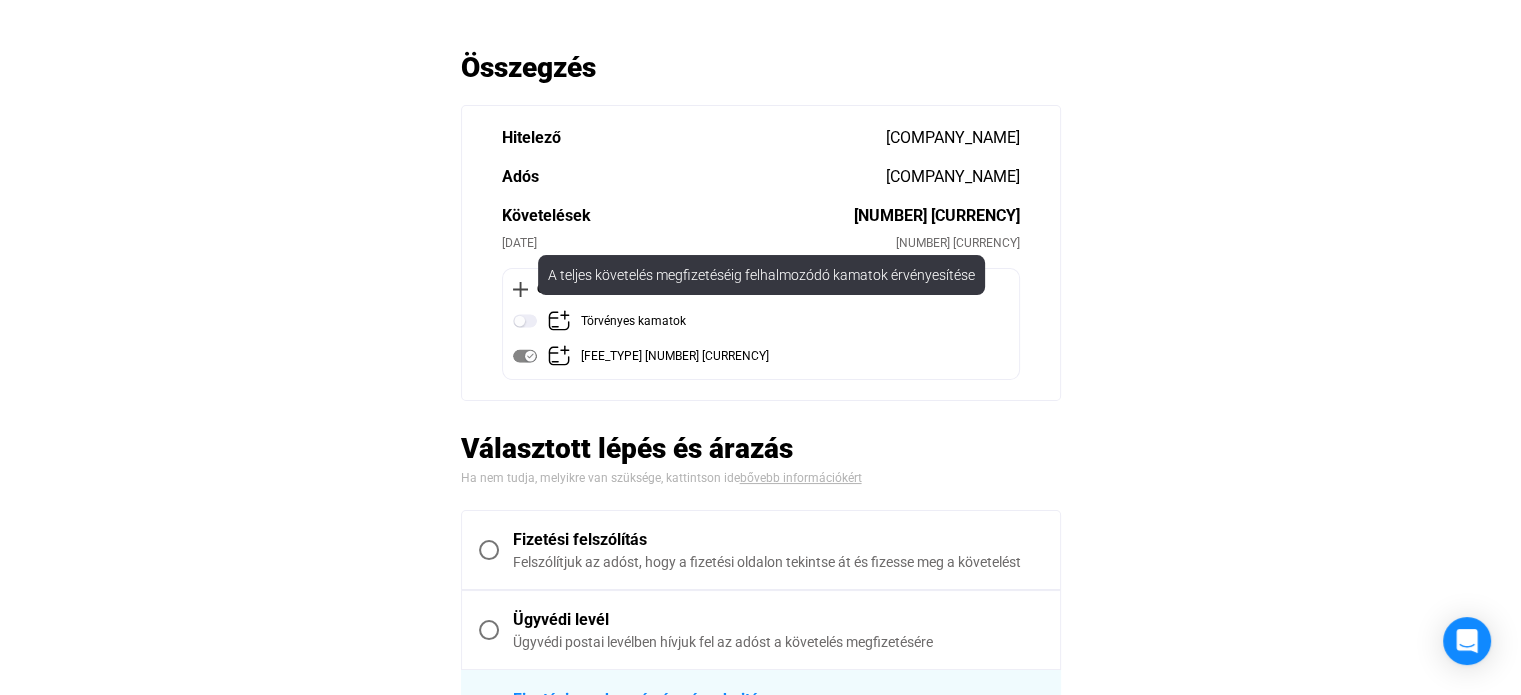 click 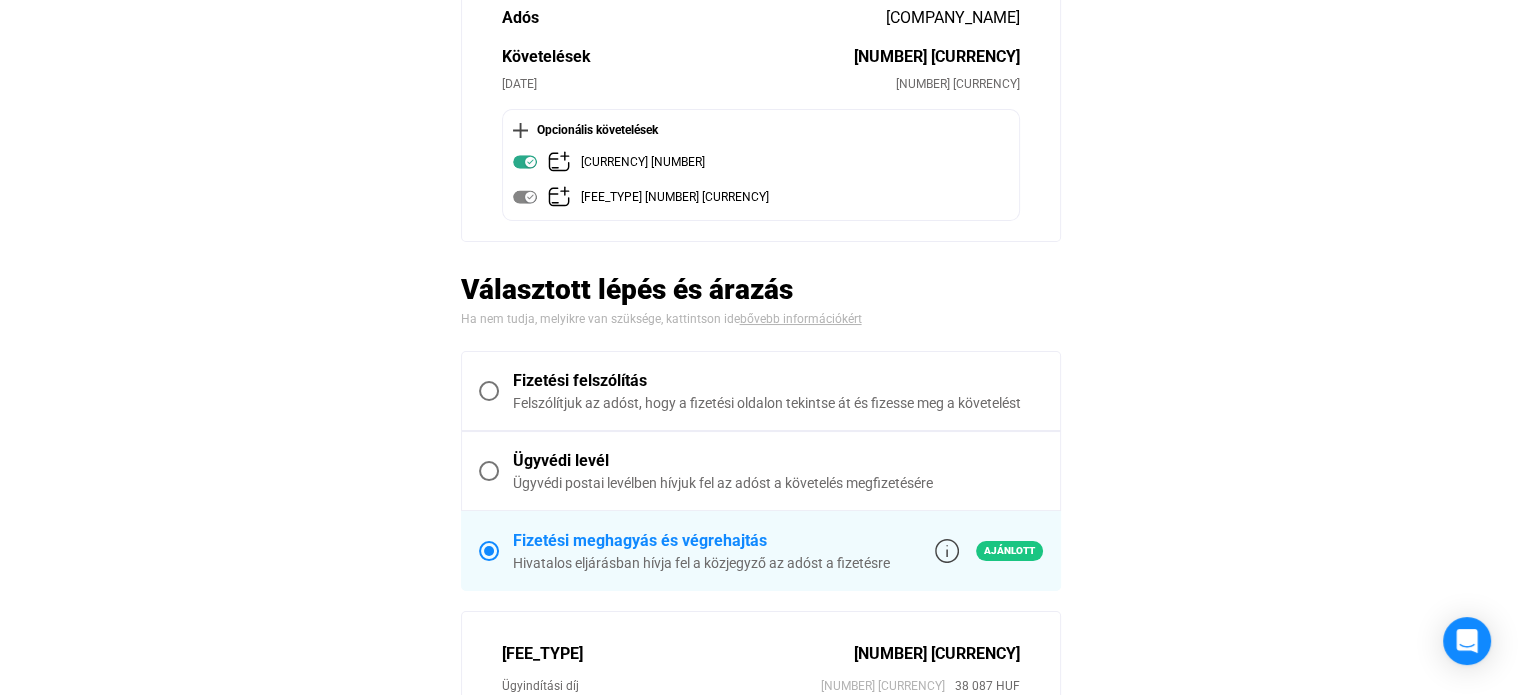 scroll, scrollTop: 100, scrollLeft: 0, axis: vertical 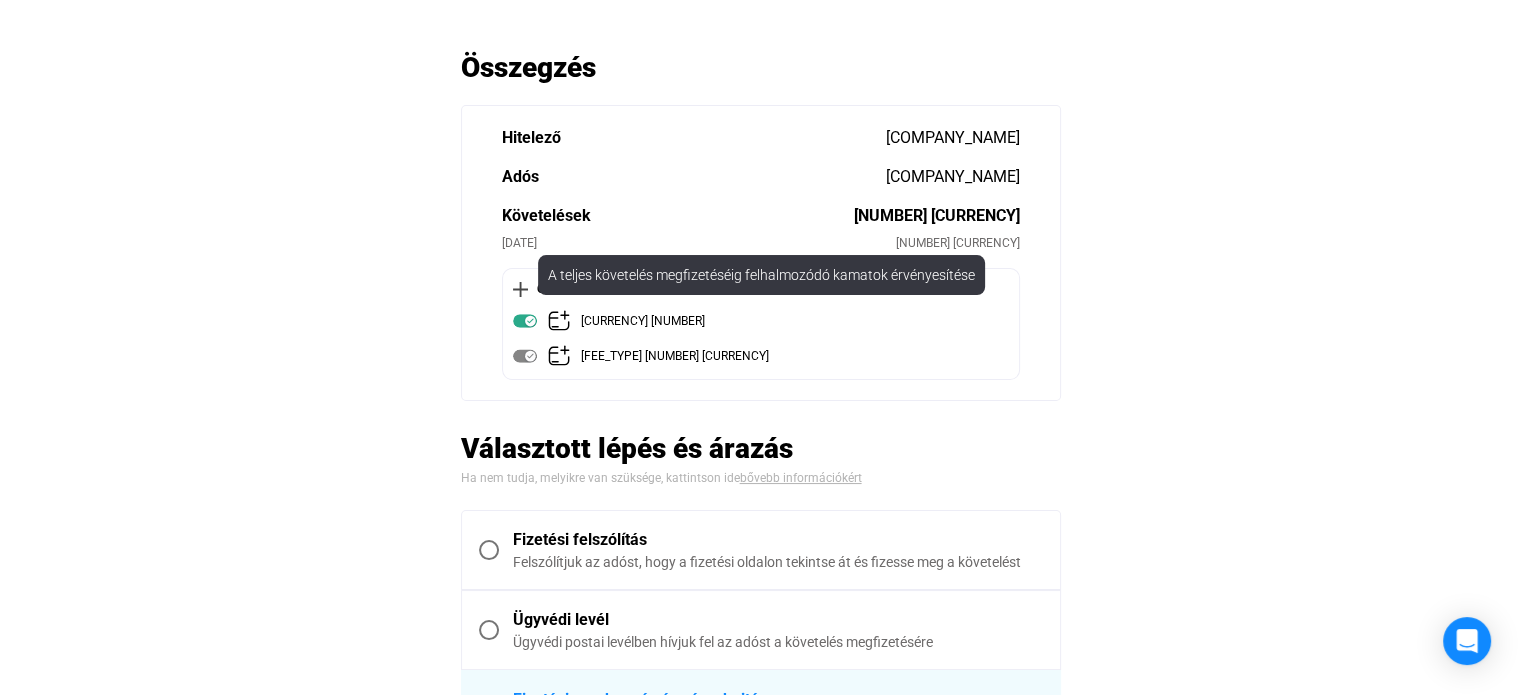 click 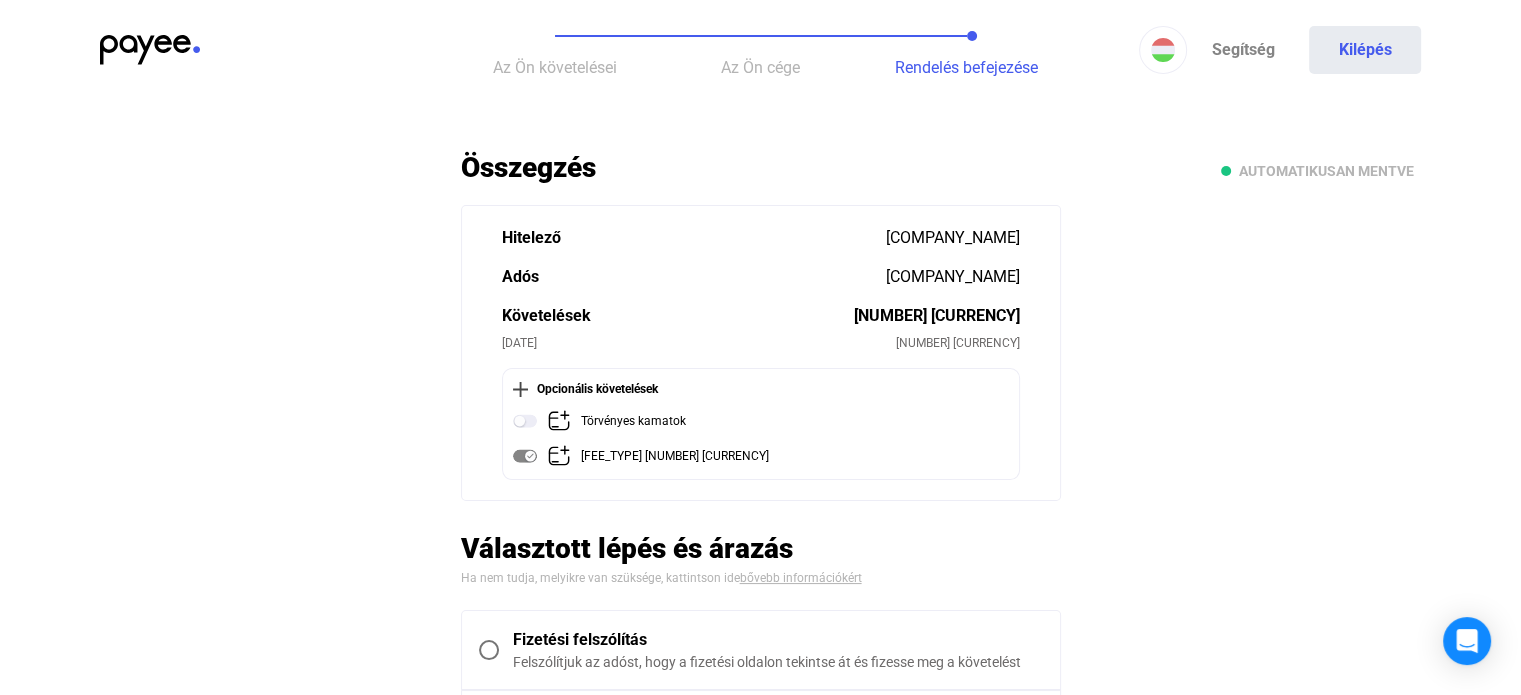 scroll, scrollTop: 0, scrollLeft: 0, axis: both 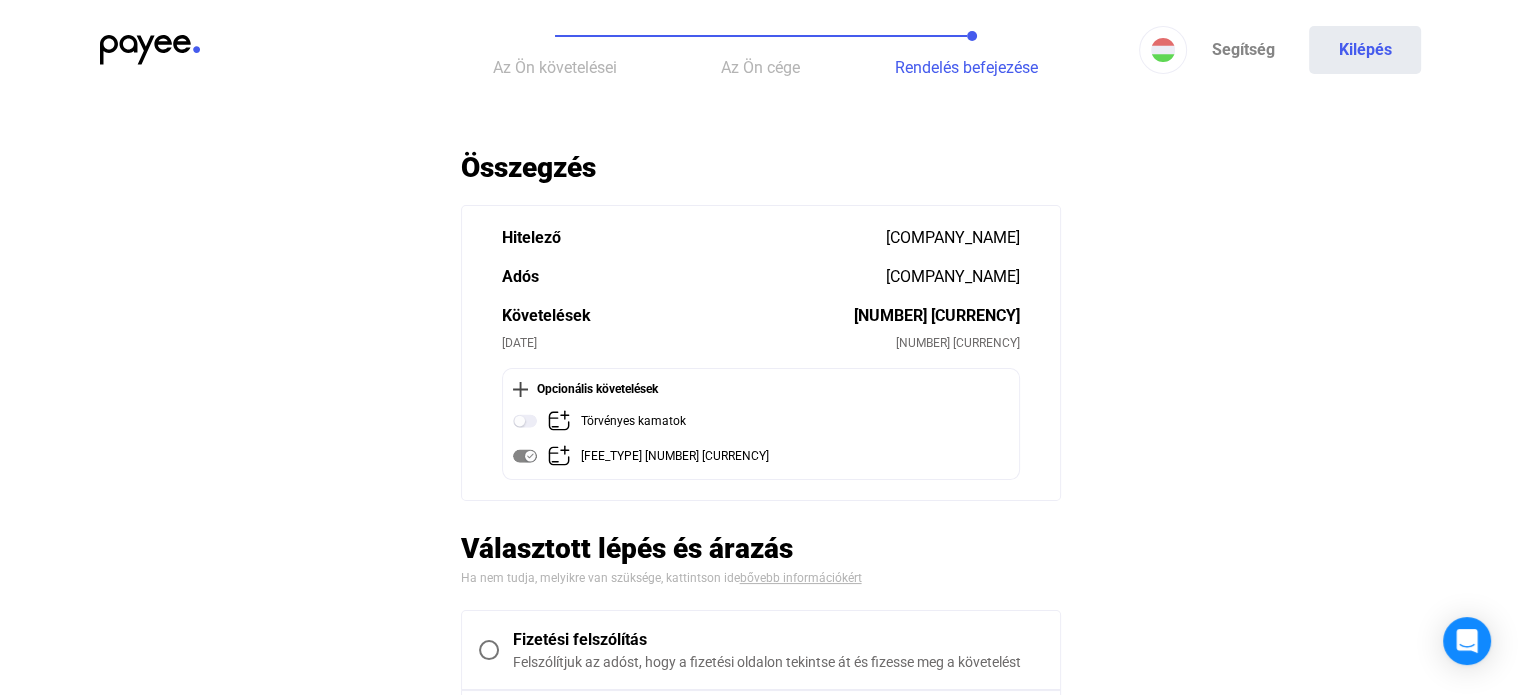 click on "Az Ön cége" 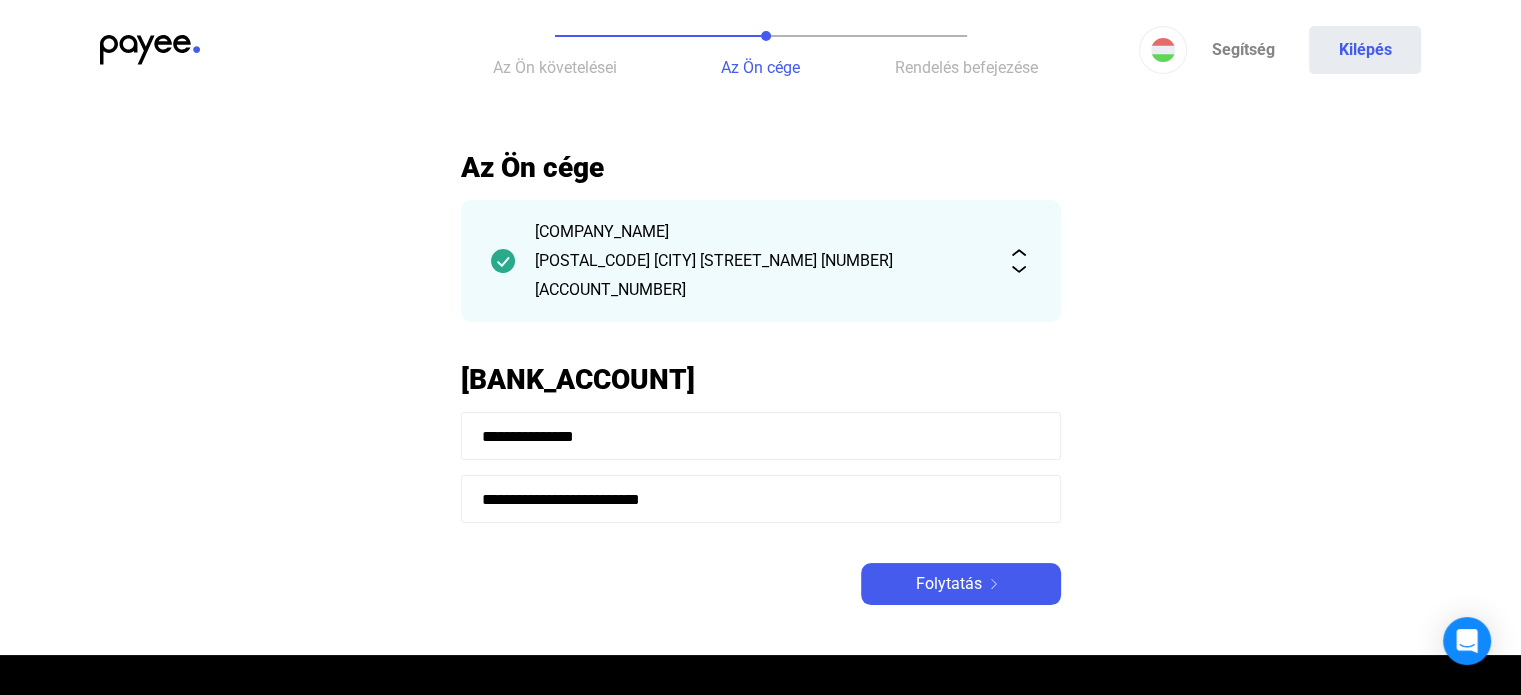 click on "[MASKED_DATA]" 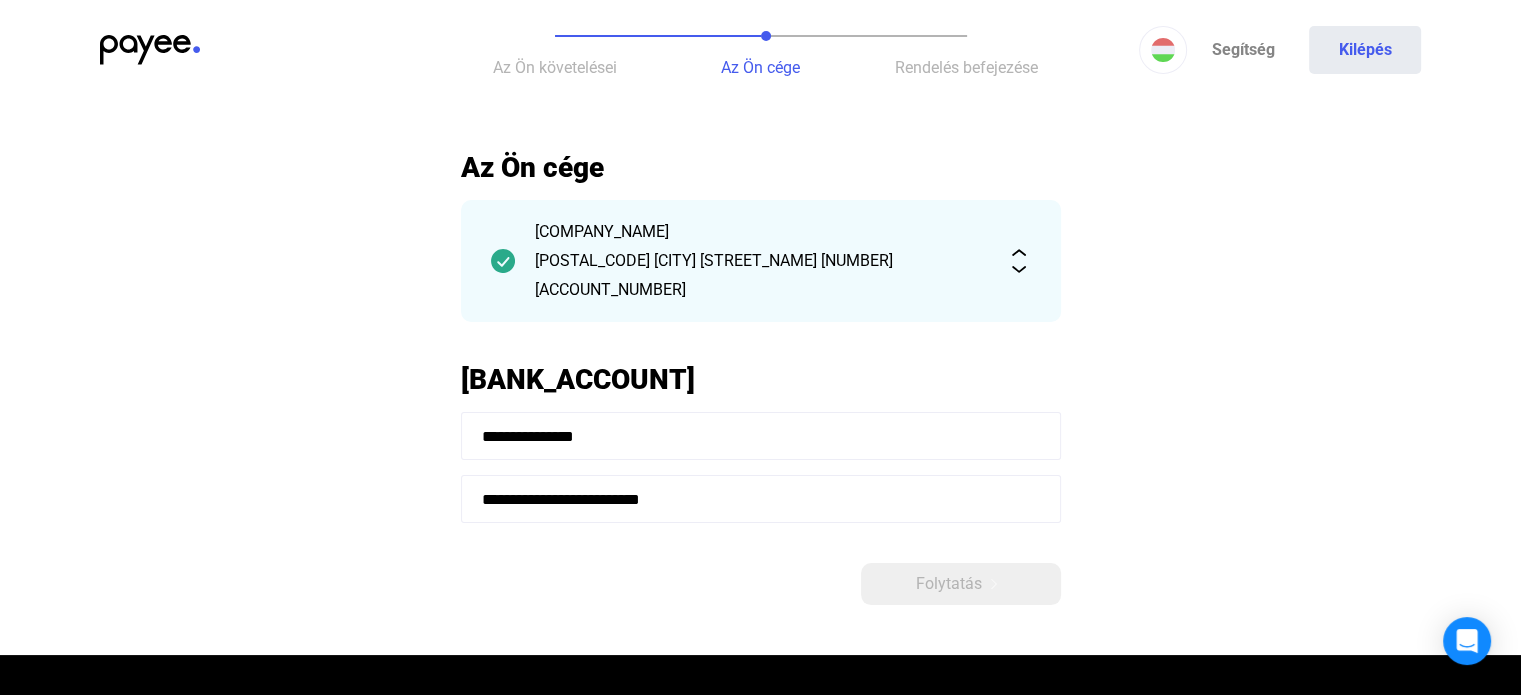 type on "[MASKED_DATA]" 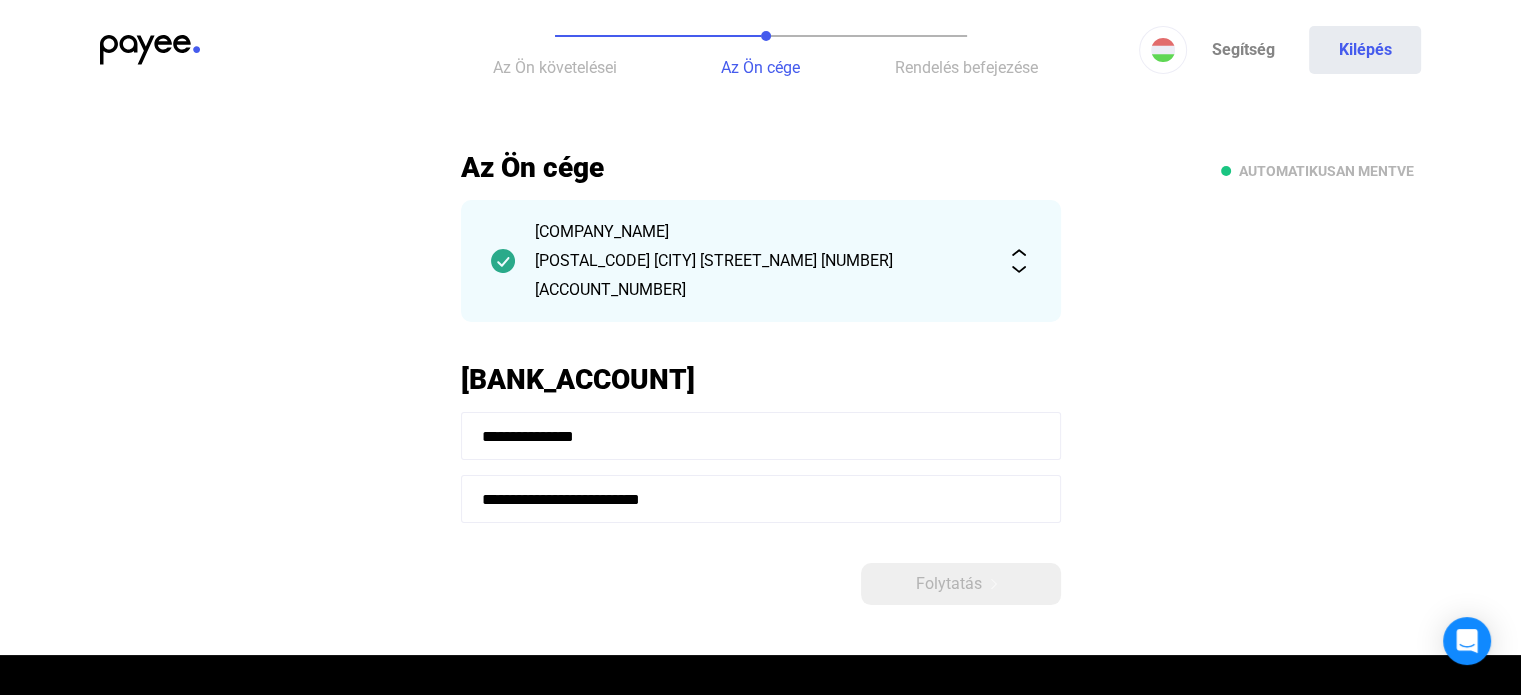 click on "[MASKED_DATA]" 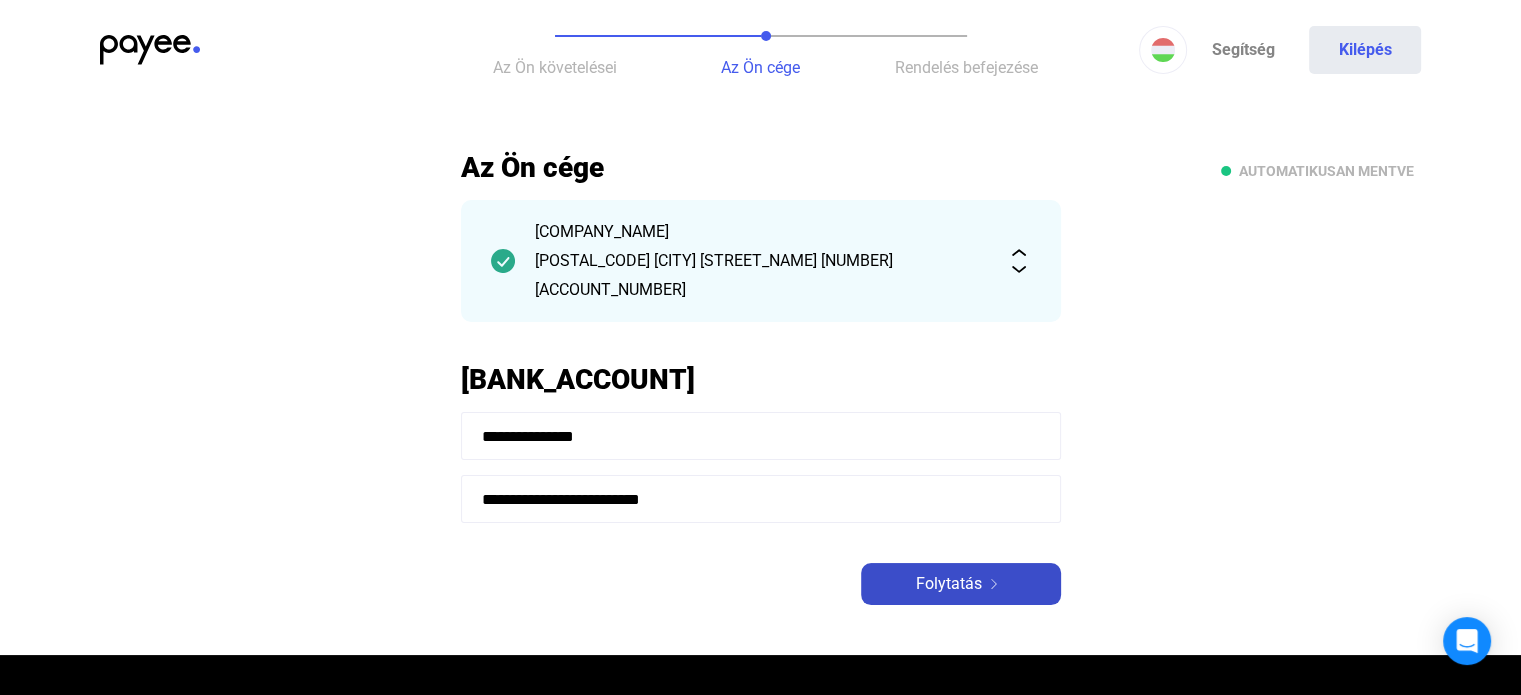 click on "Folytatás" 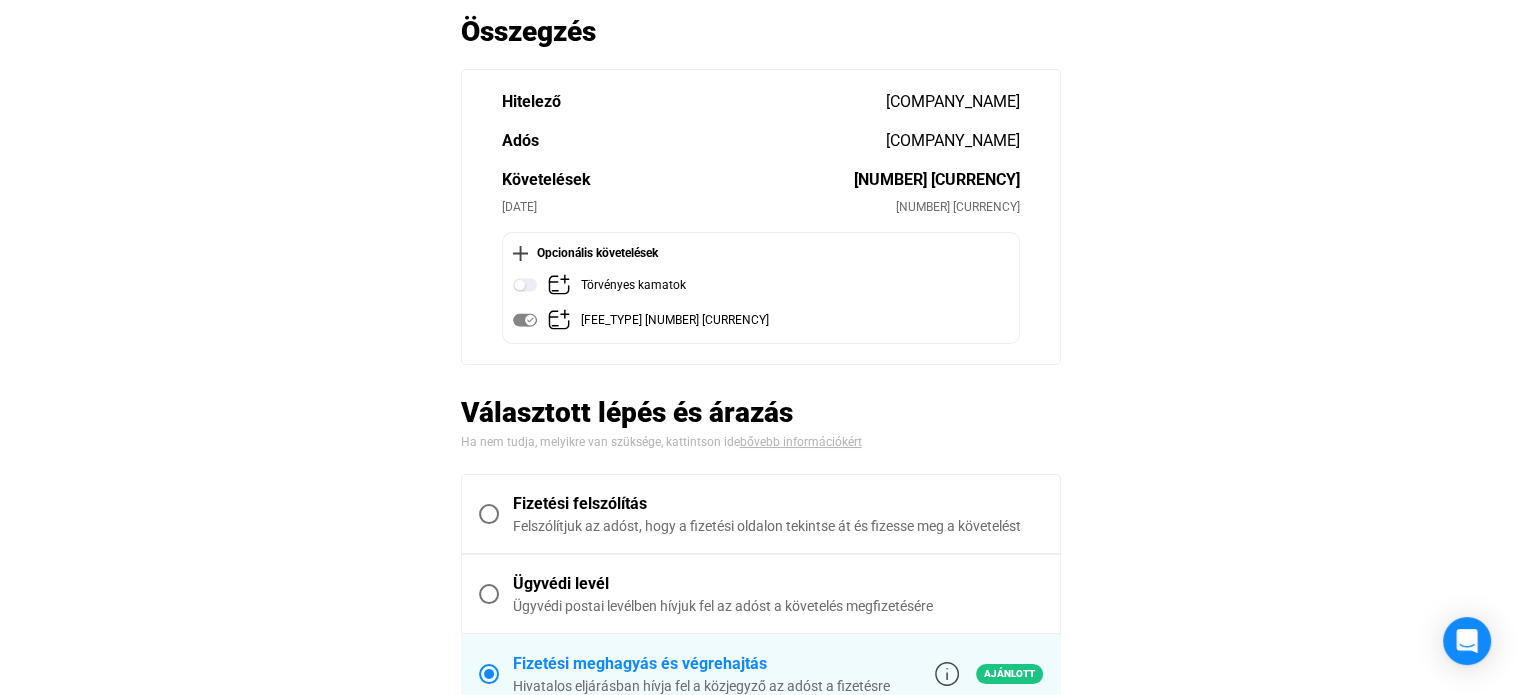 scroll, scrollTop: 100, scrollLeft: 0, axis: vertical 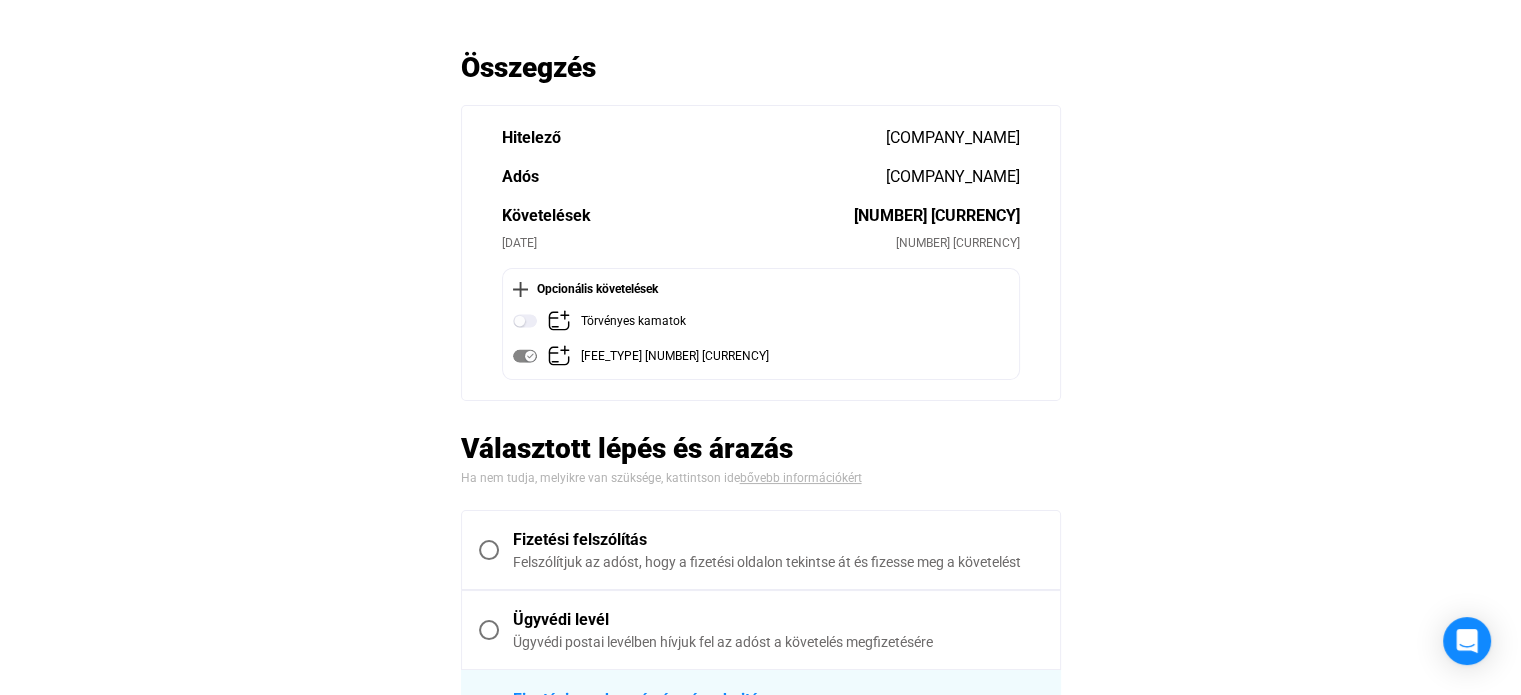 click 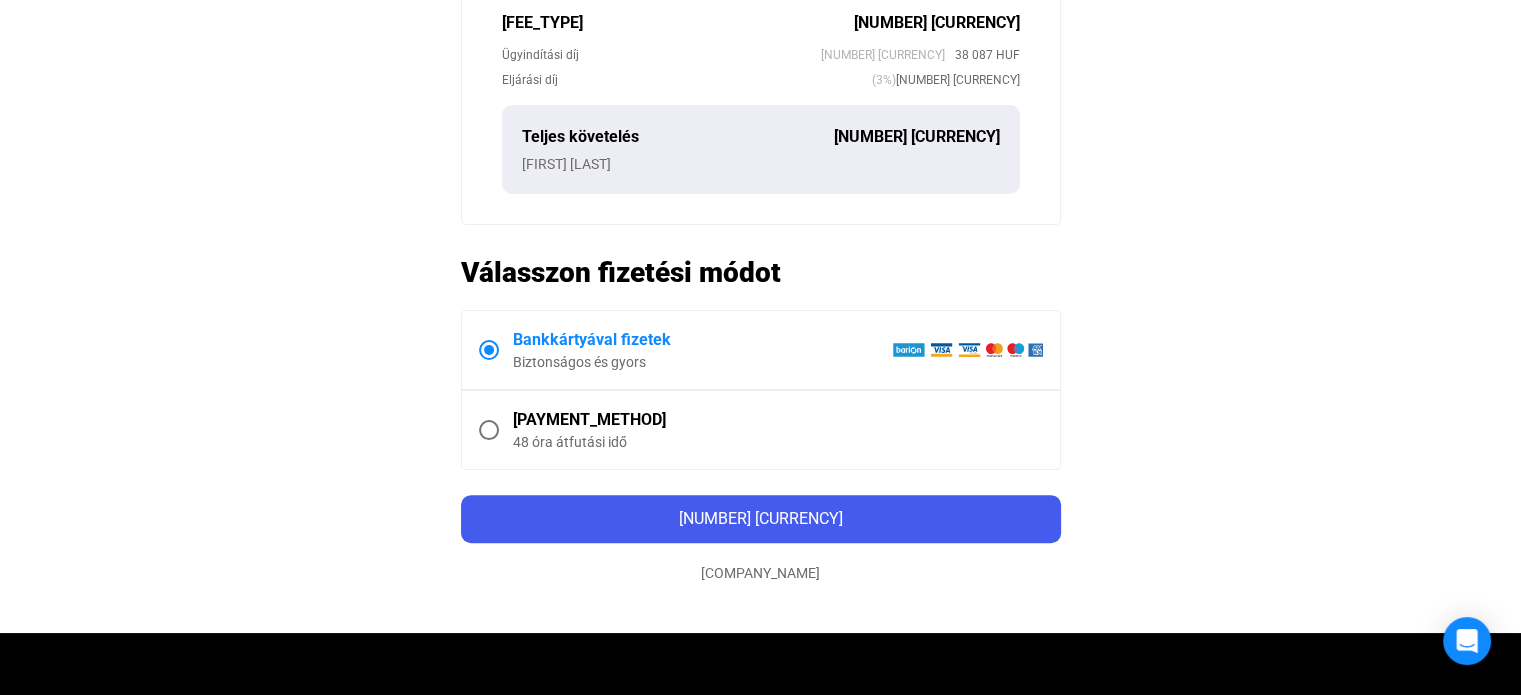 scroll, scrollTop: 900, scrollLeft: 0, axis: vertical 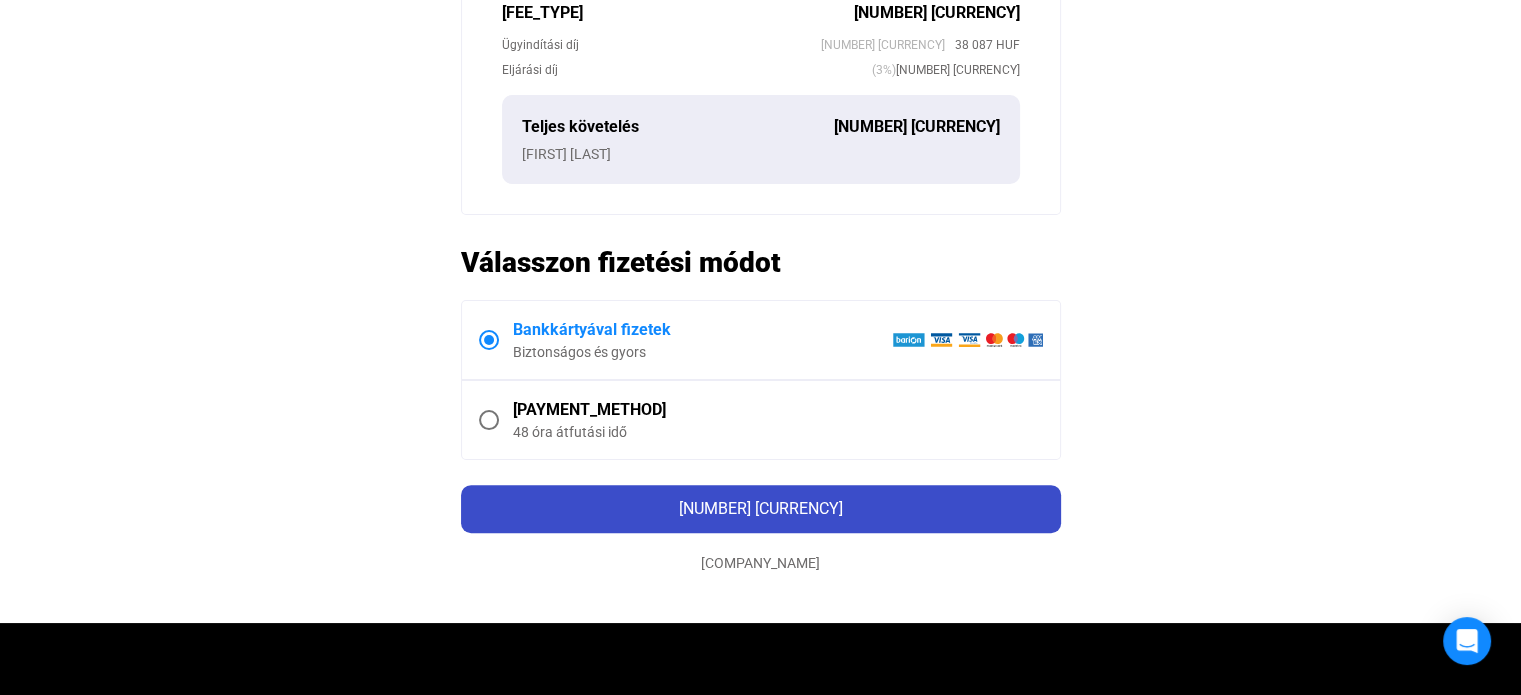 click on "[NUMBER] [CURRENCY]" 